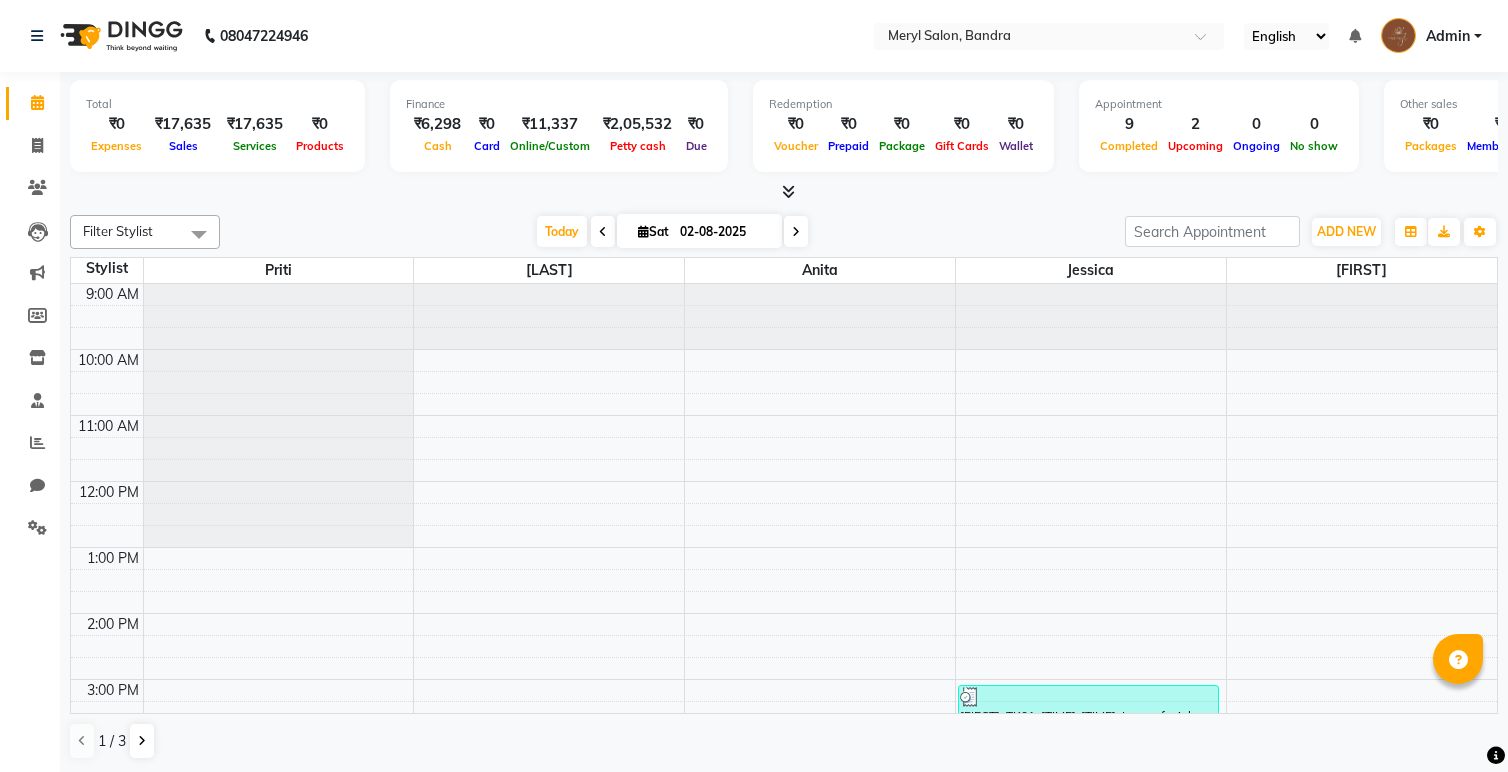 scroll, scrollTop: 0, scrollLeft: 0, axis: both 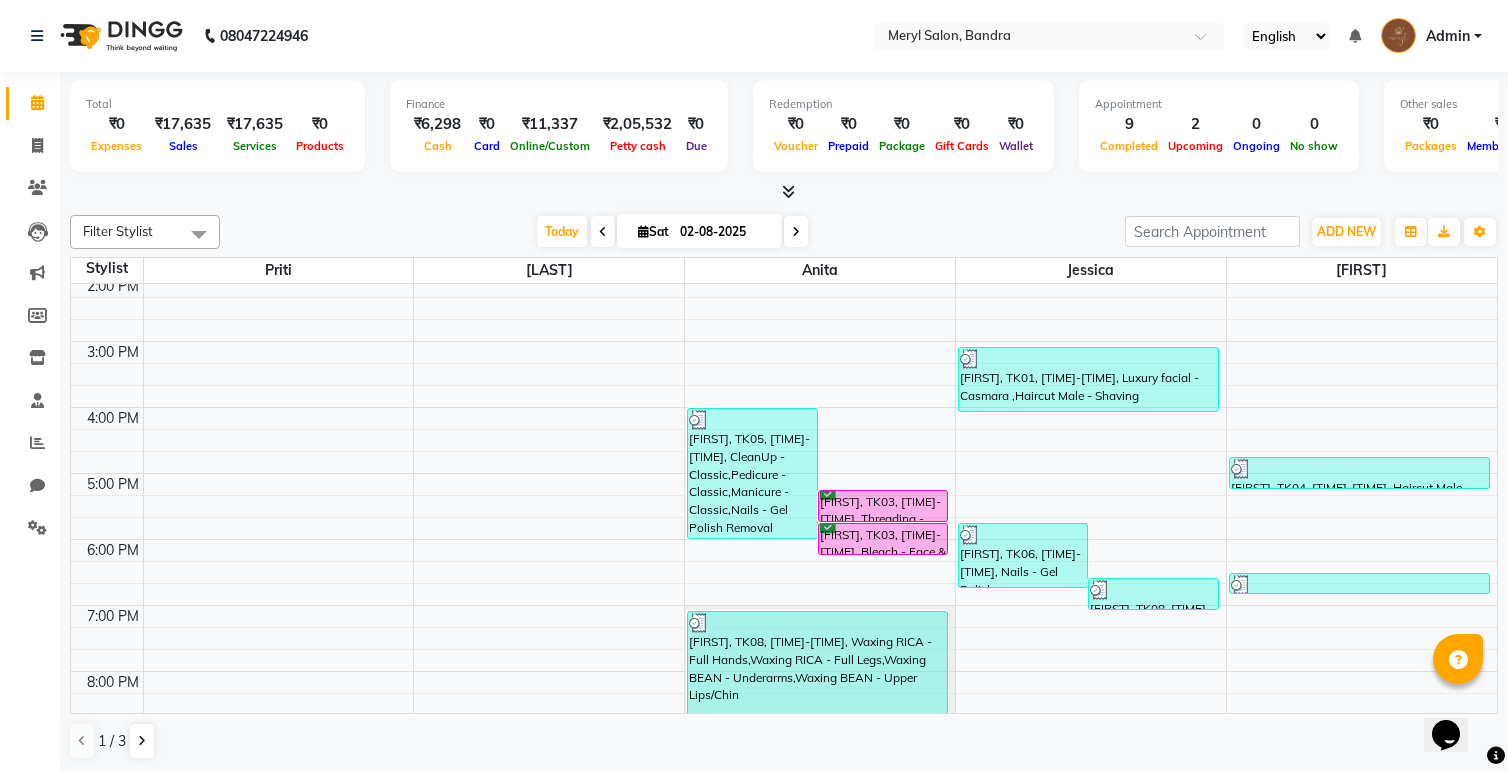 click at bounding box center [796, 231] 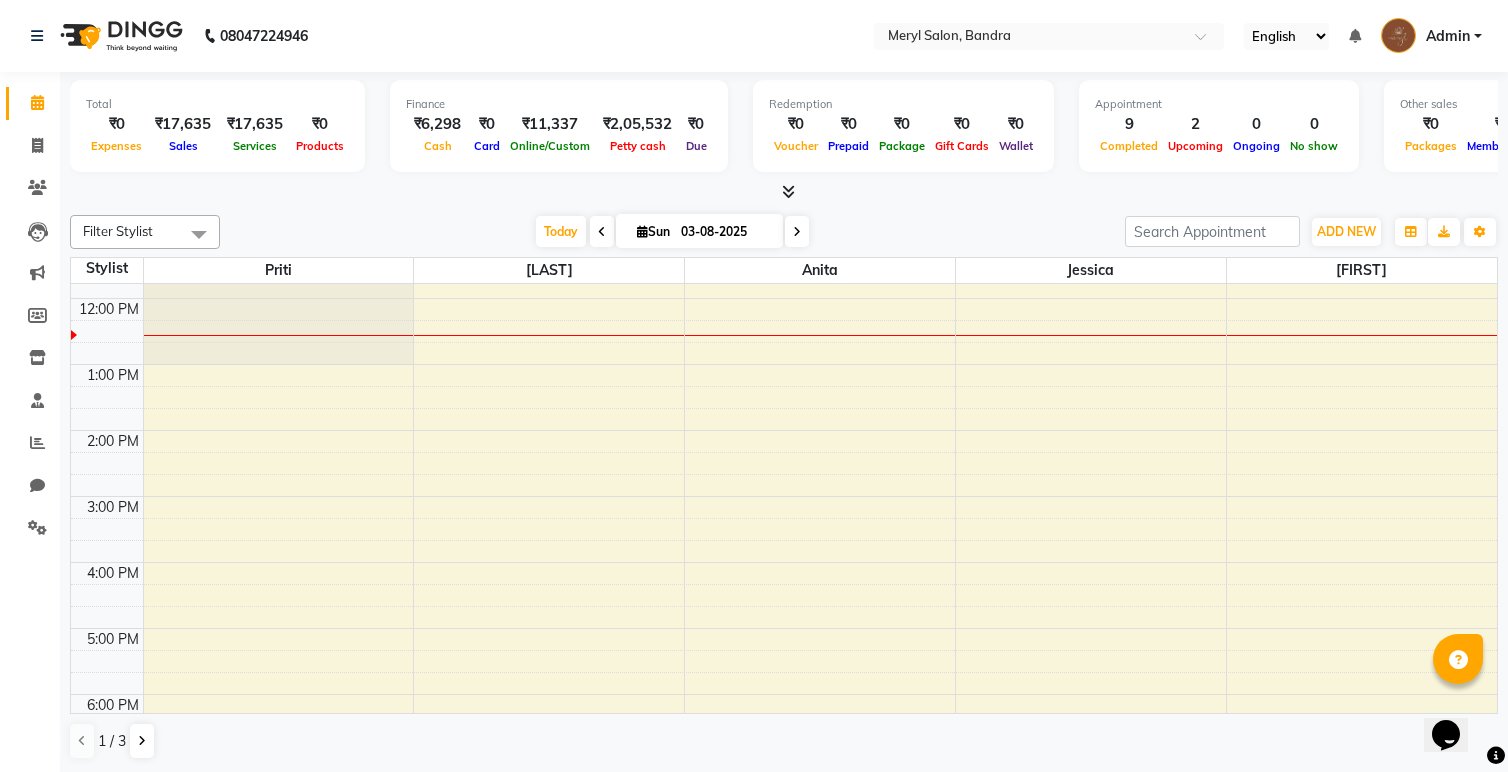 scroll, scrollTop: 493, scrollLeft: 0, axis: vertical 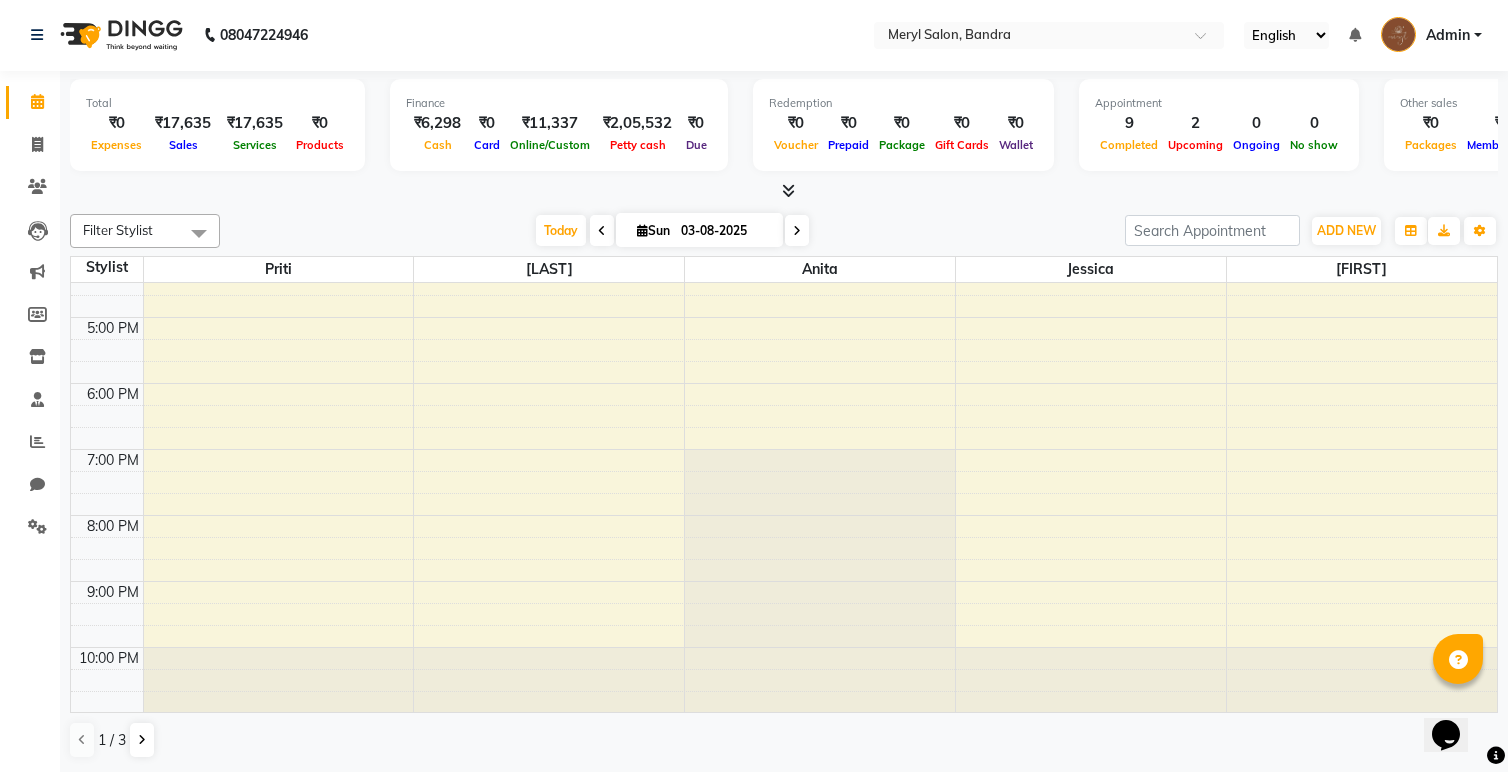 click at bounding box center (602, 230) 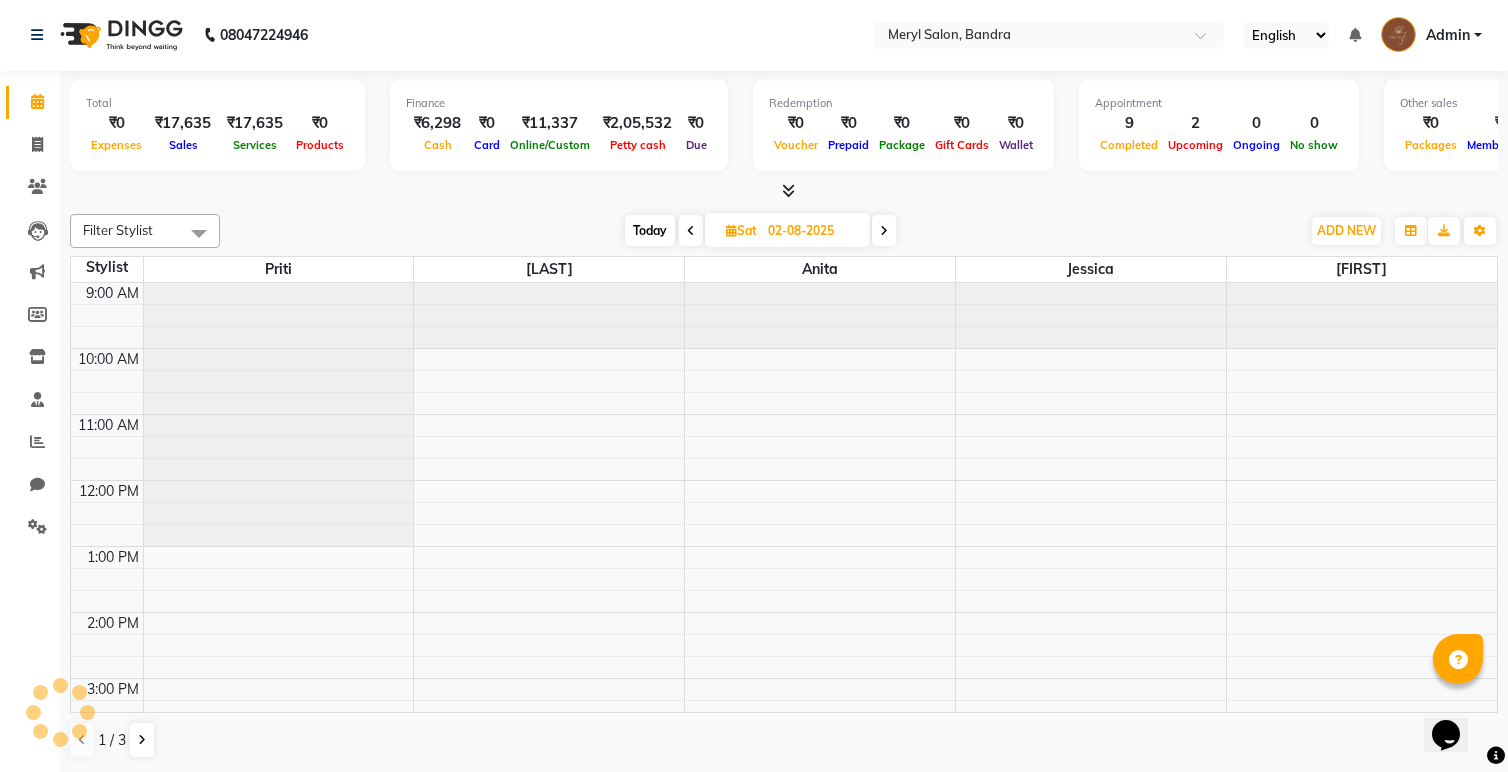 scroll, scrollTop: 199, scrollLeft: 0, axis: vertical 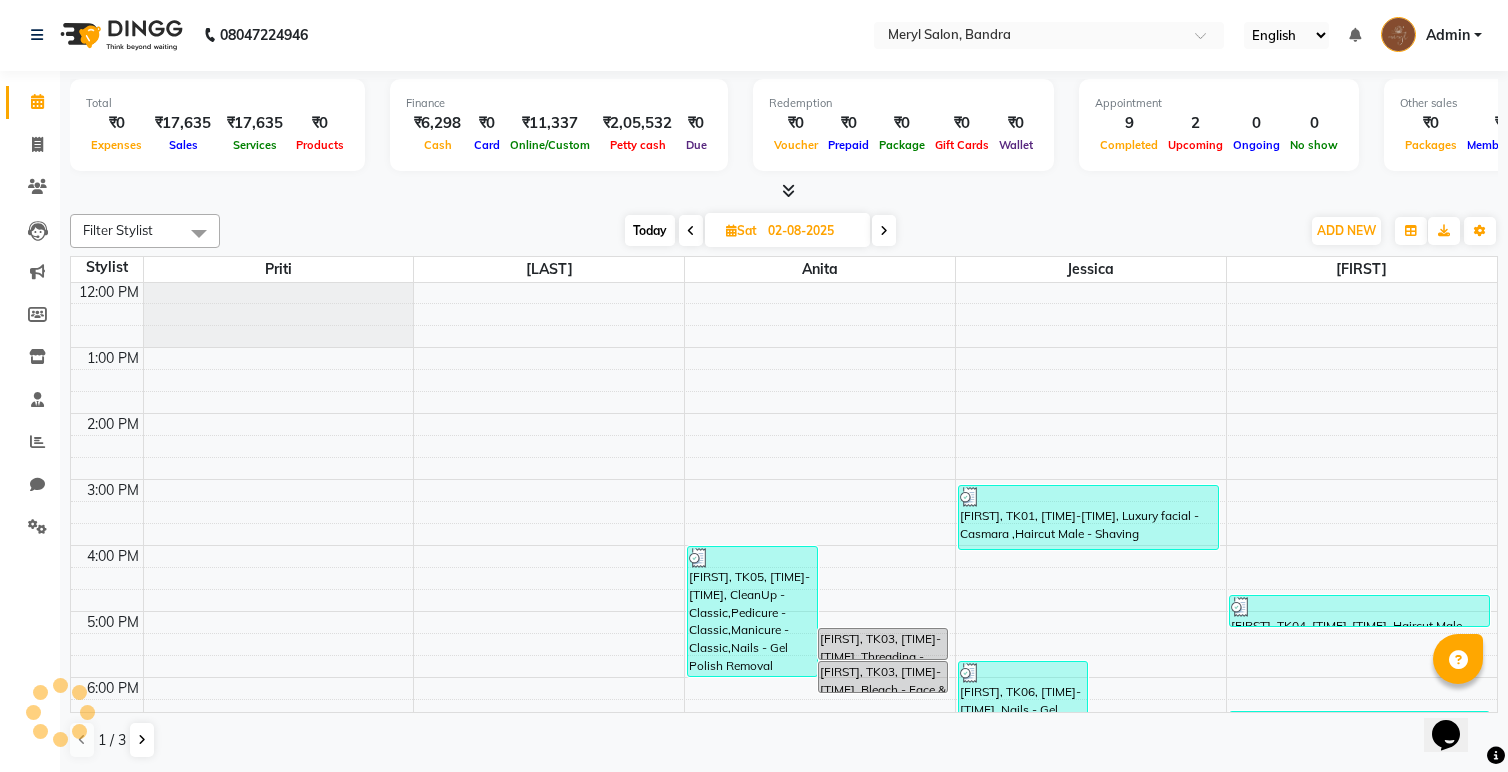 click on "Today  Sat 02-08-2025" at bounding box center (760, 231) 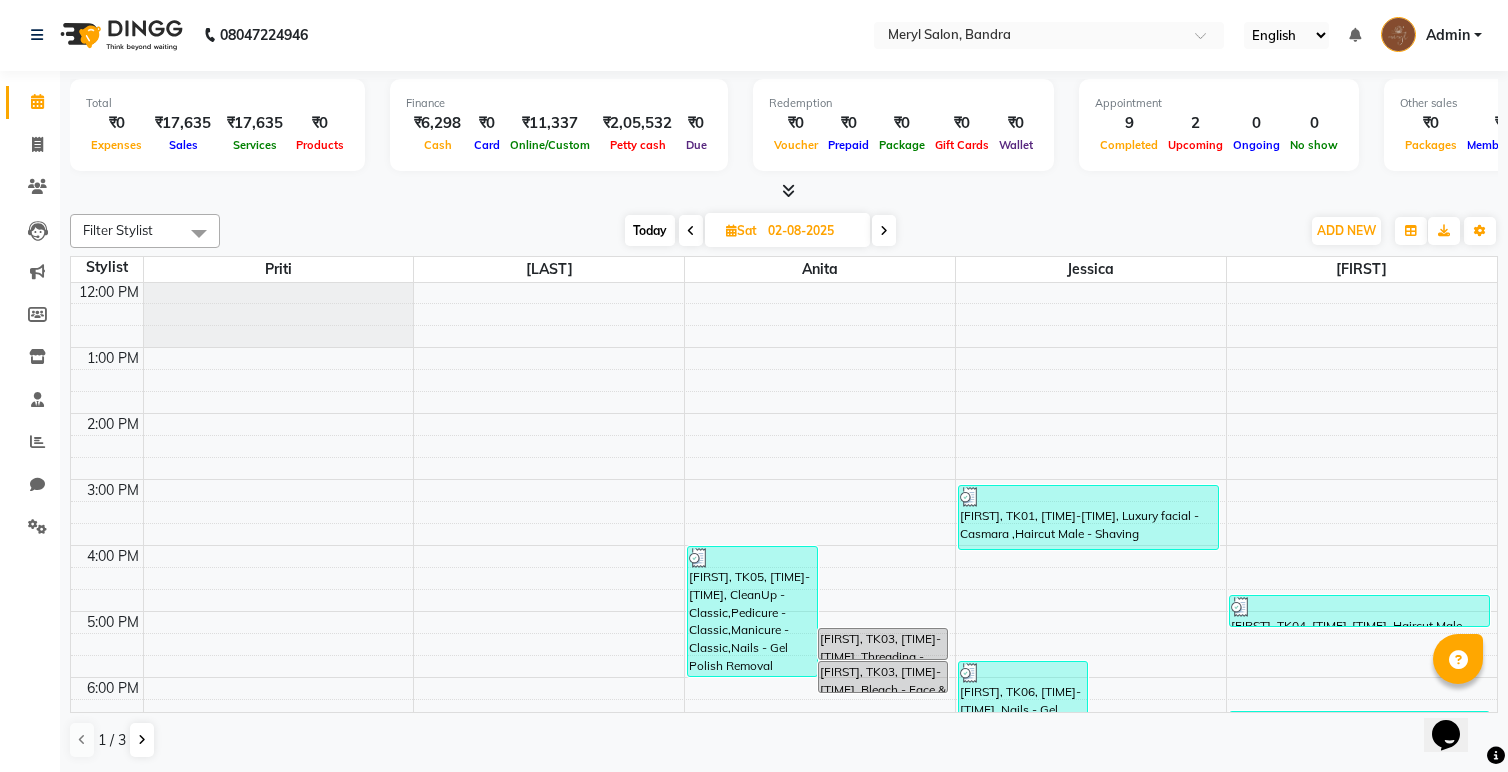 click at bounding box center (884, 230) 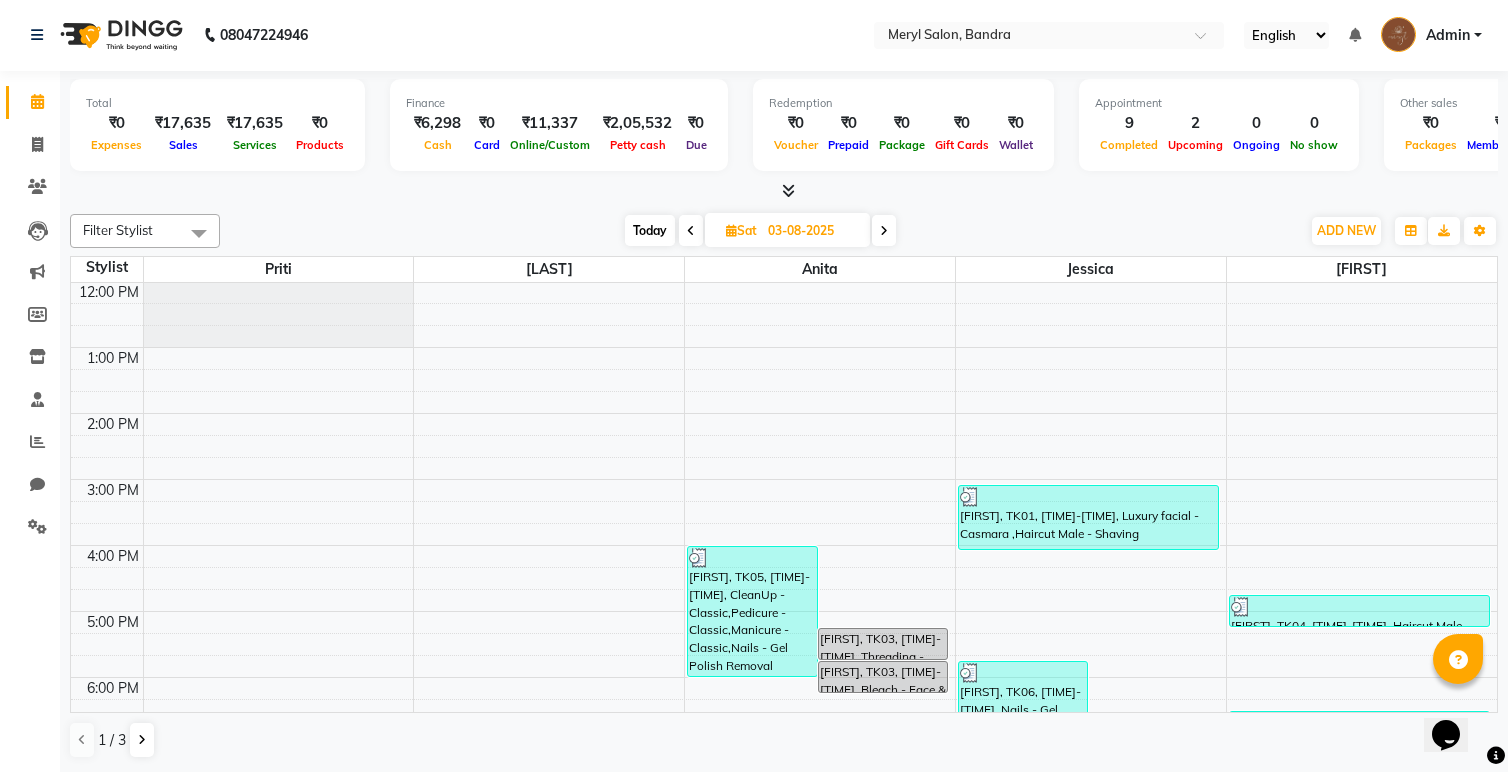 scroll, scrollTop: 199, scrollLeft: 0, axis: vertical 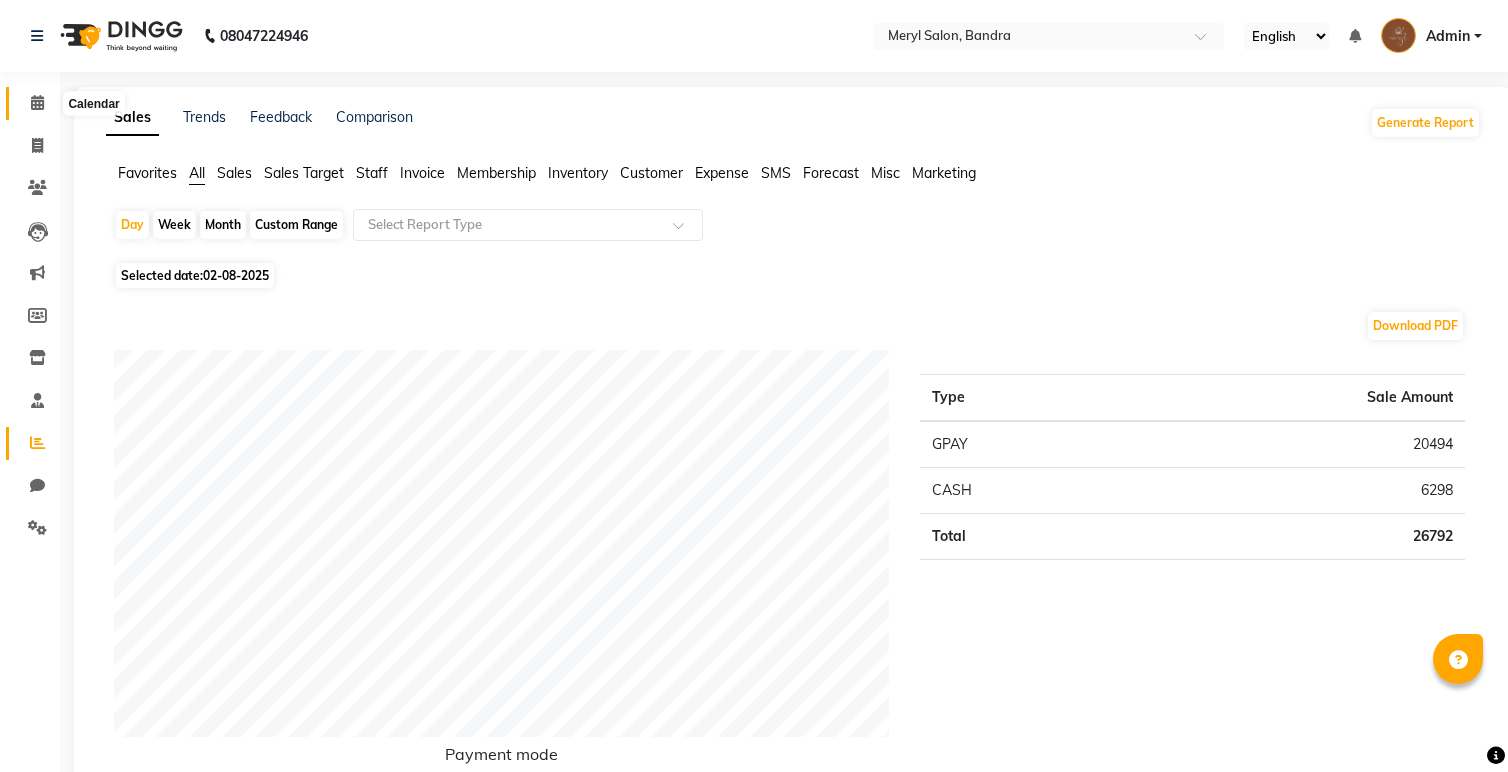 click 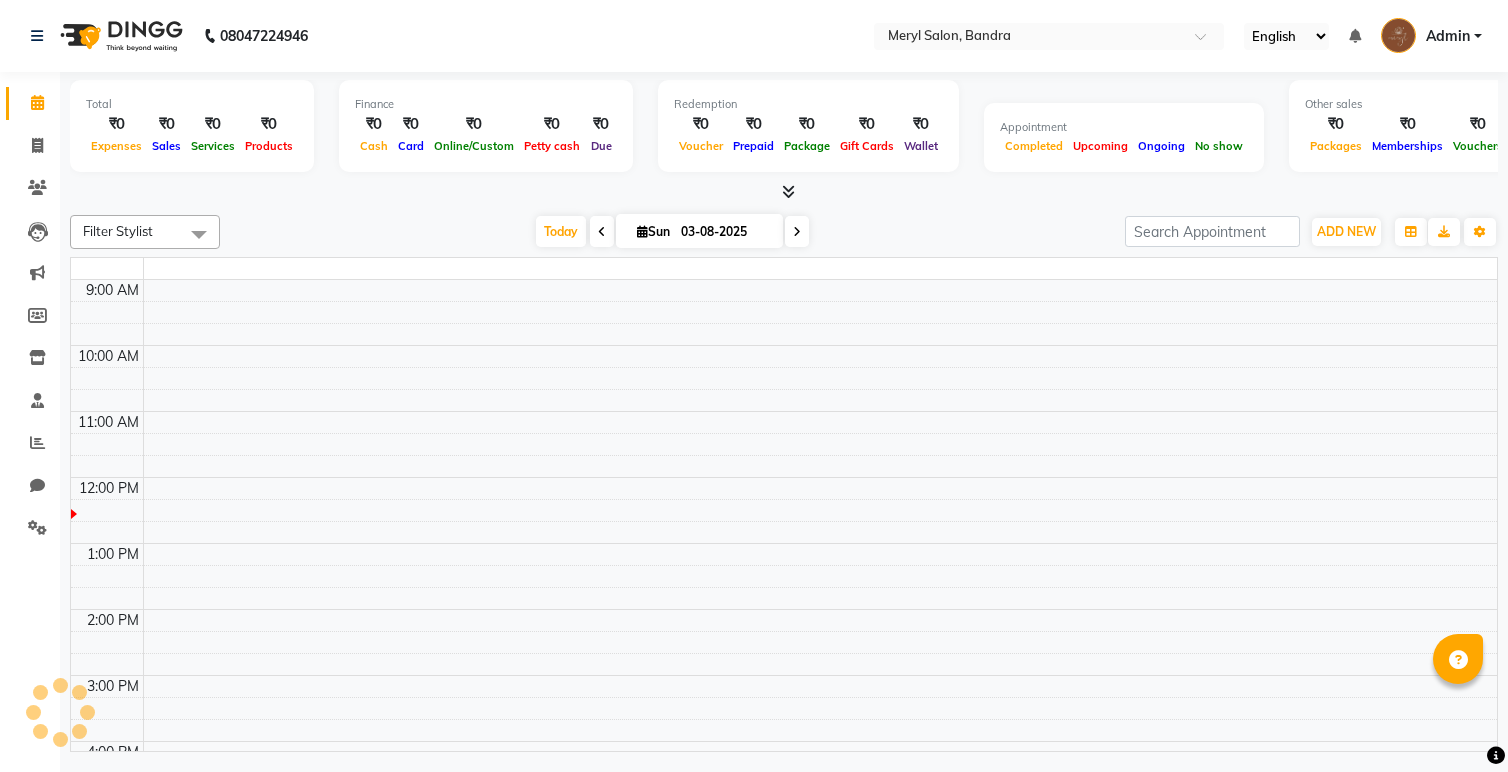 scroll, scrollTop: 0, scrollLeft: 0, axis: both 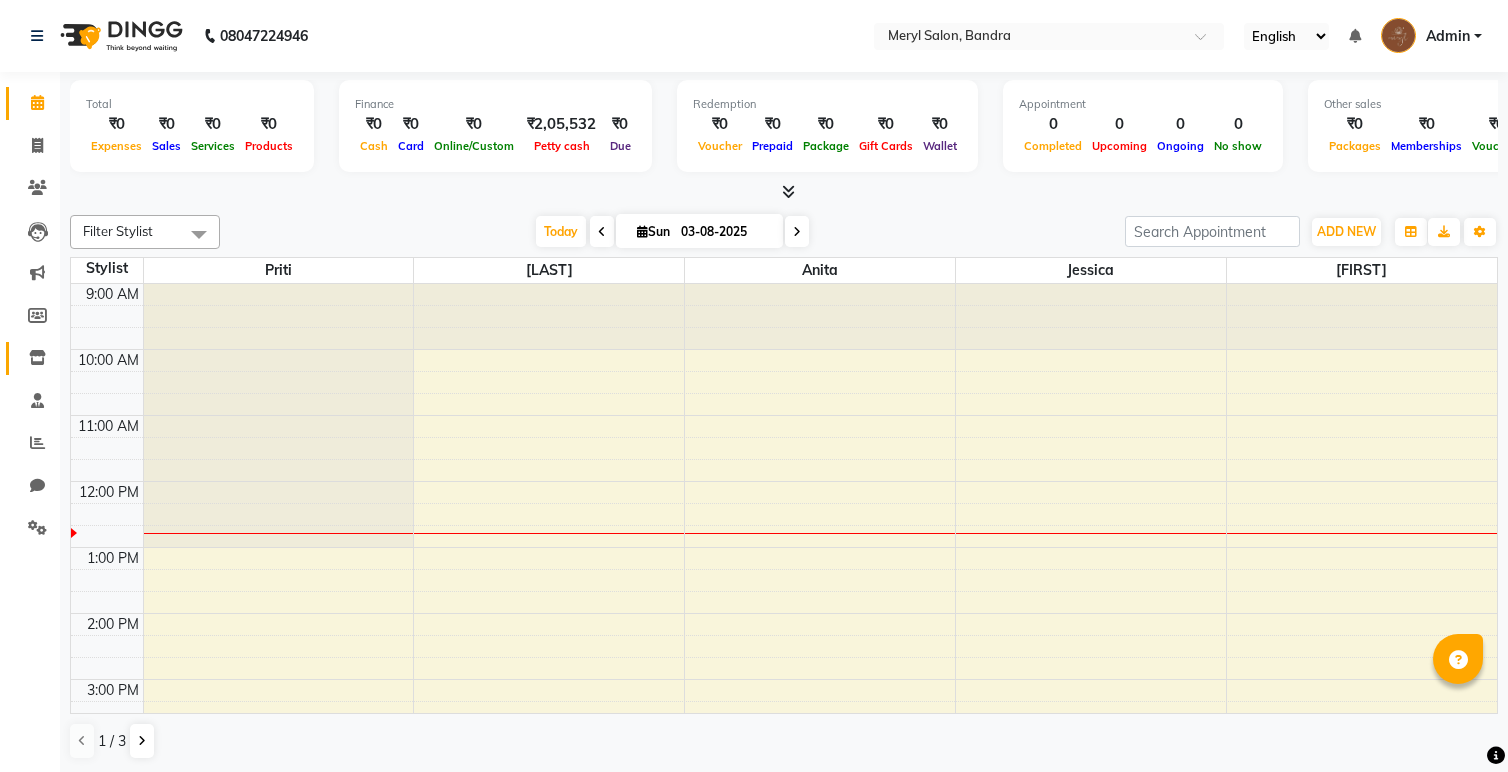 click on "Inventory" 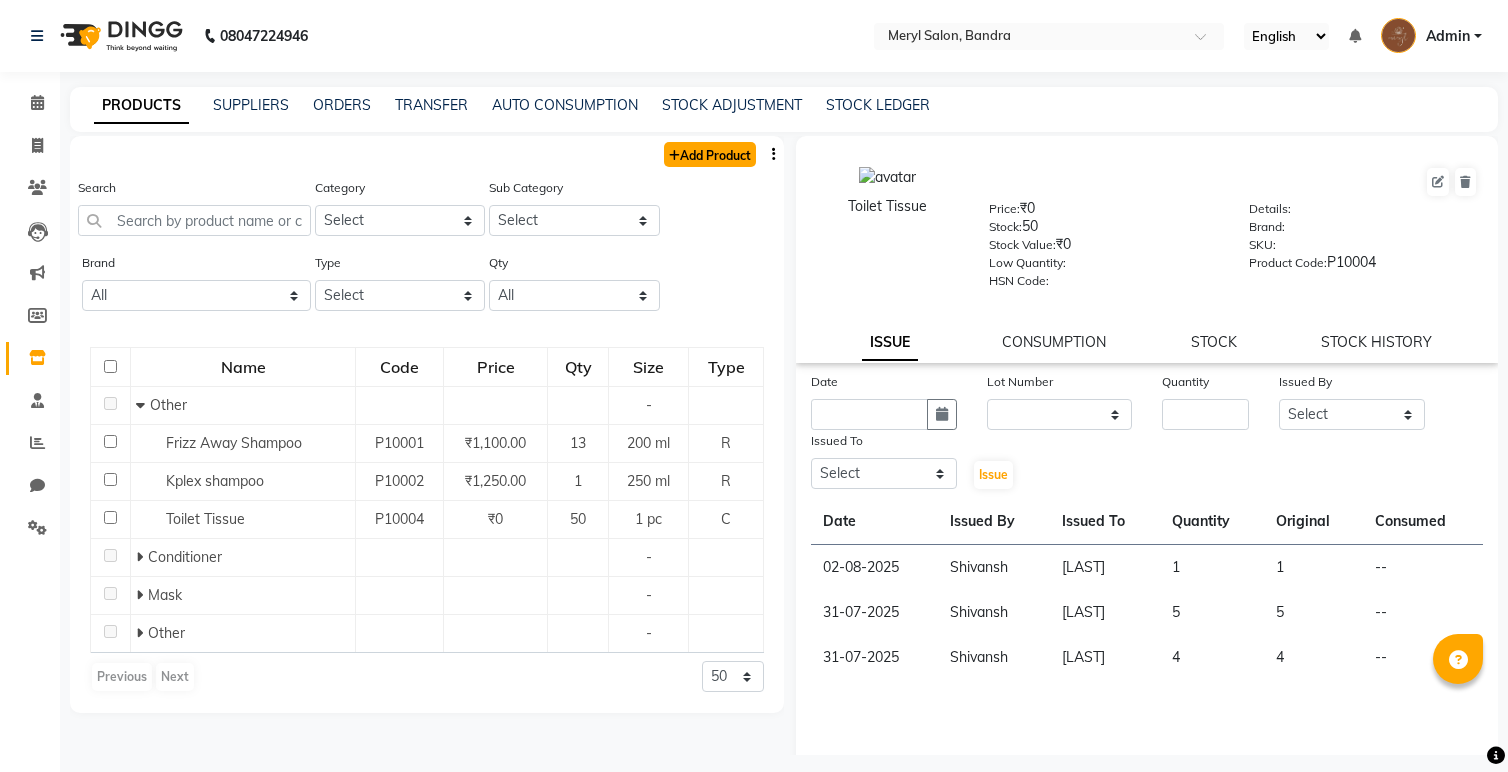 click on "Add Product" 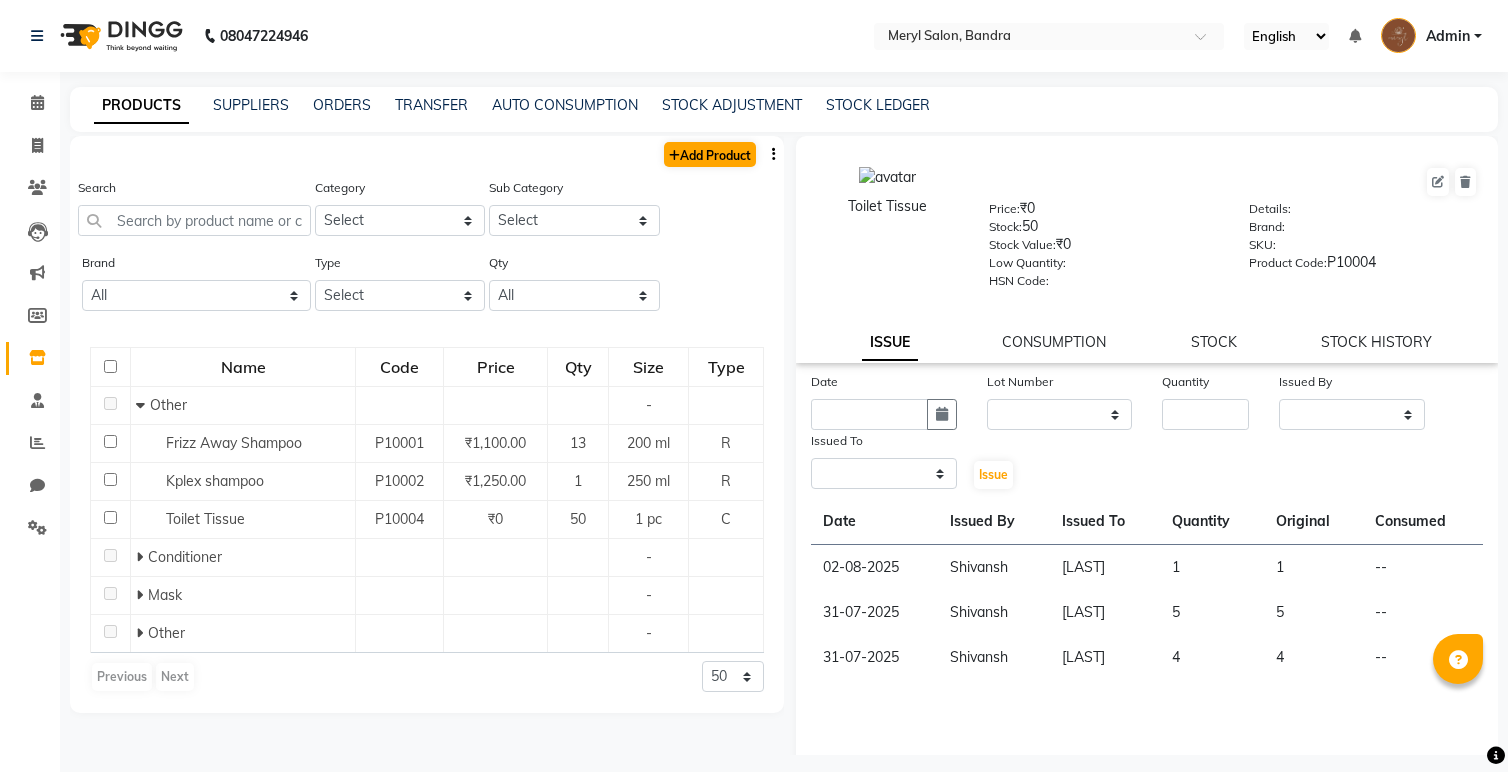 select on "true" 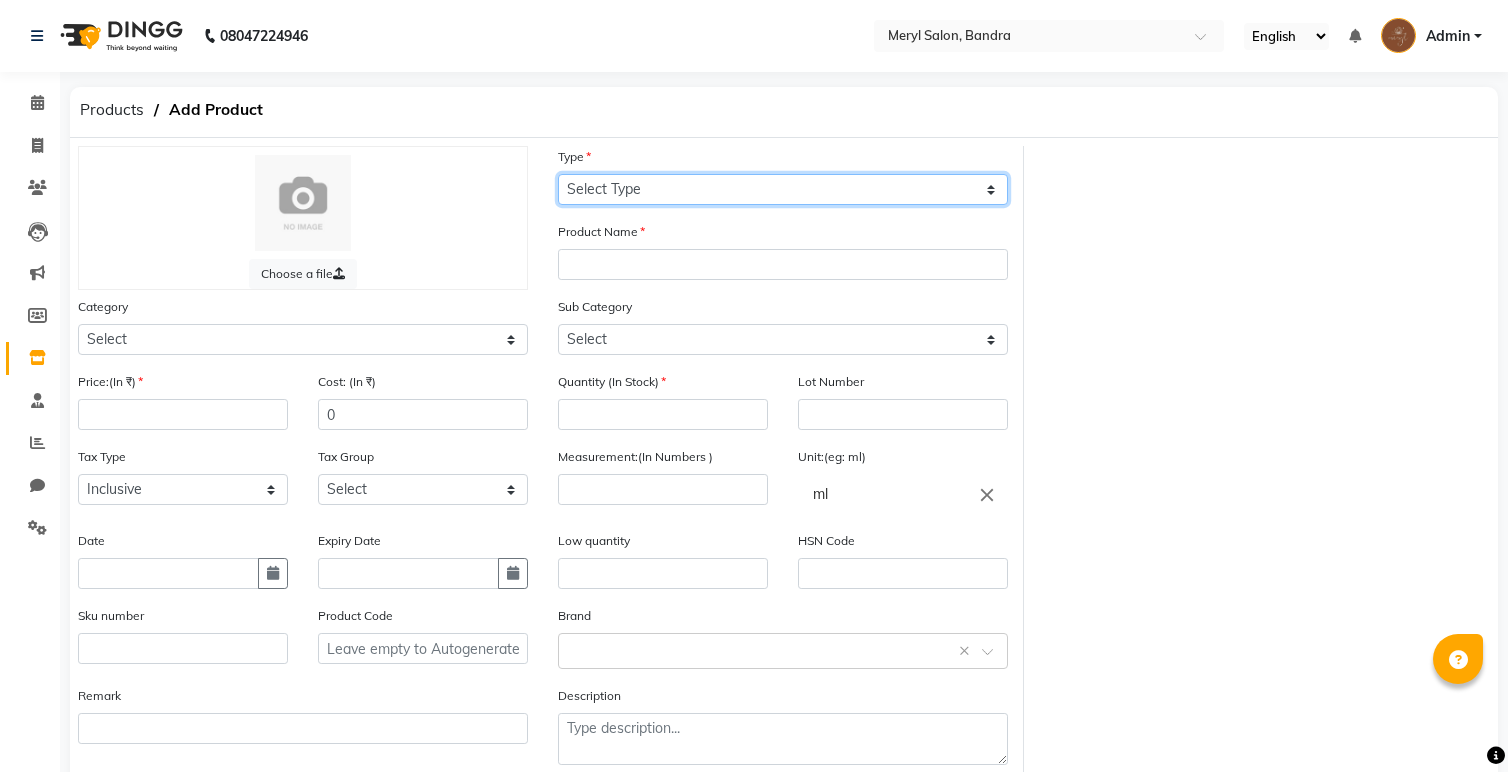 click on "Select Type Both Retail Consumable" 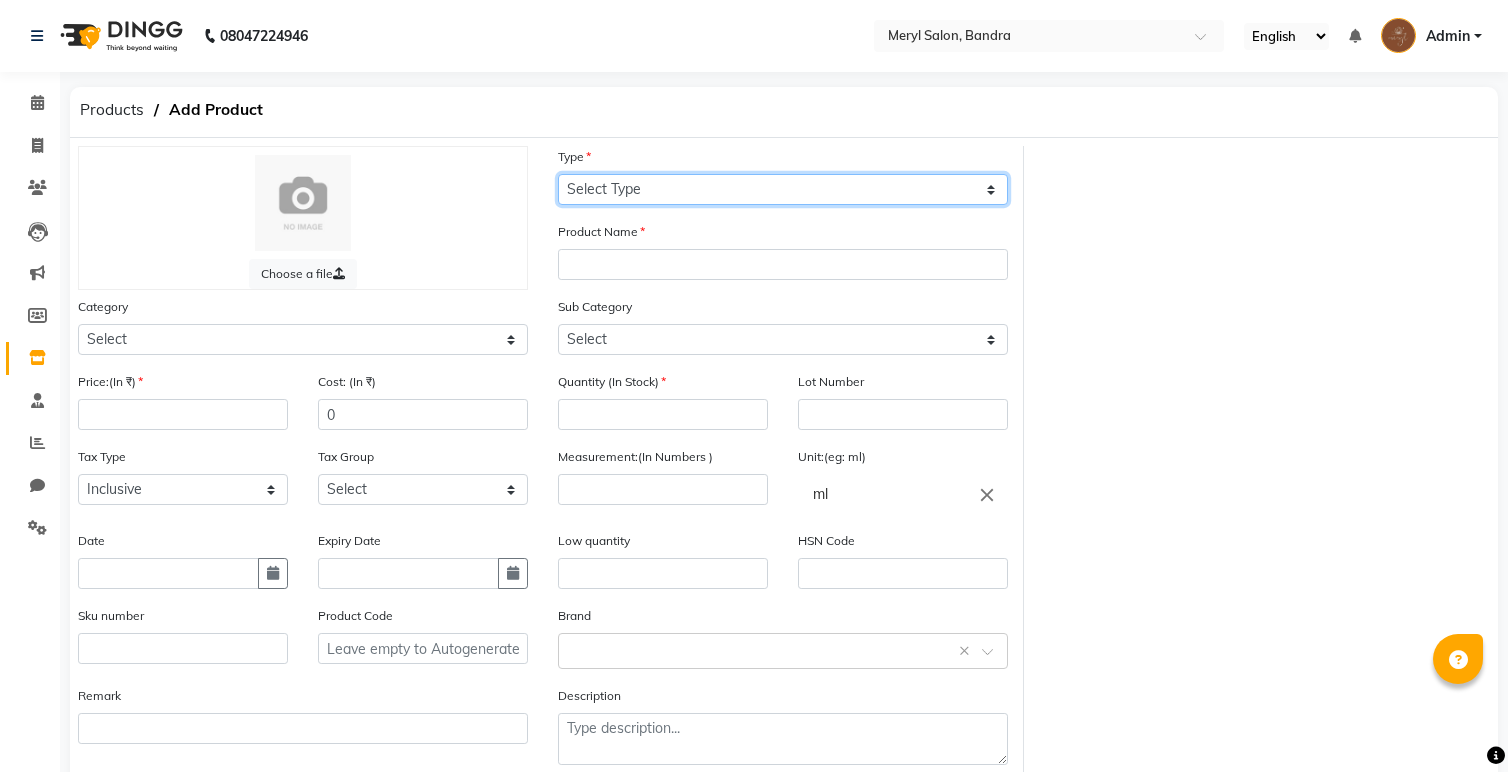 select on "C" 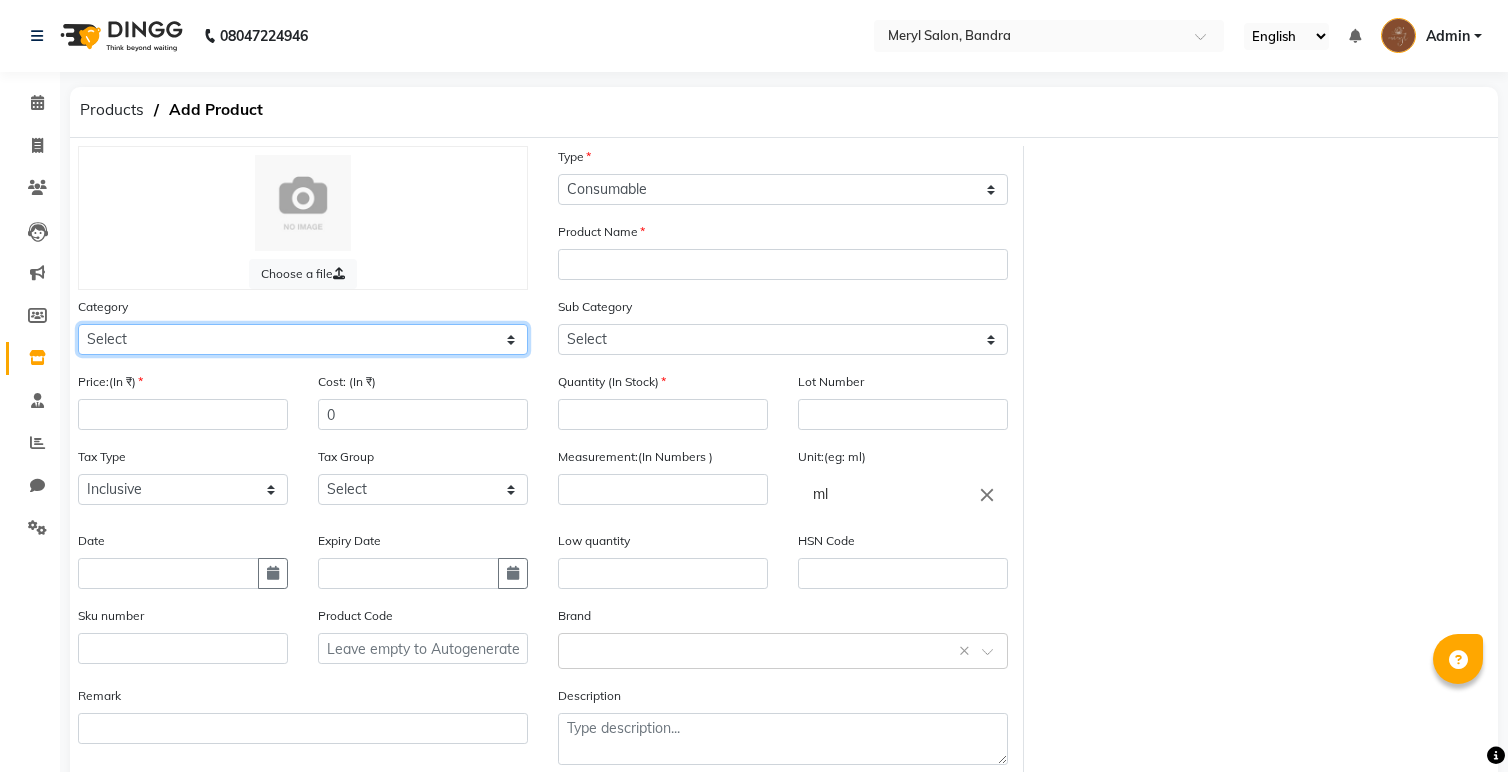 click on "Select Hair Skin Makeup Personal Care Appliances Beard Waxing Disposable Threading Hands and Feet Beauty Planet Botox Cadiveu Casmara Cheryls Loreal Olaplex Other" 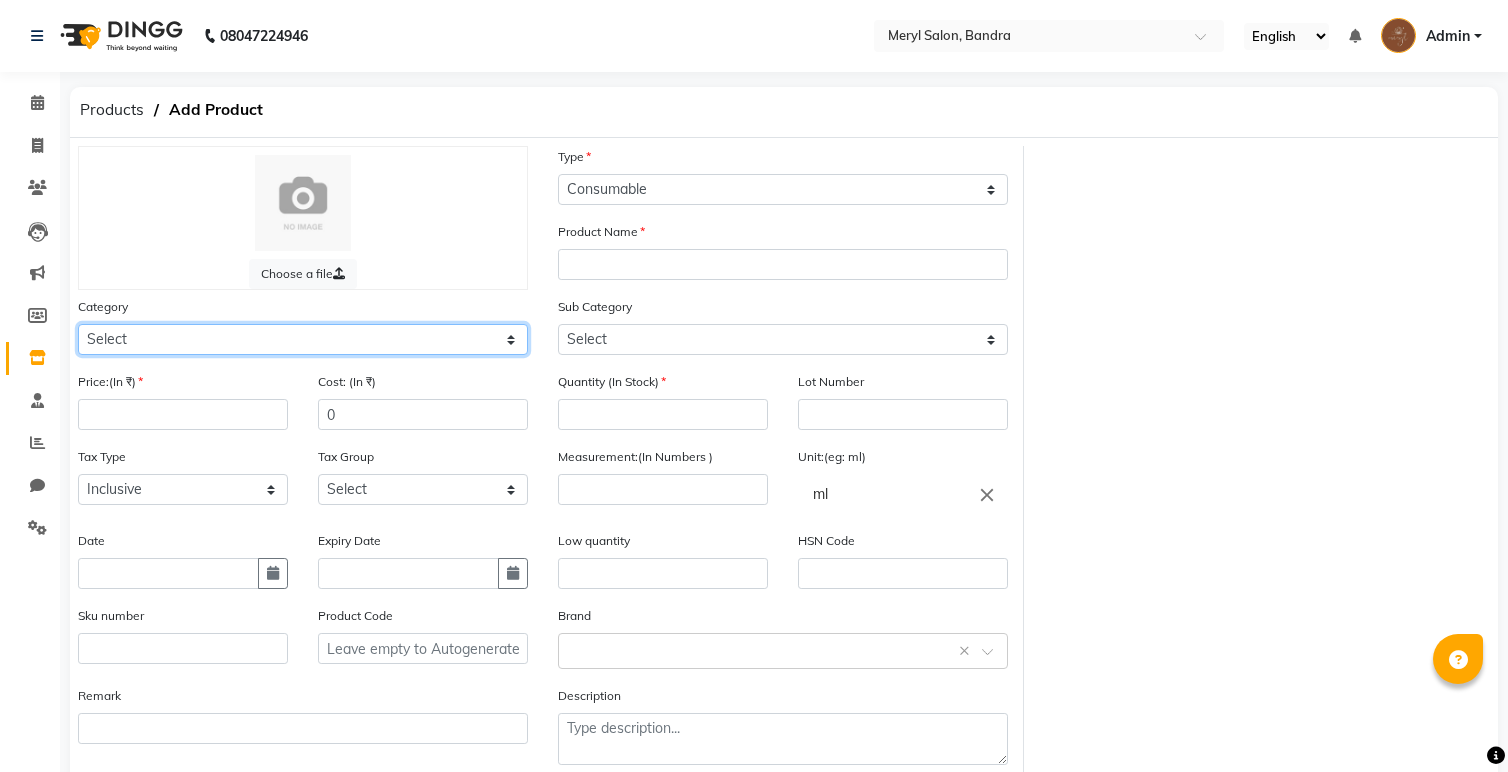 select on "1413701850" 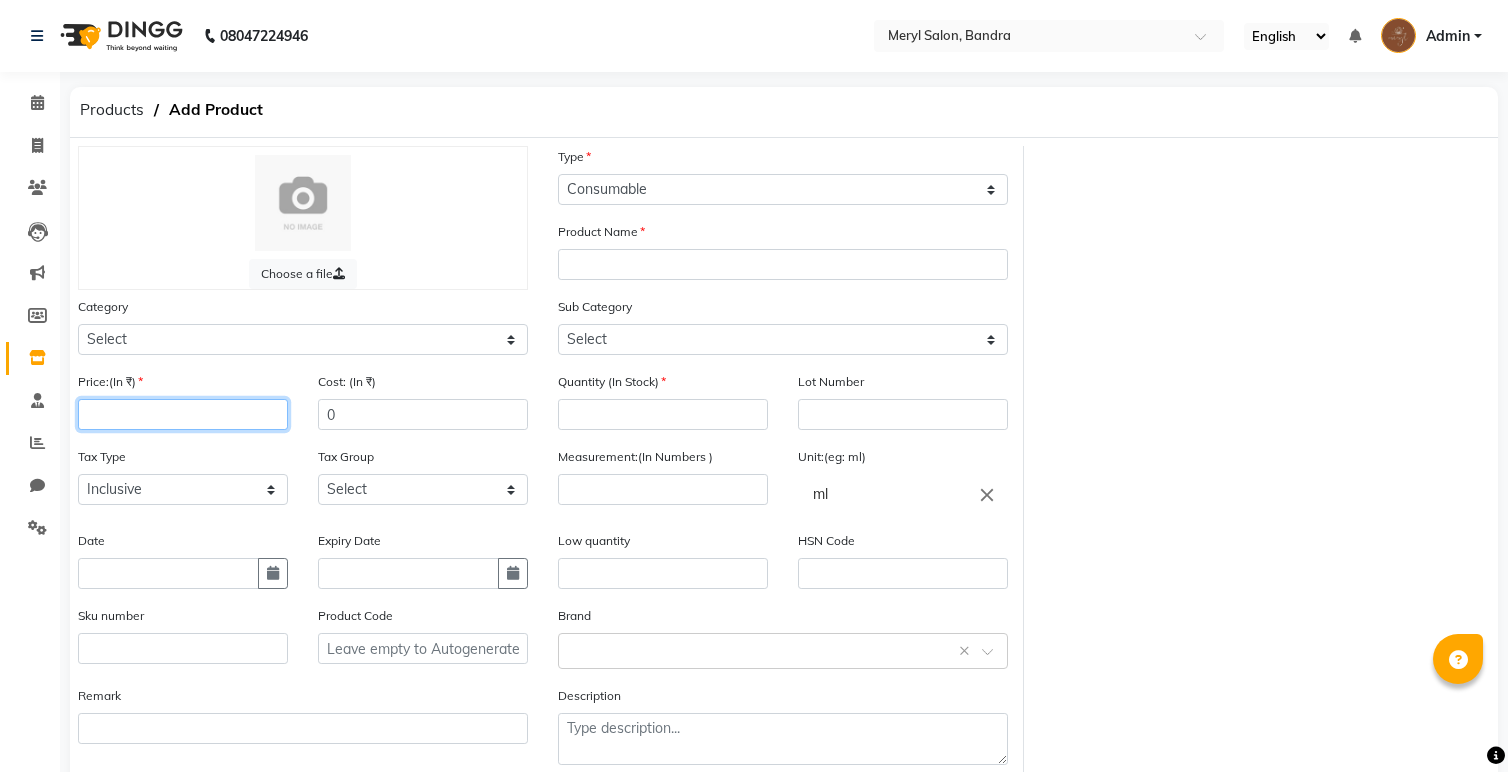 click 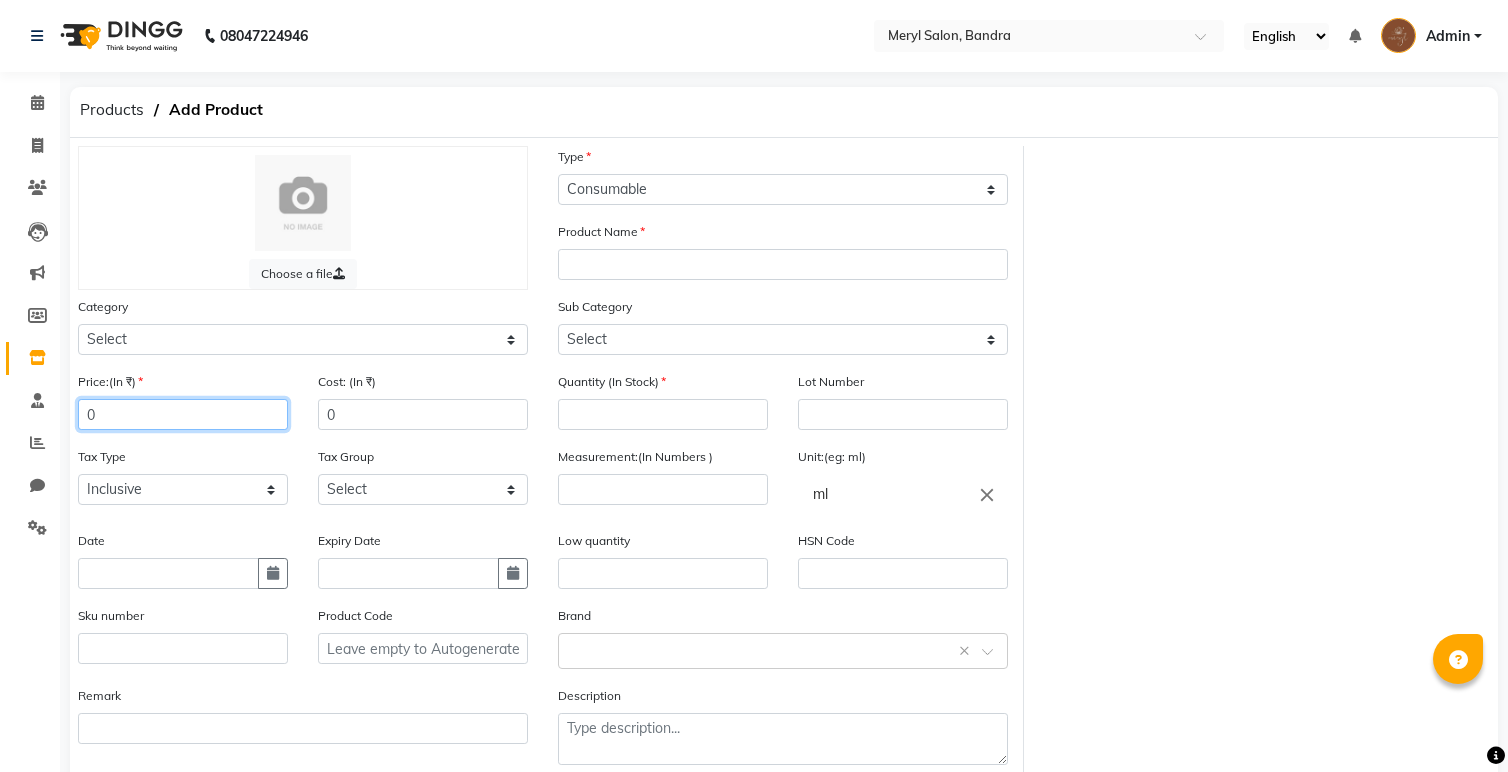 type on "0" 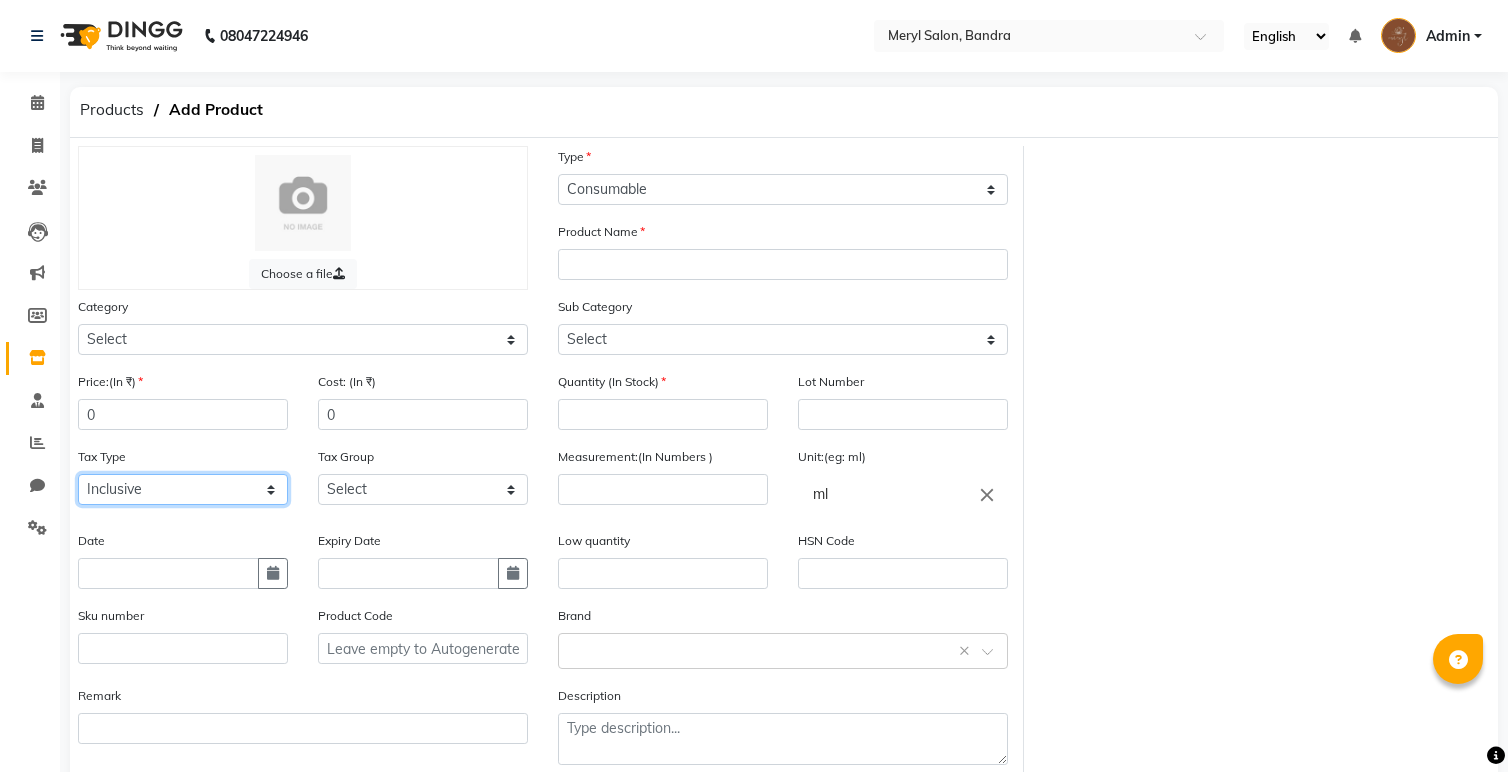 click on "Select Inclusive Exclusive" 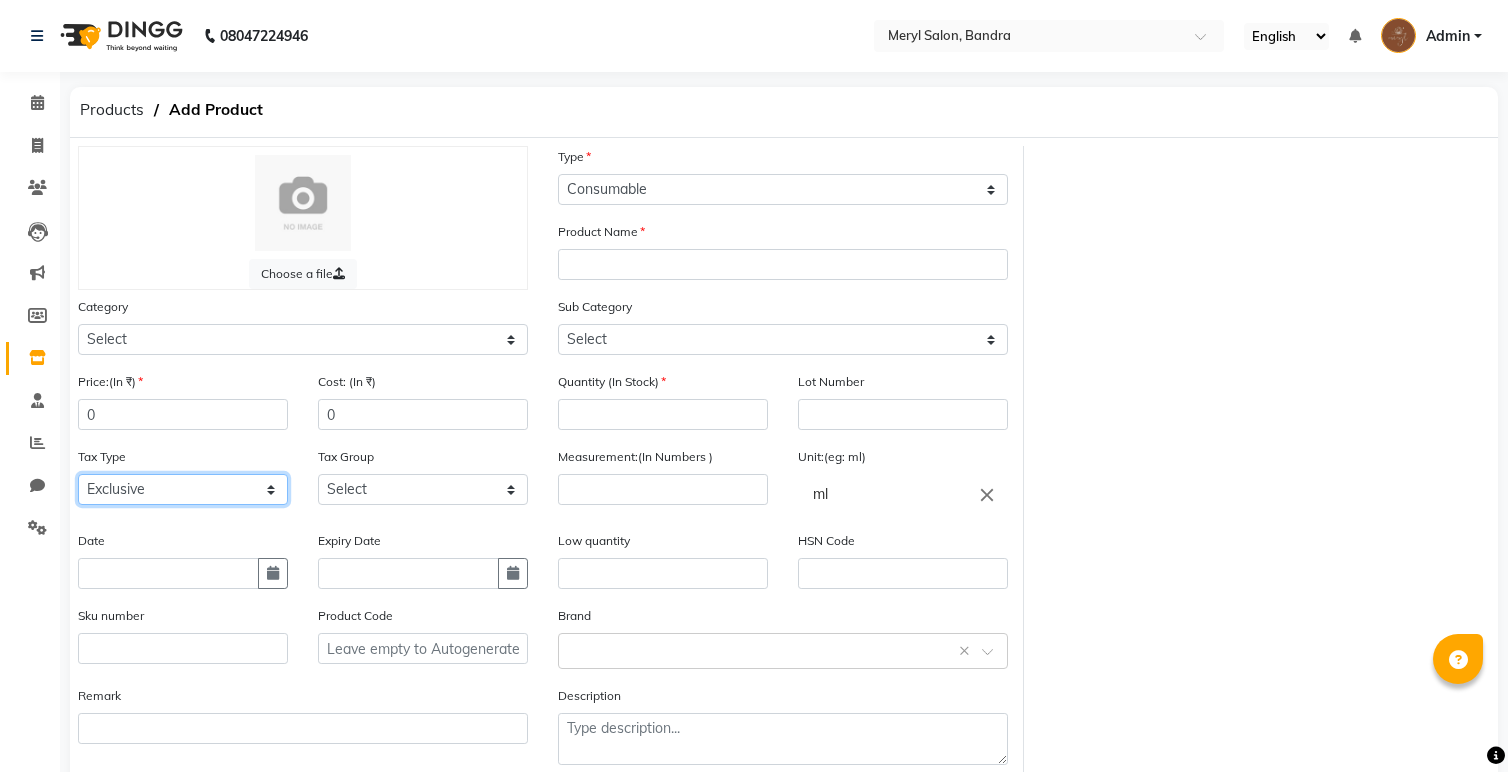click on "Select Inclusive Exclusive" 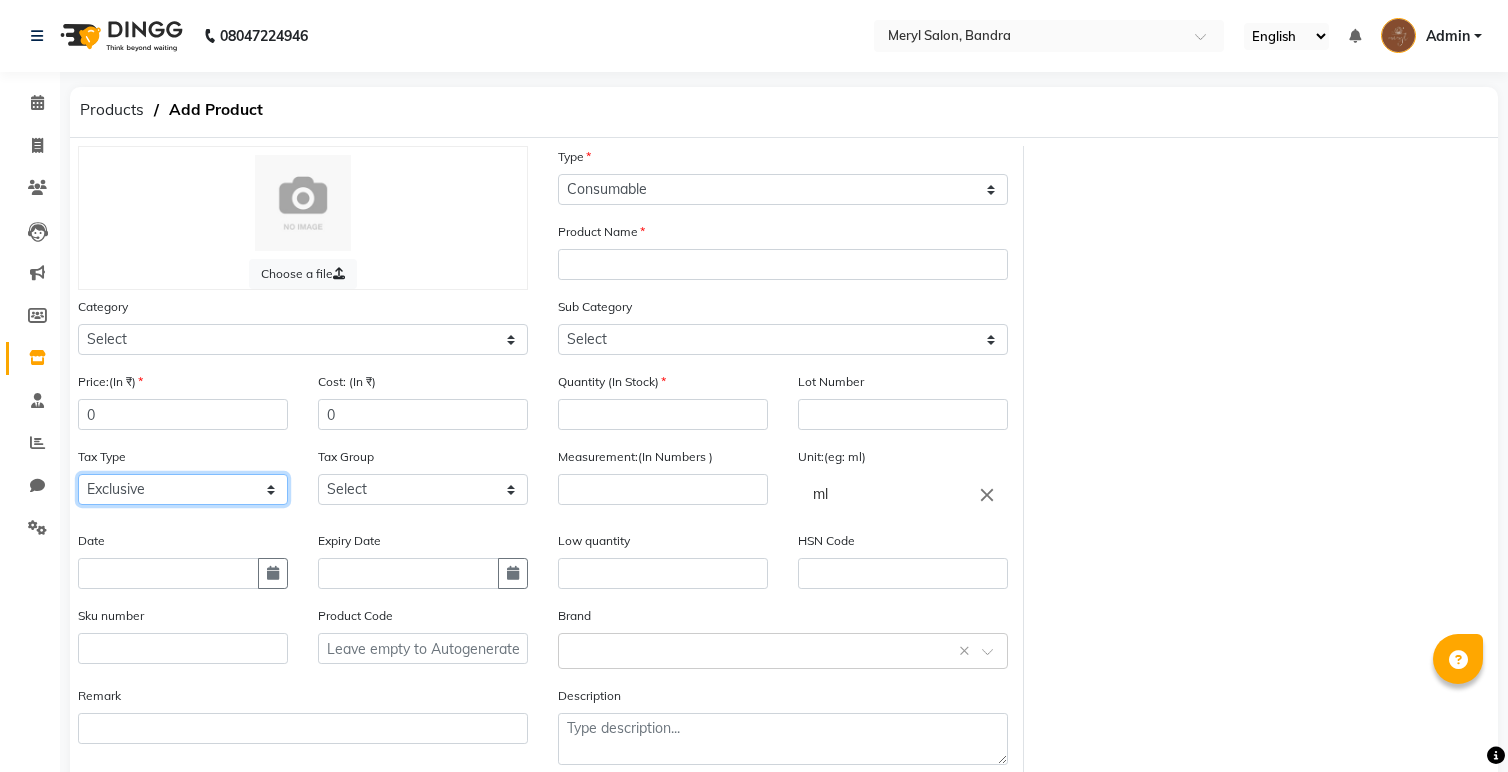 select on "true" 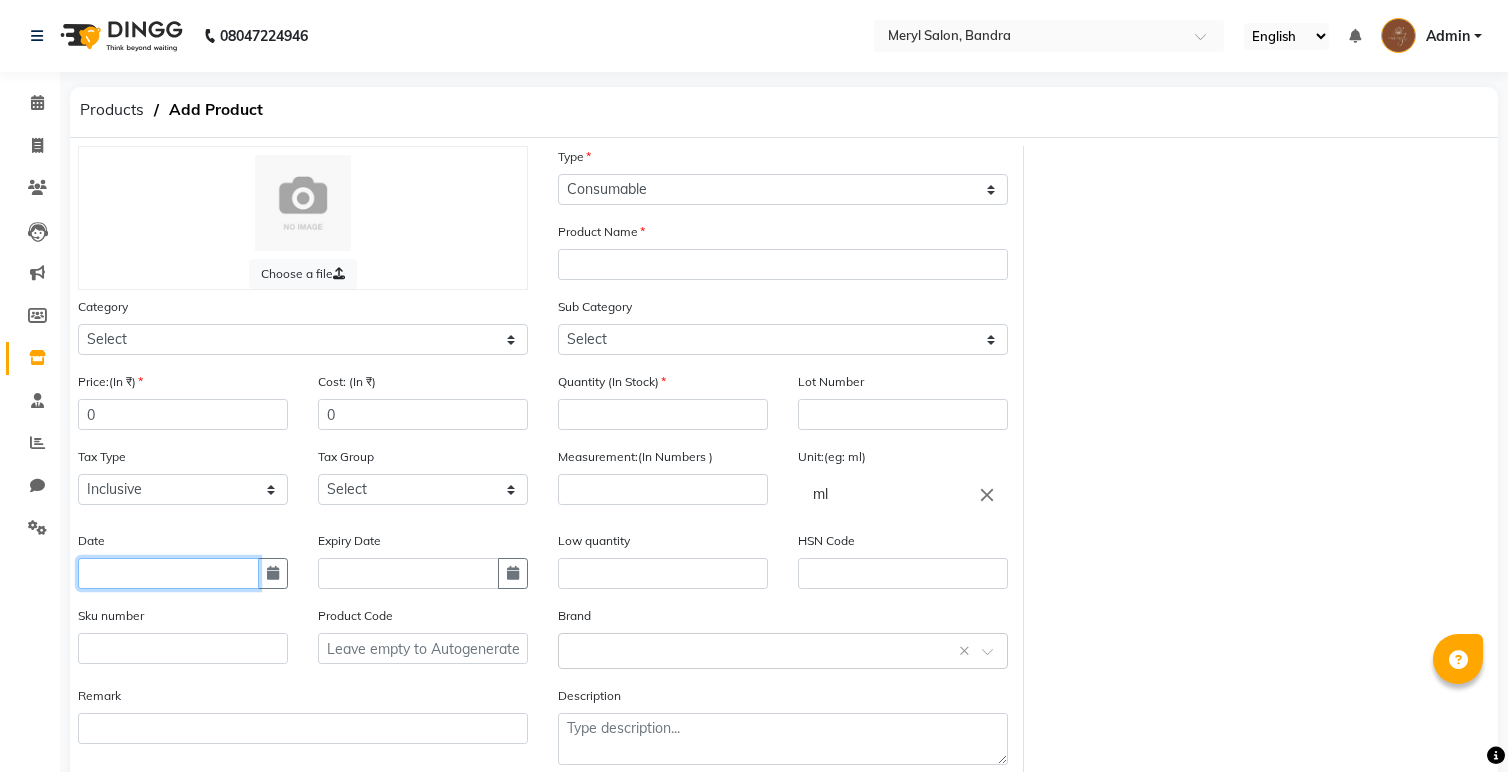 click 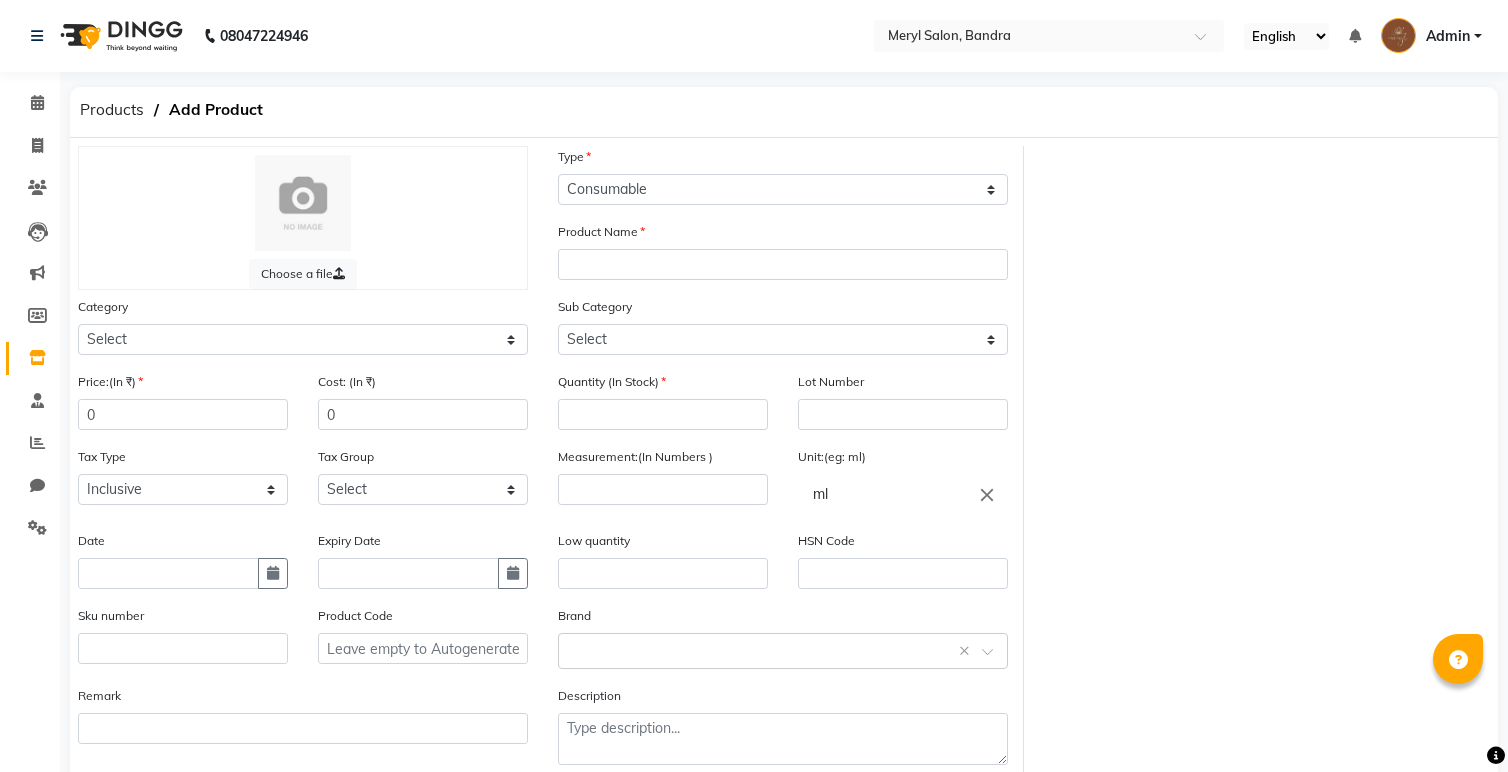 select on "8" 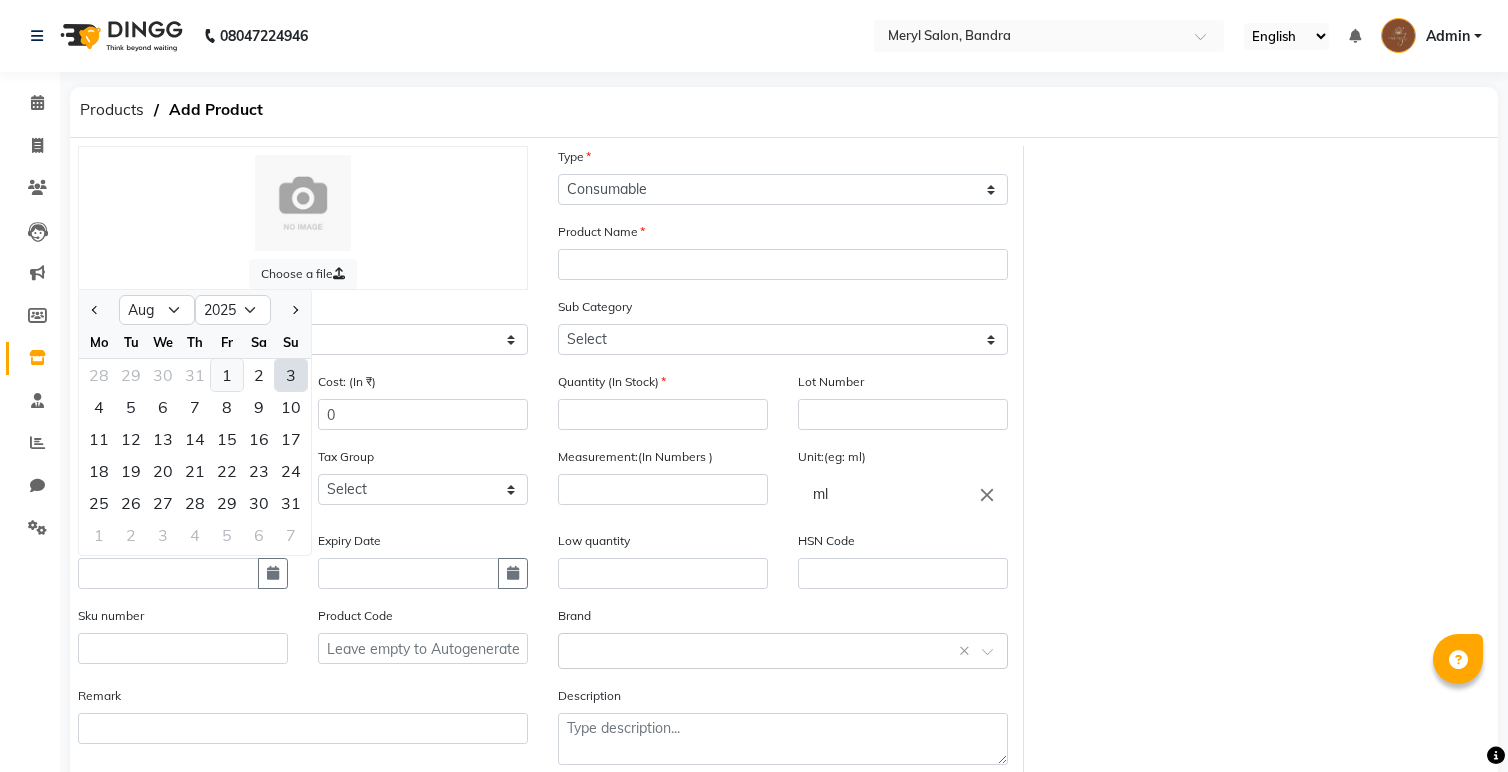 click on "1" 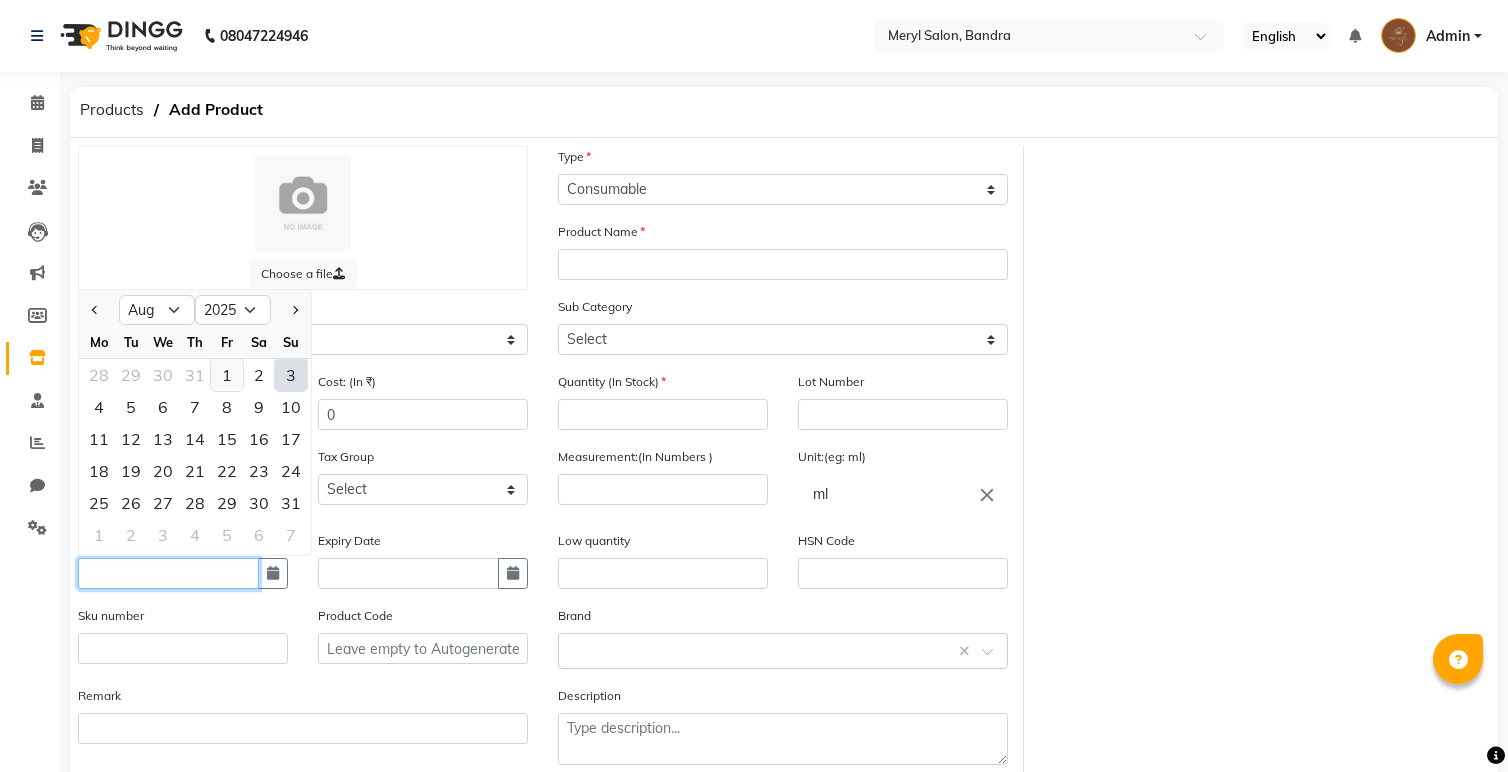 type on "01-08-2025" 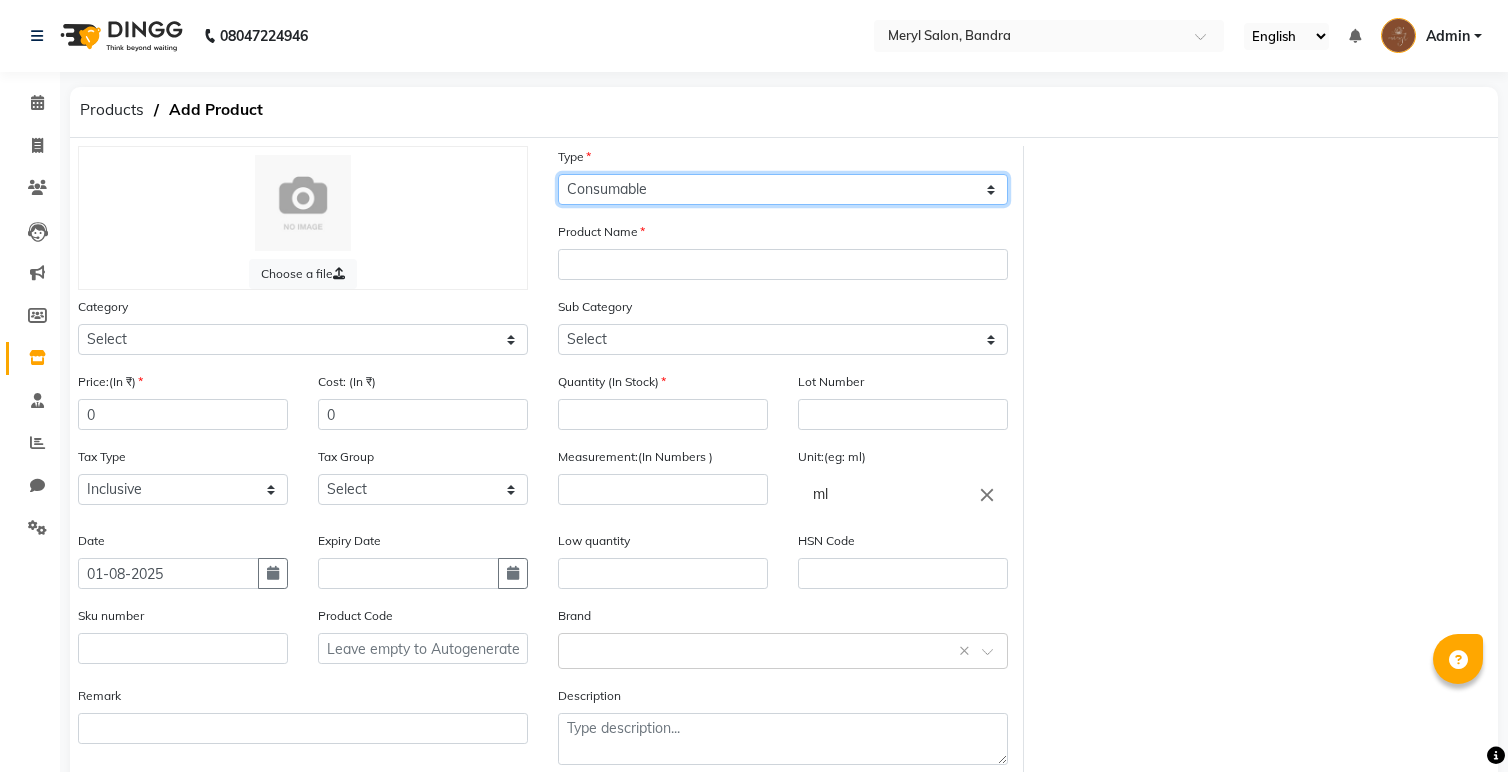 click on "Select Type Both Retail Consumable" 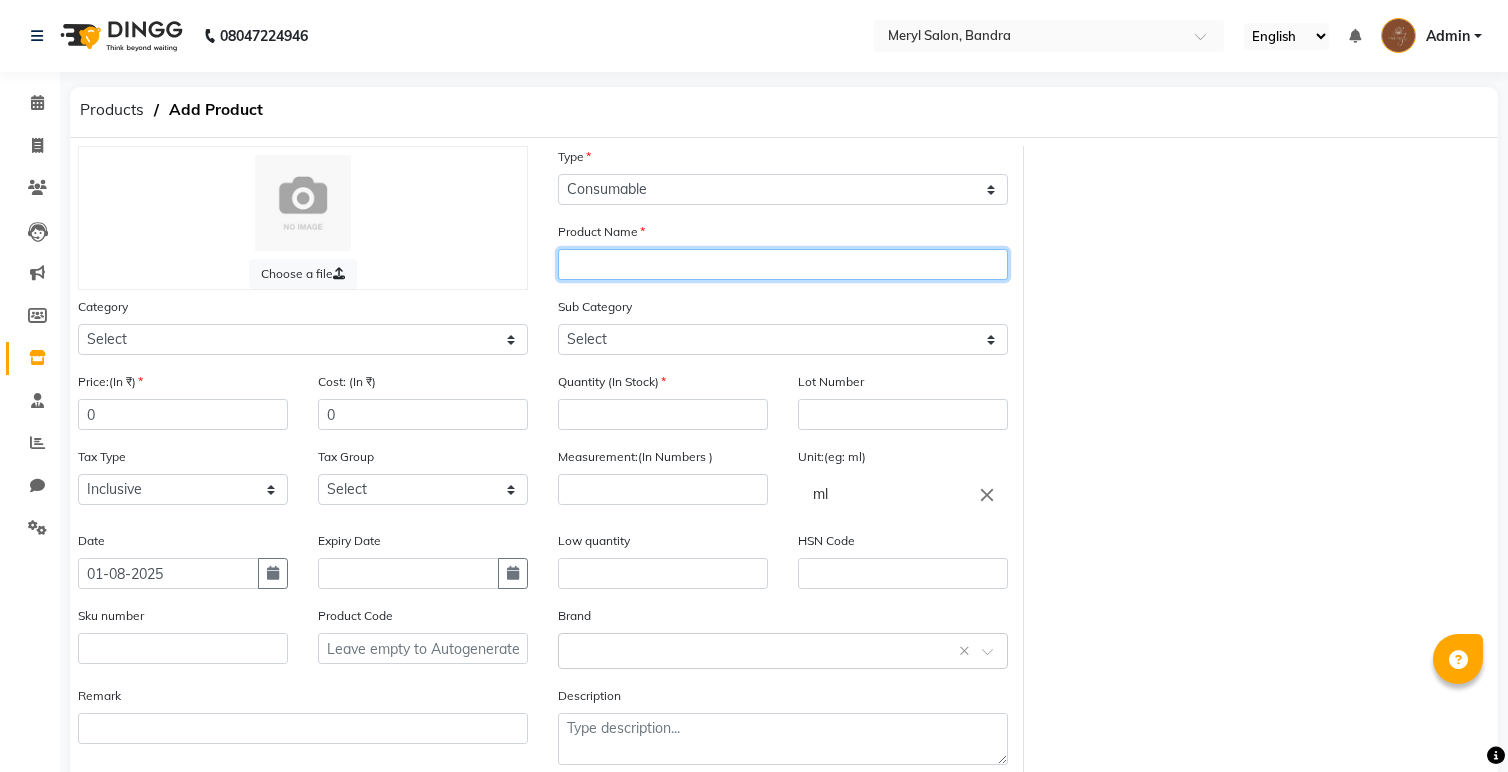 click 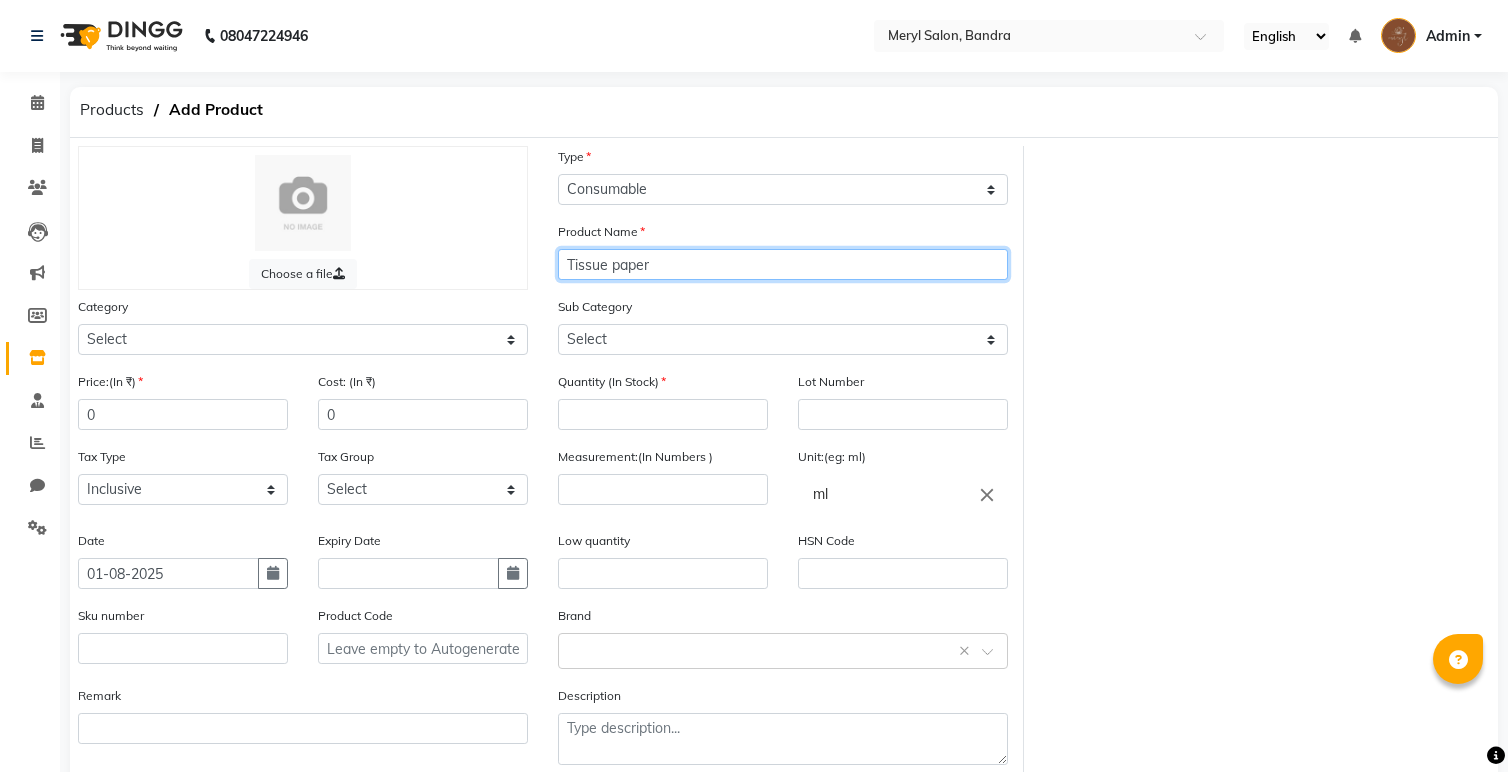type on "Tissue paper" 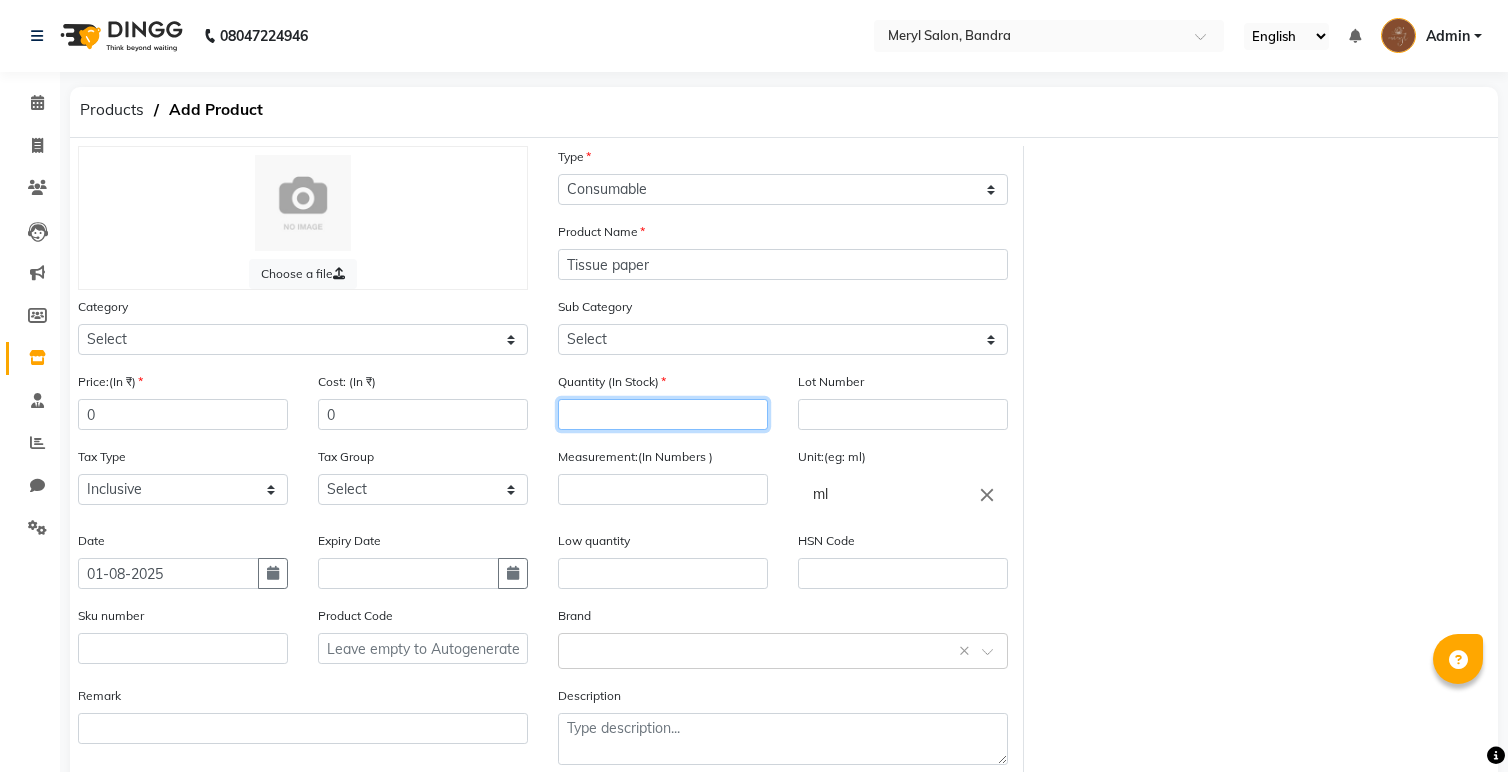 click 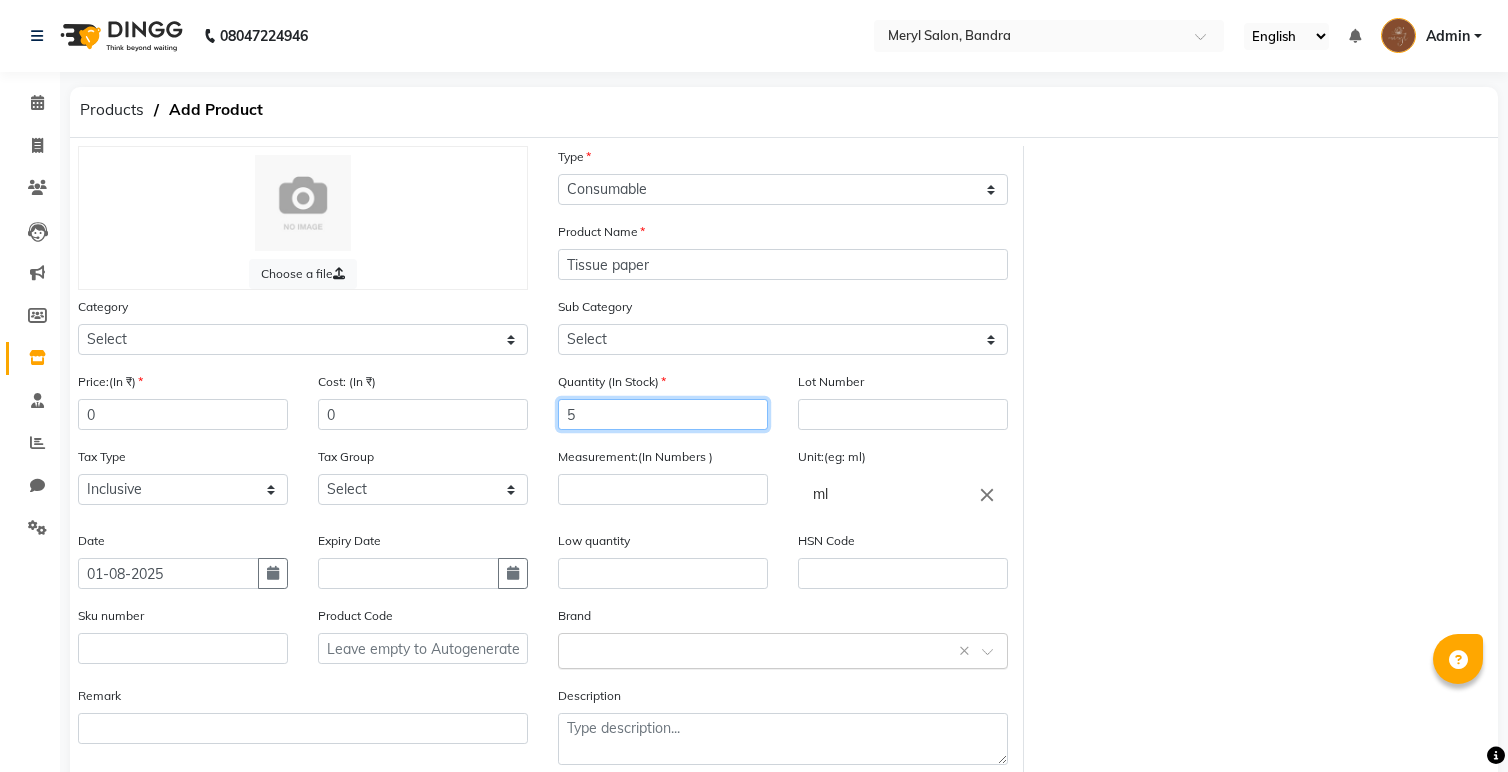 type on "5" 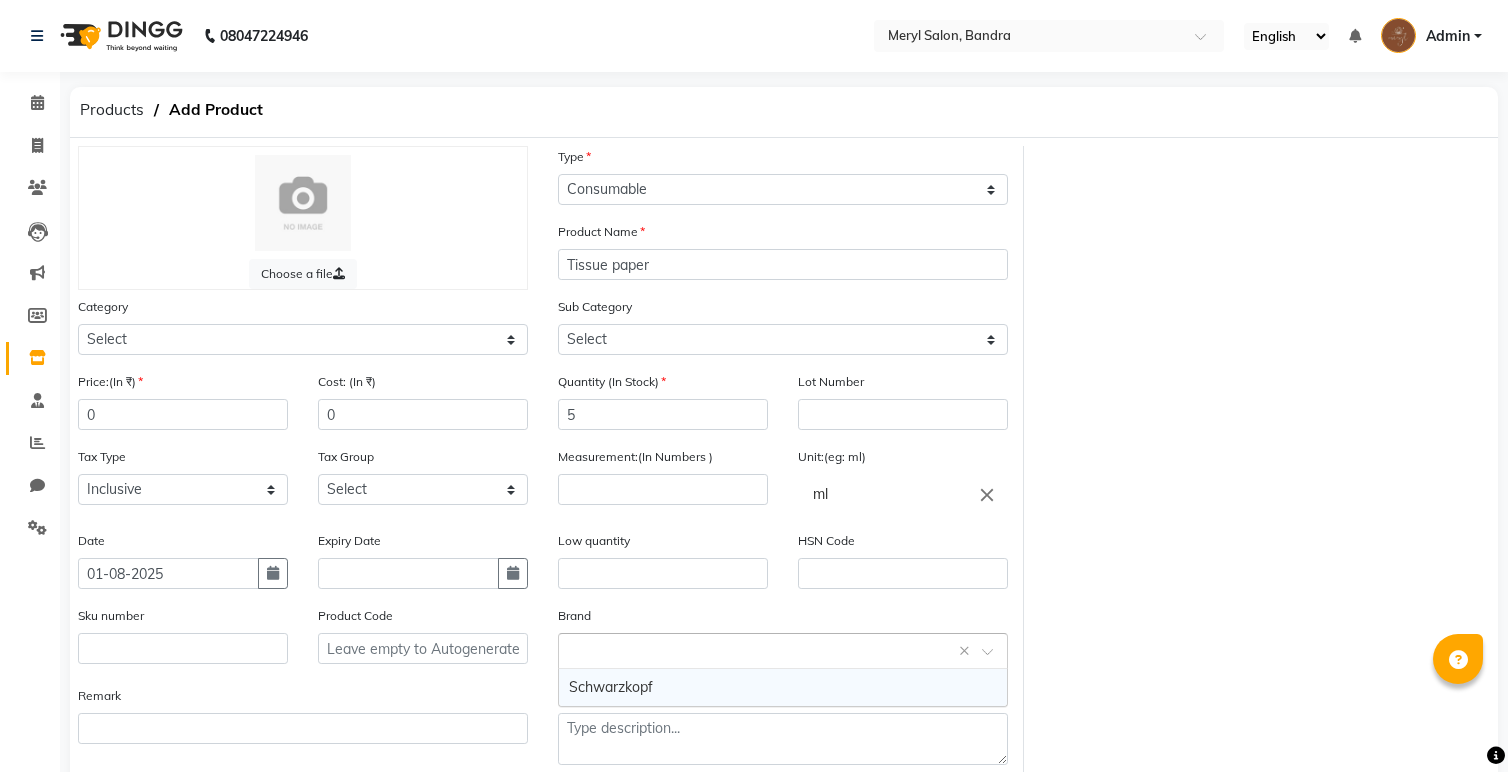 click 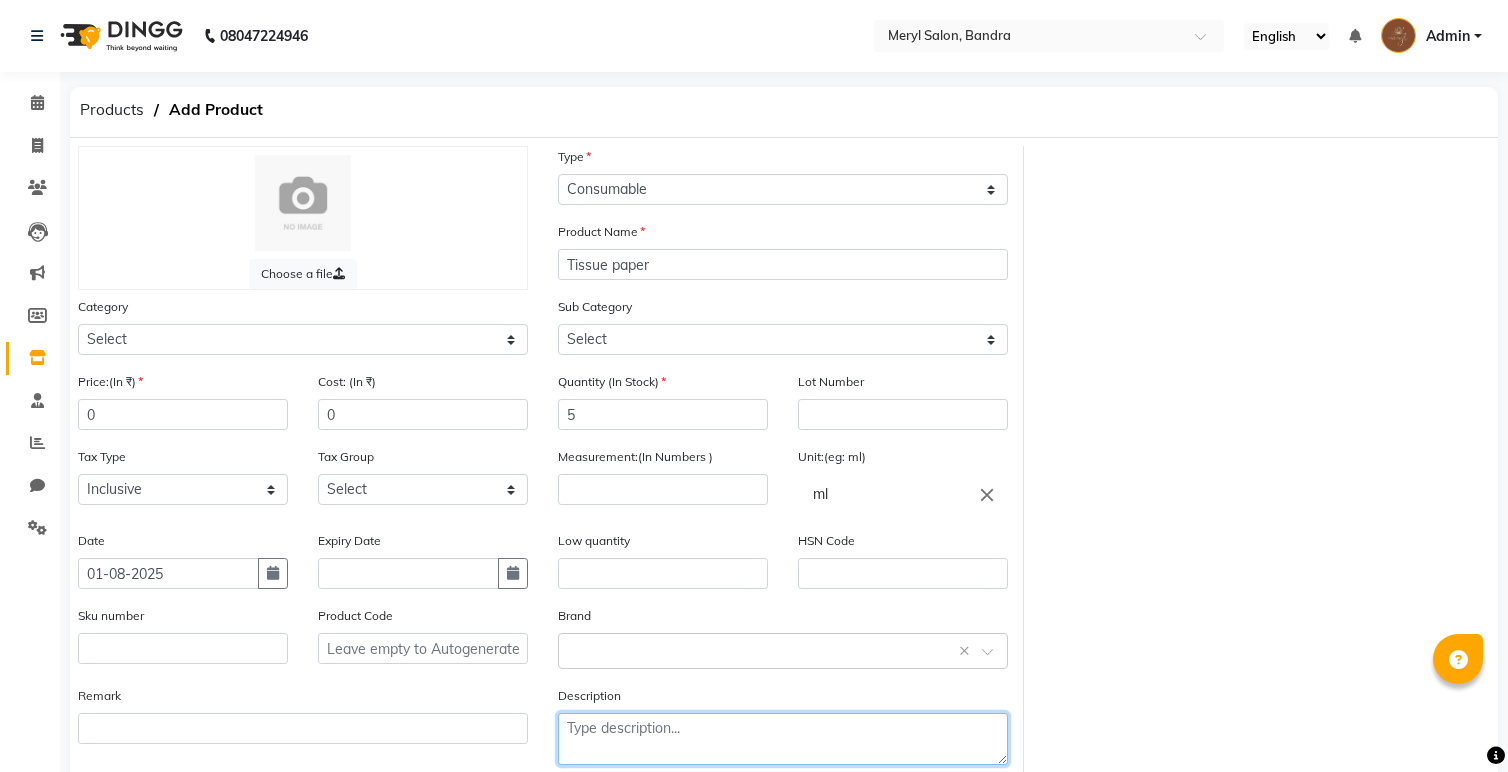 click 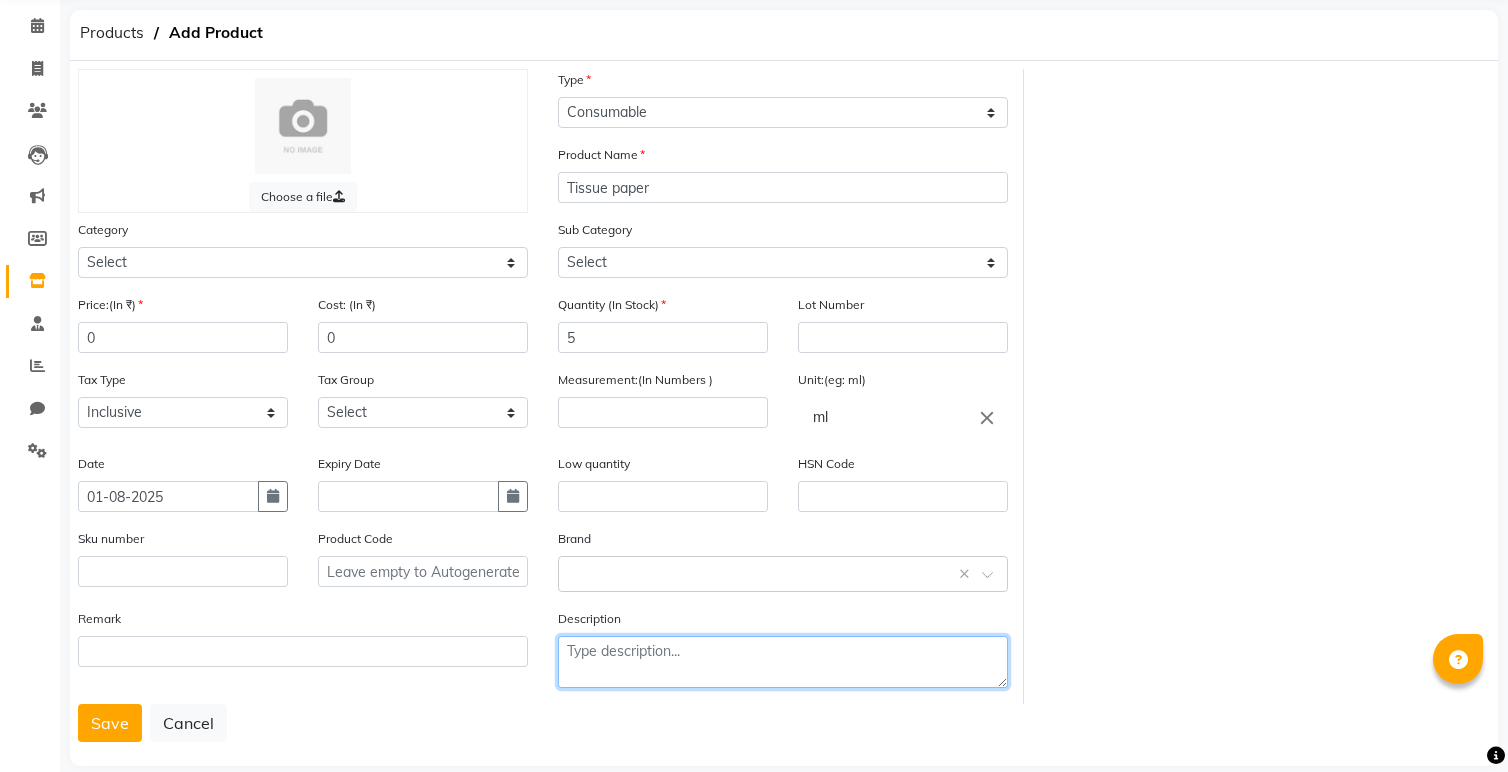 scroll, scrollTop: 105, scrollLeft: 0, axis: vertical 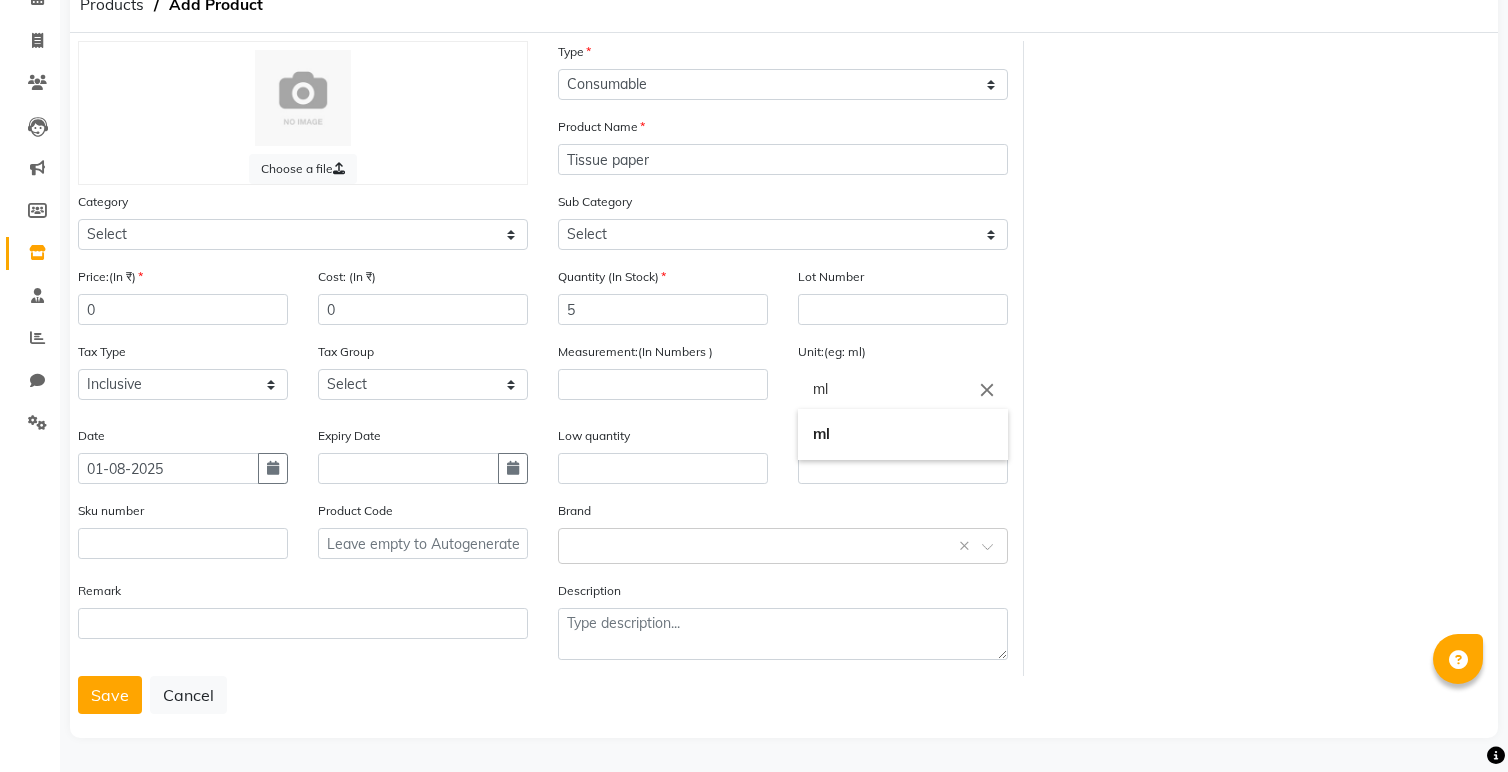 click on "ml" 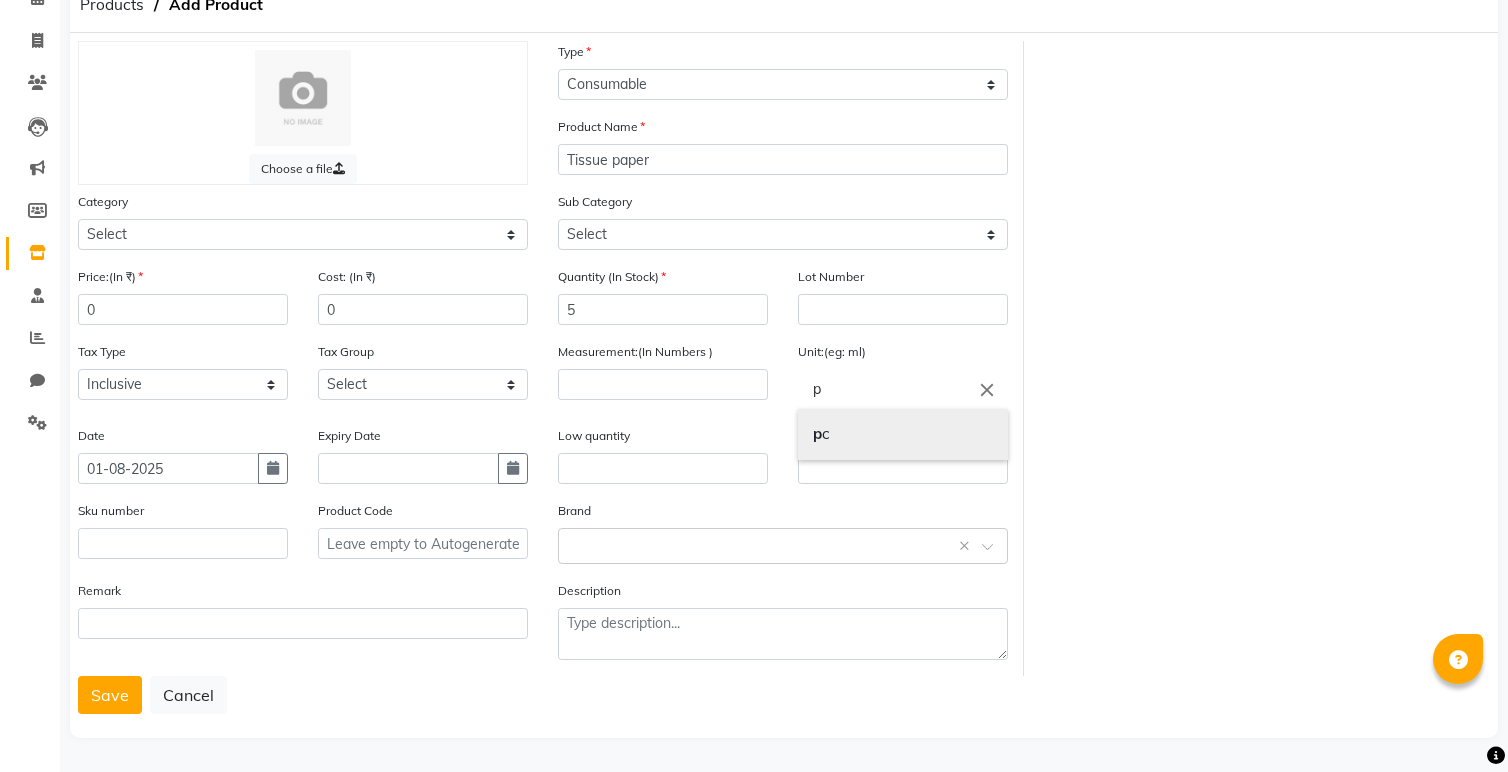 click on "p c" at bounding box center (903, 434) 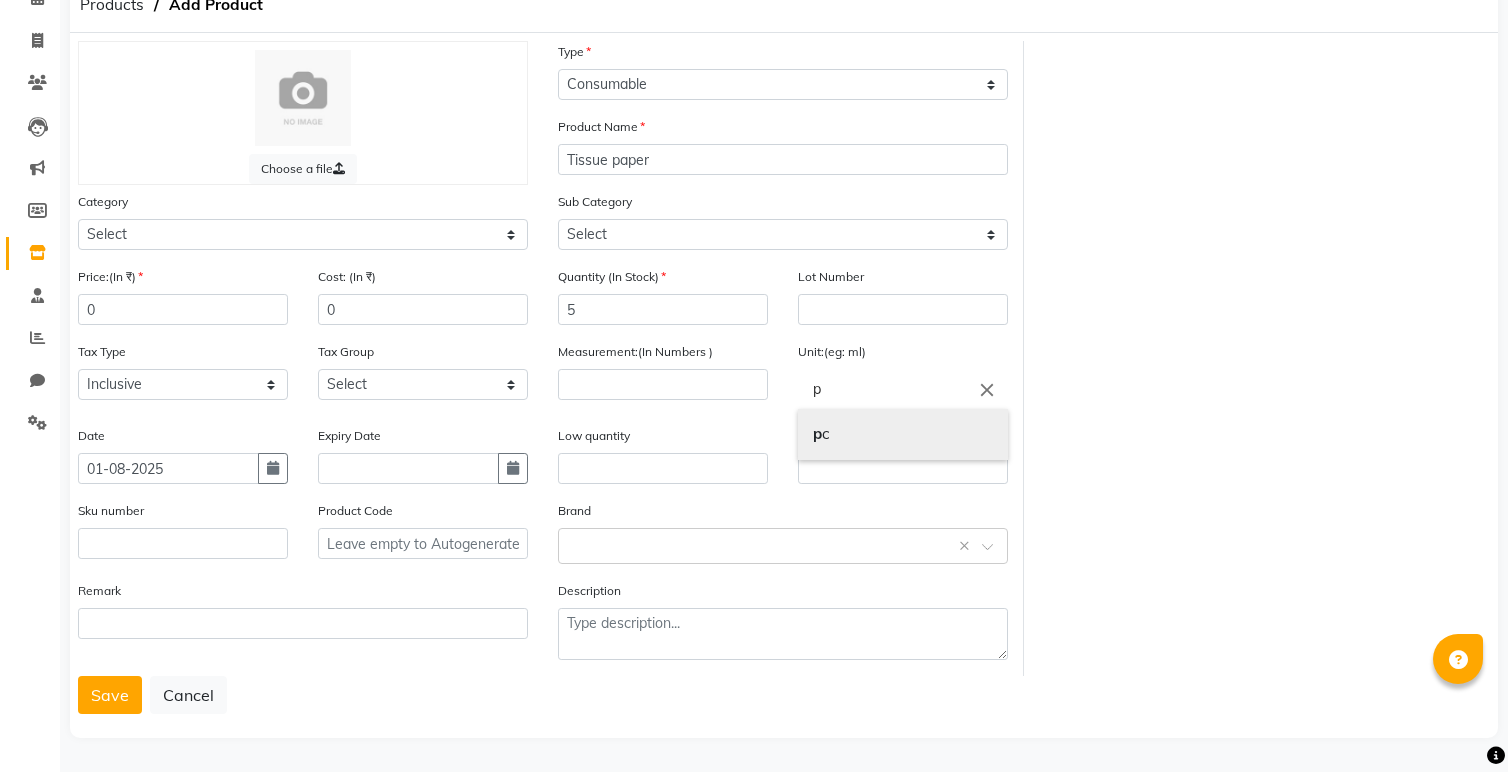 type on "pc" 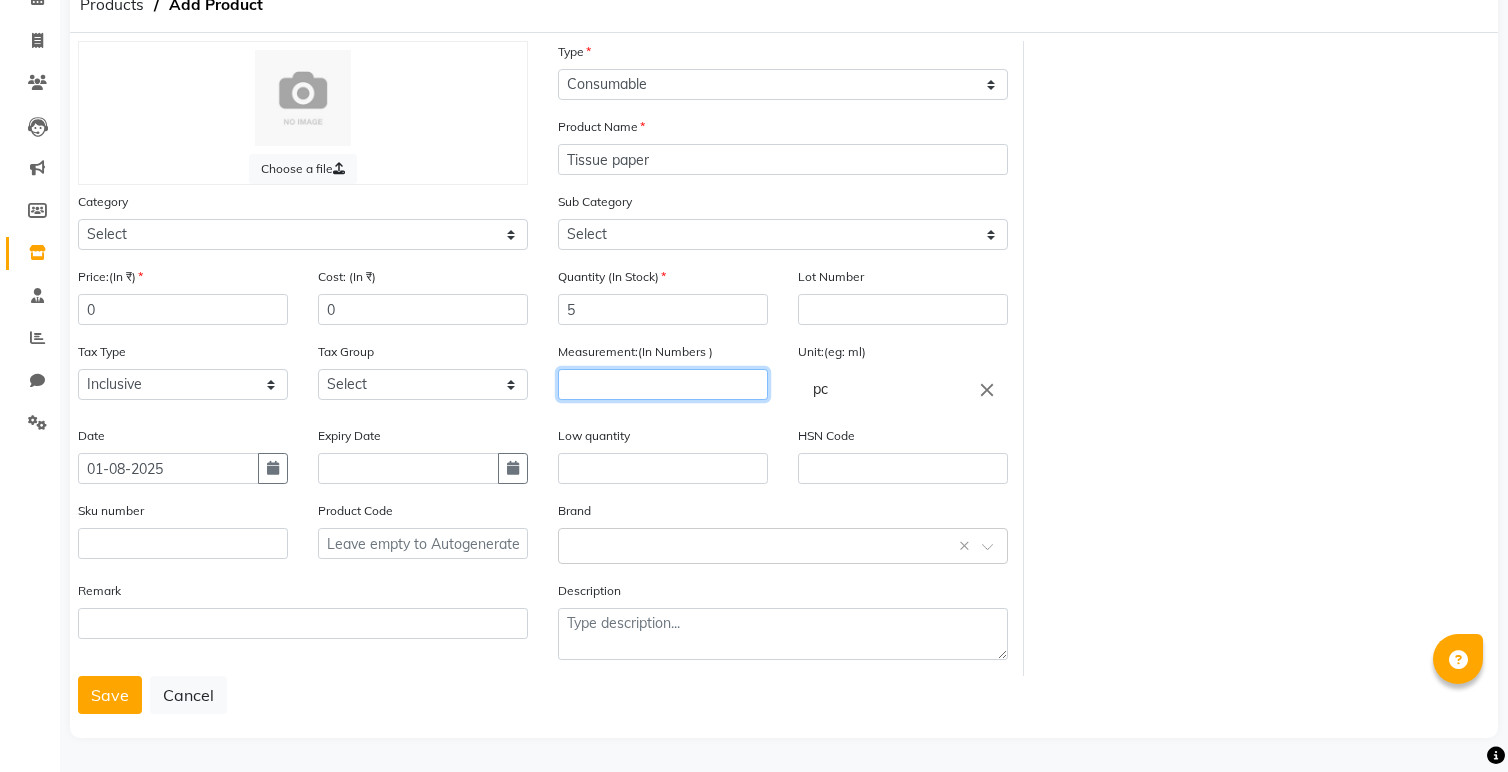 click 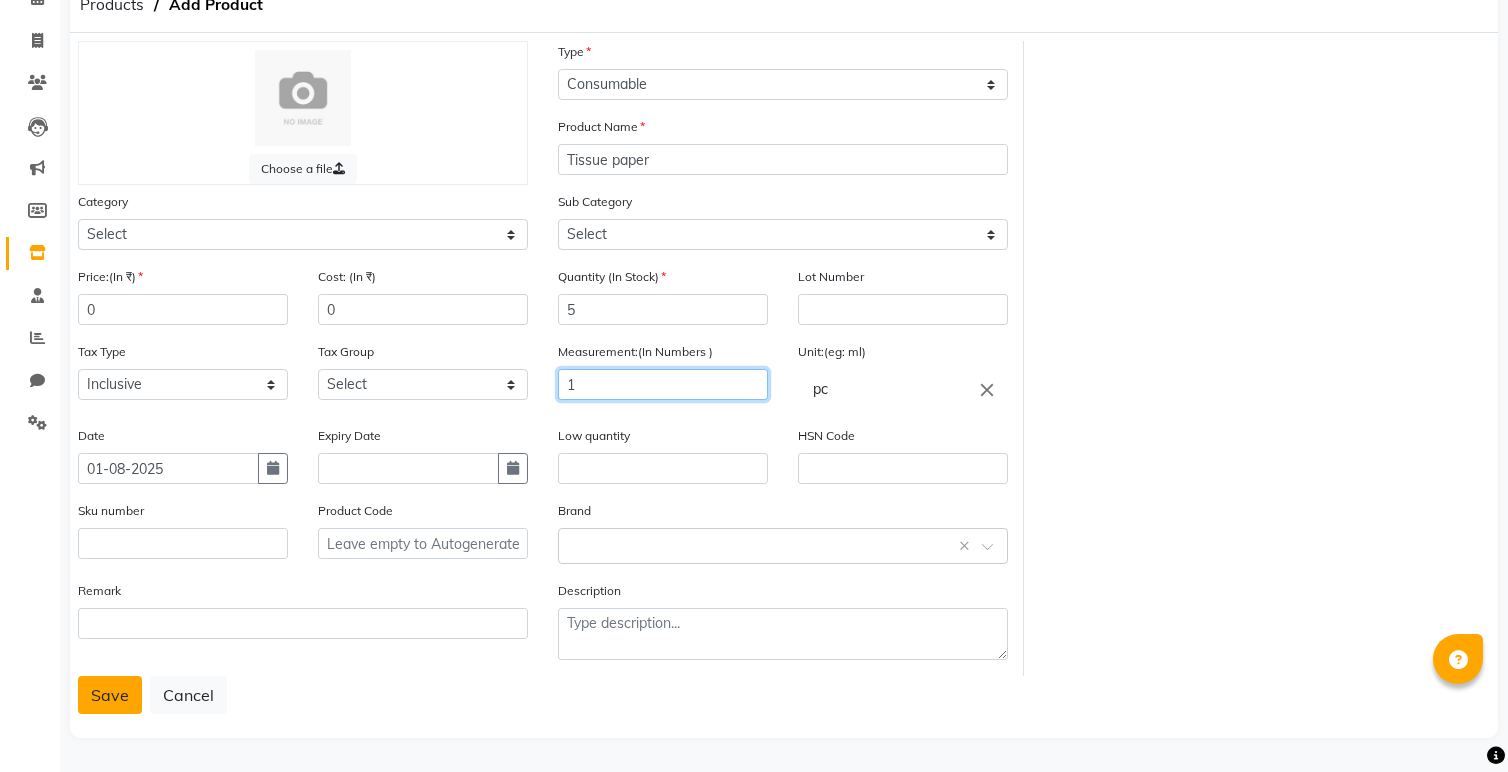 type on "1" 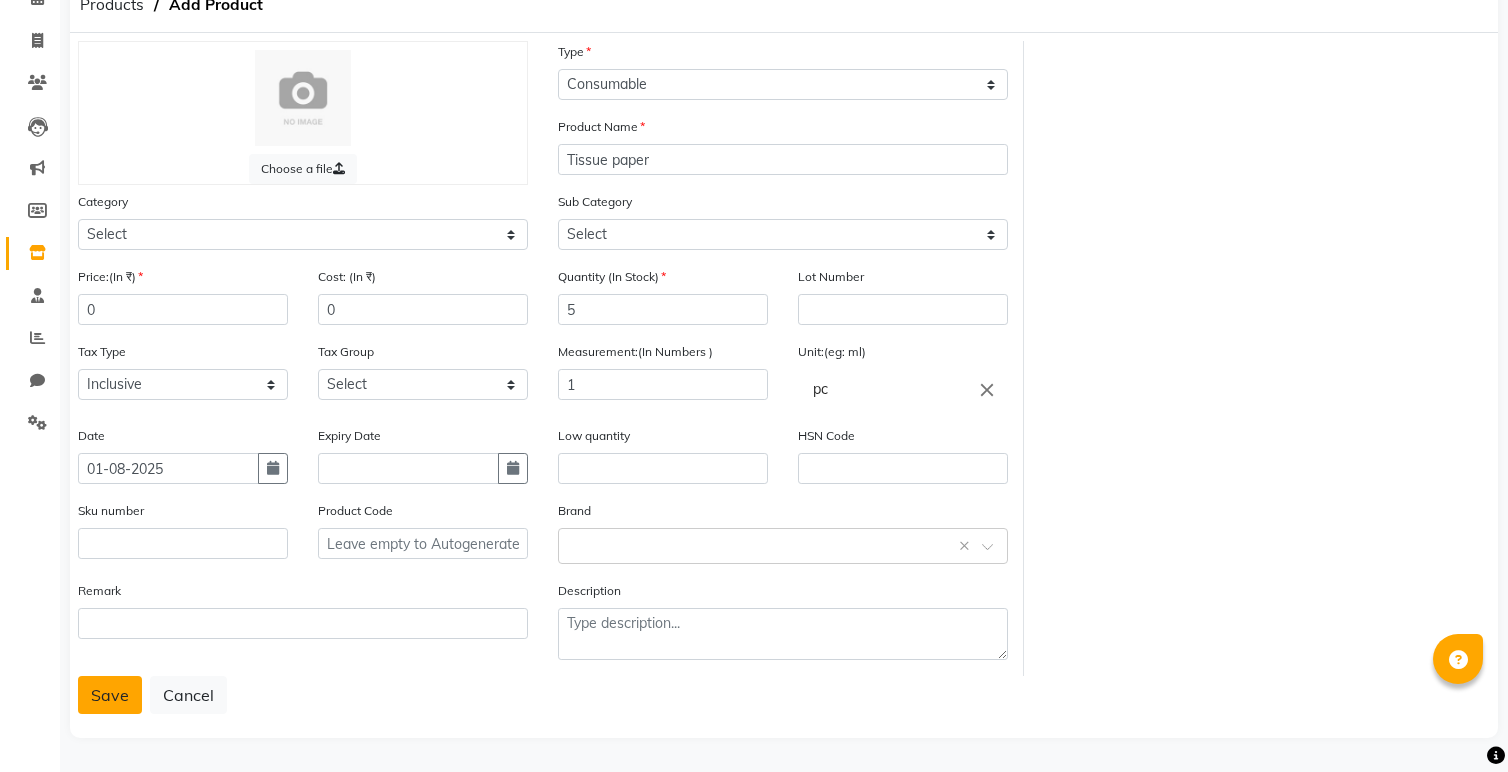 click on "Save" 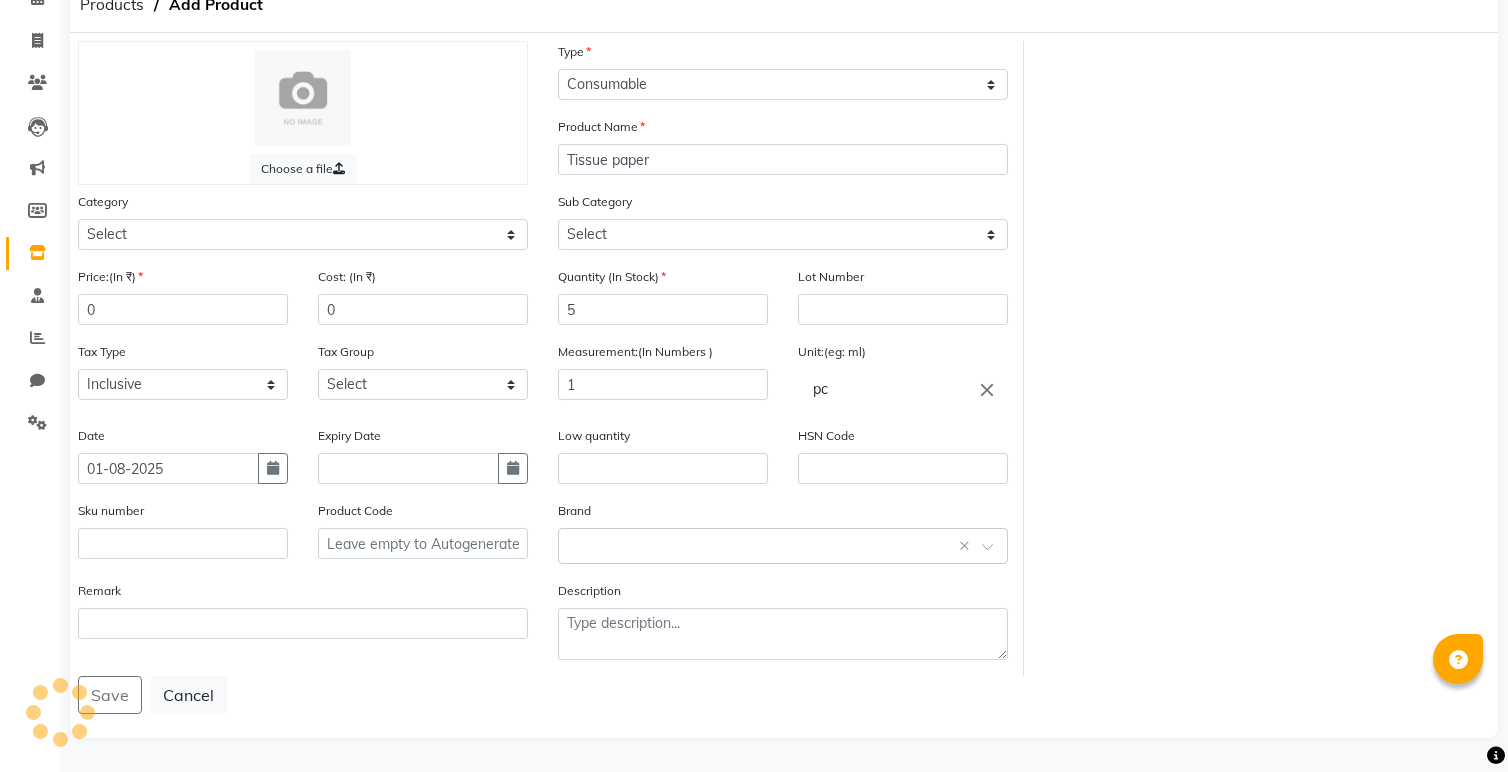 scroll, scrollTop: 0, scrollLeft: 0, axis: both 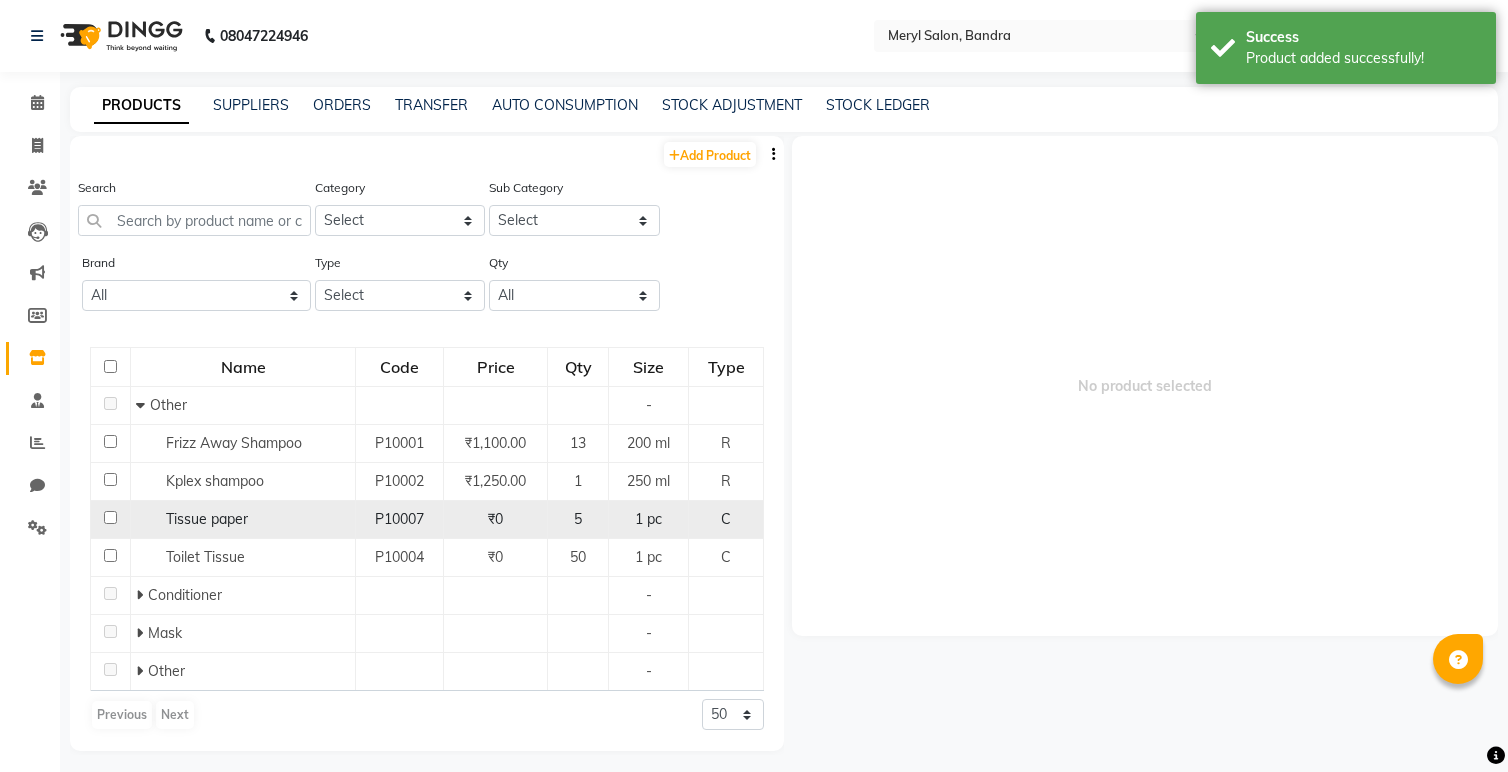click on "P10007" 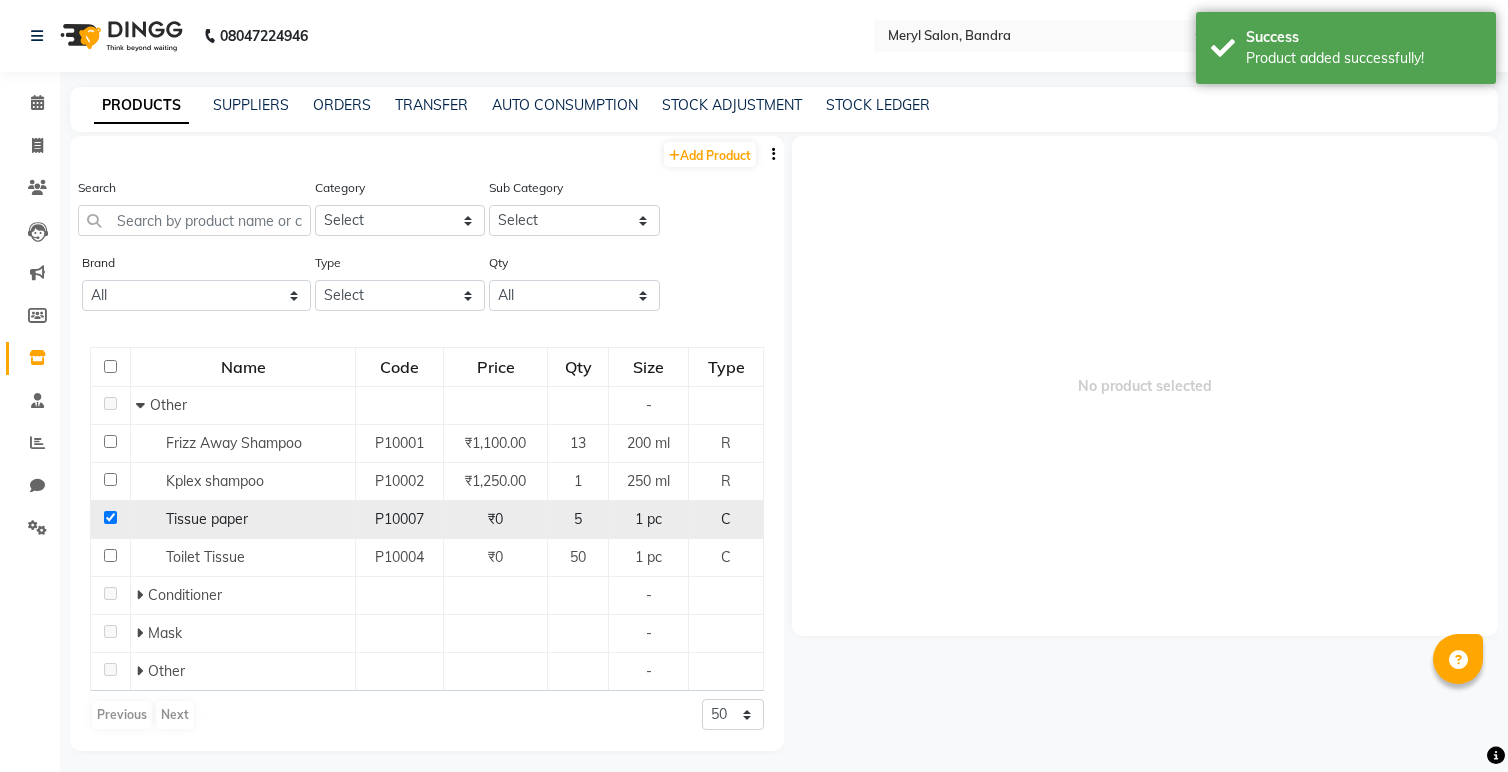 checkbox on "true" 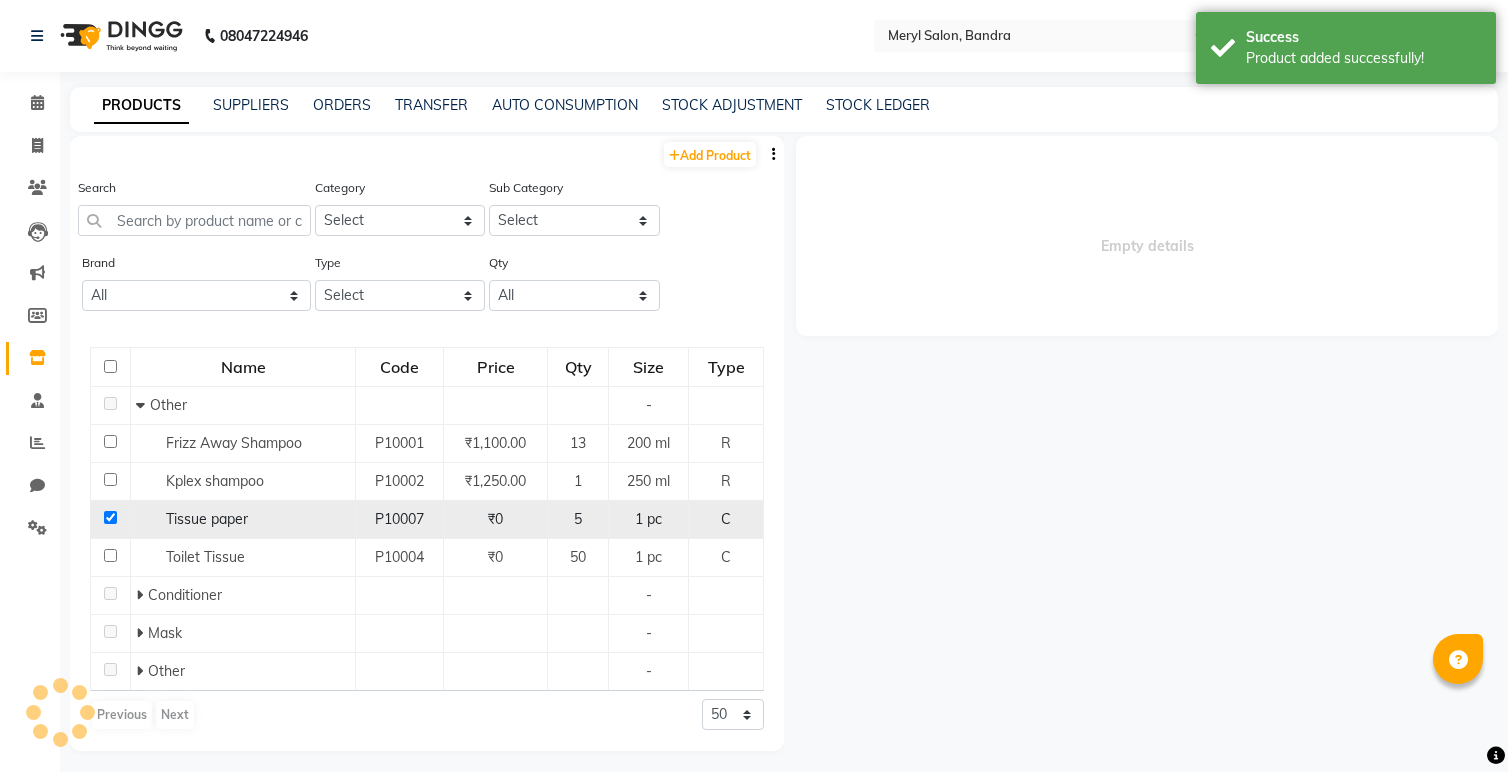 select 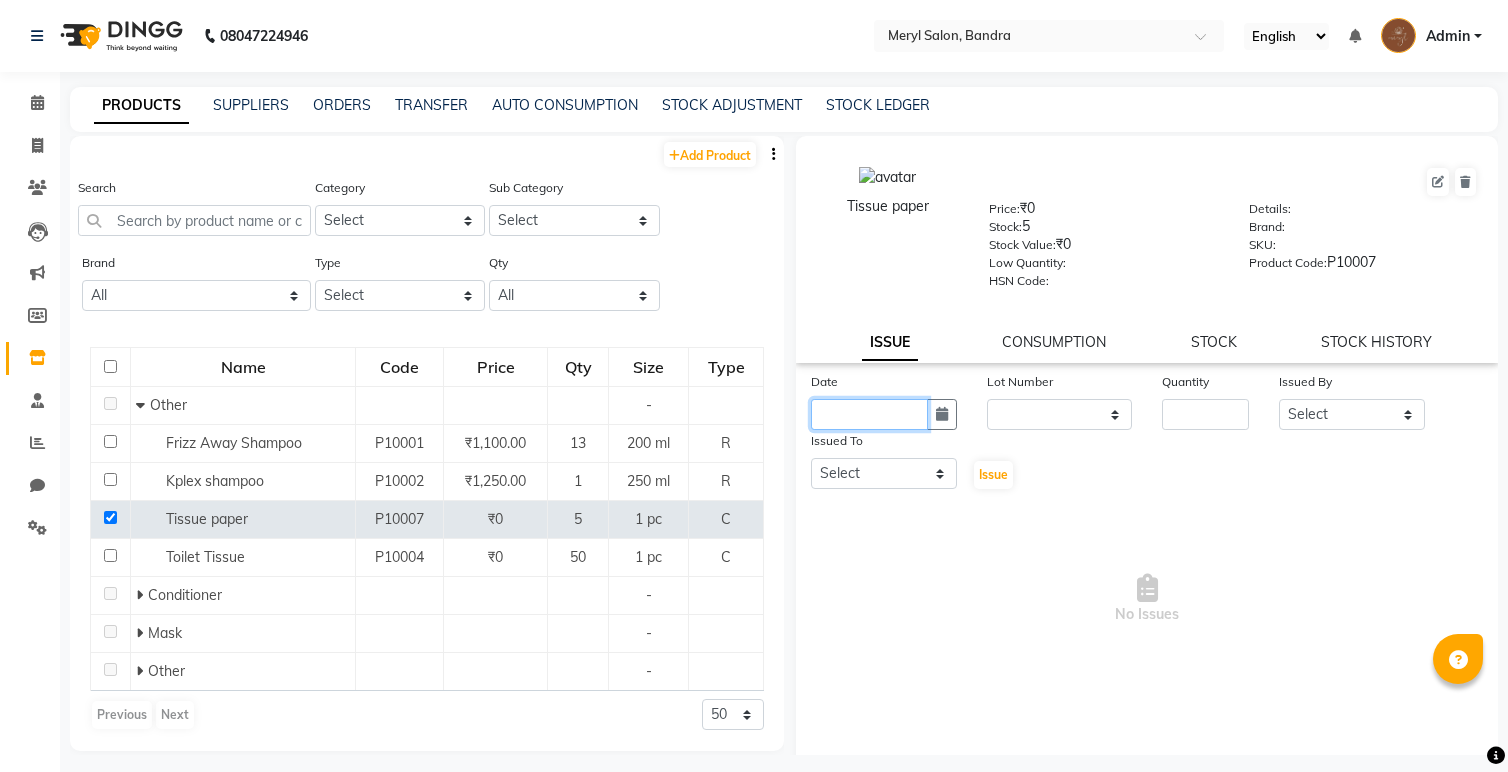 click 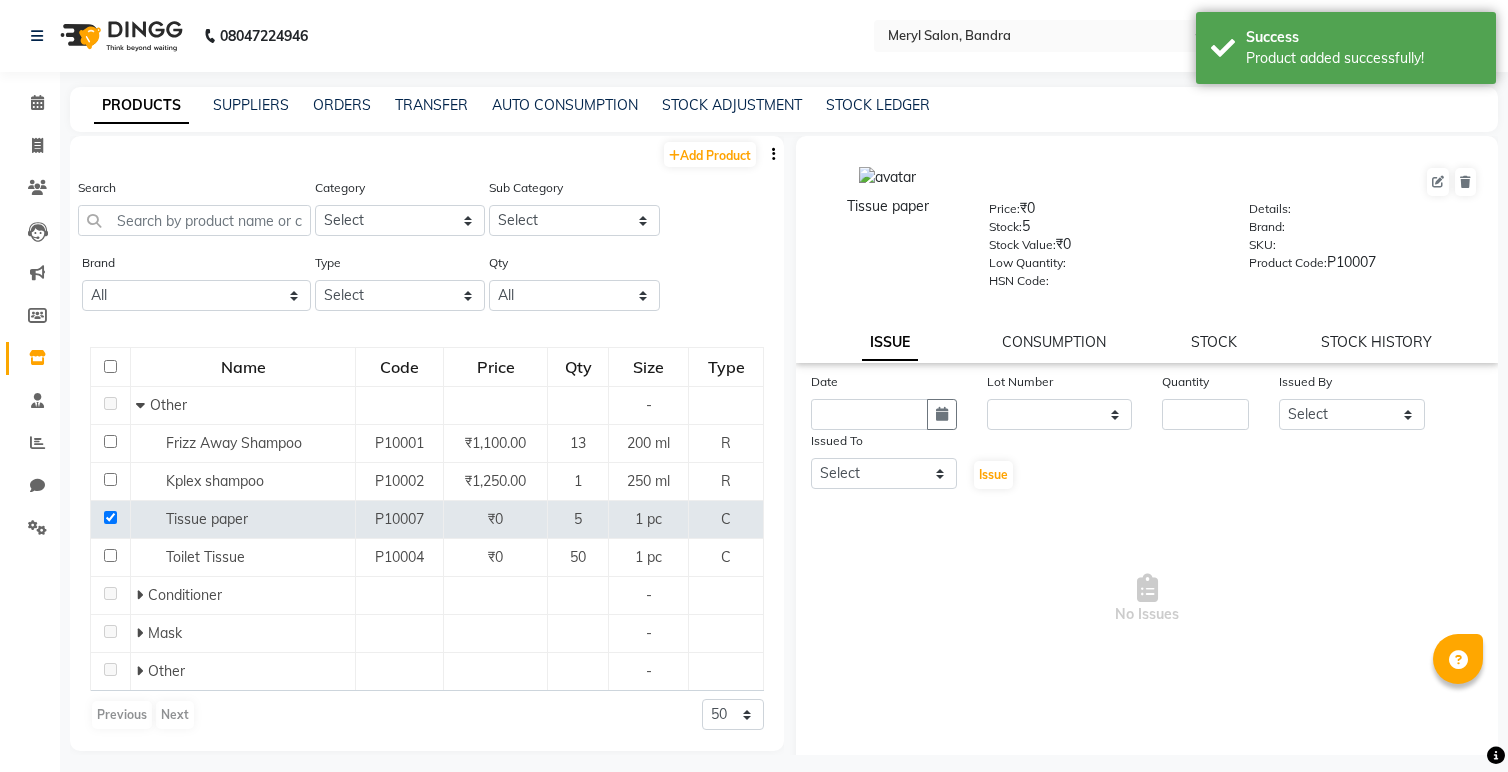 select on "8" 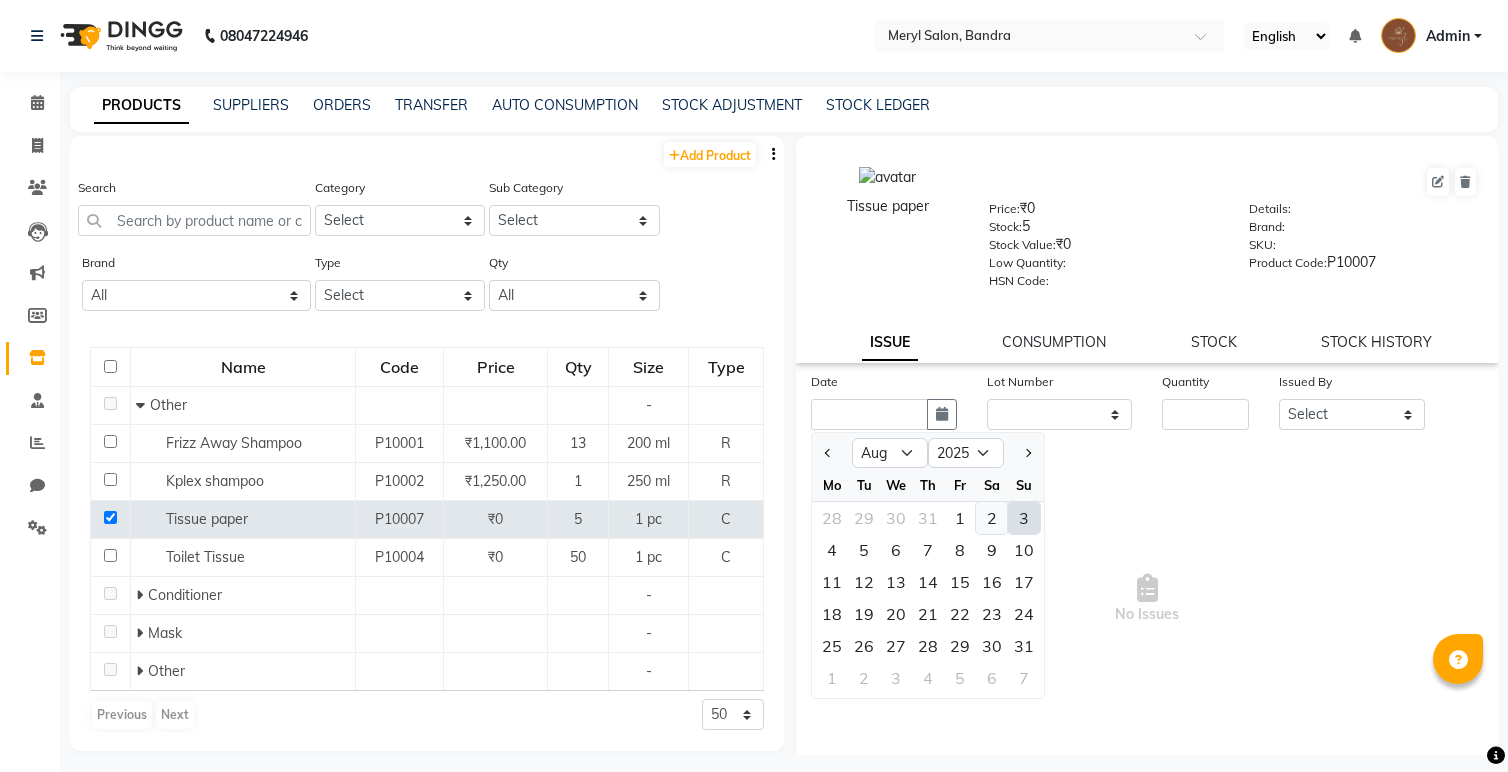 click on "2" 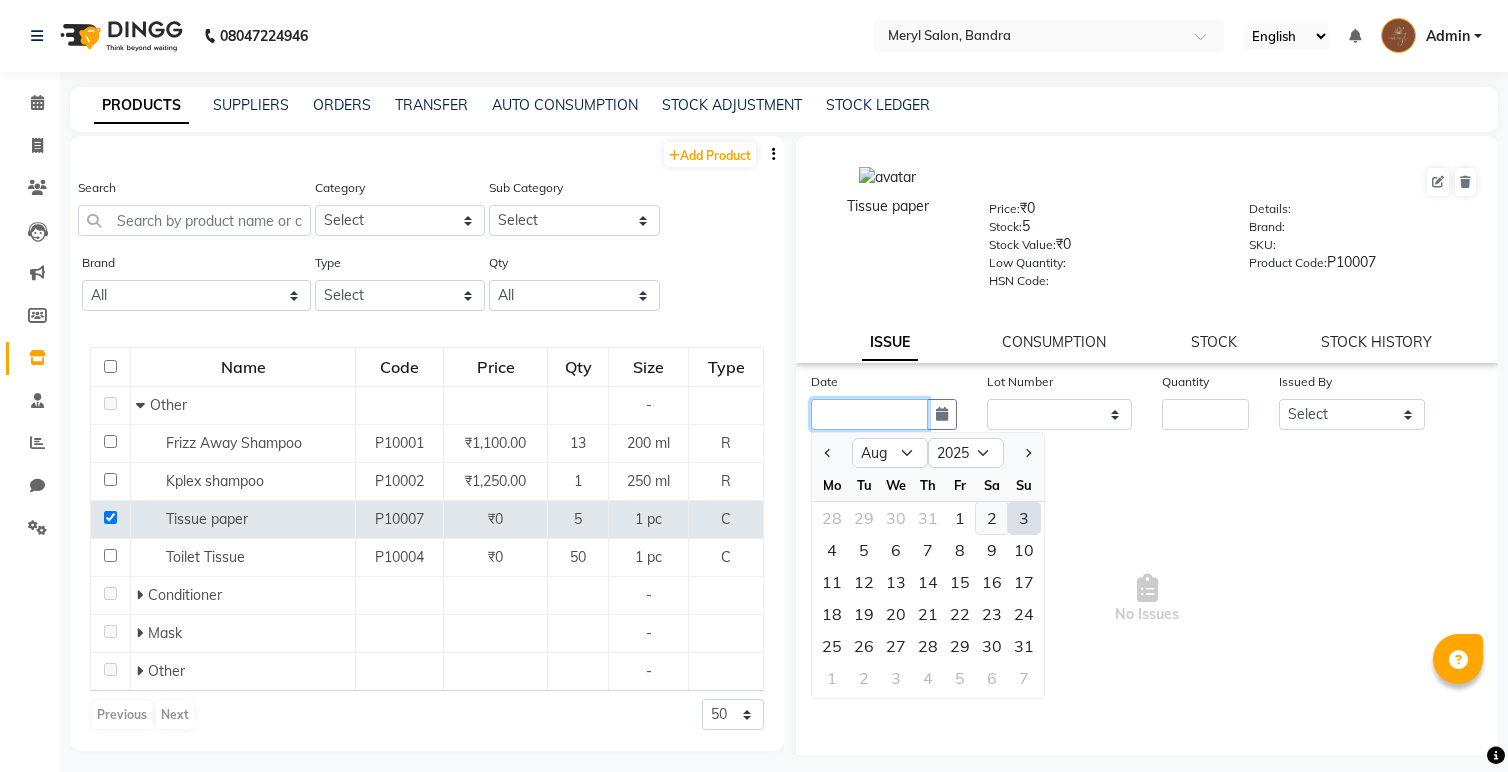 type on "02-08-2025" 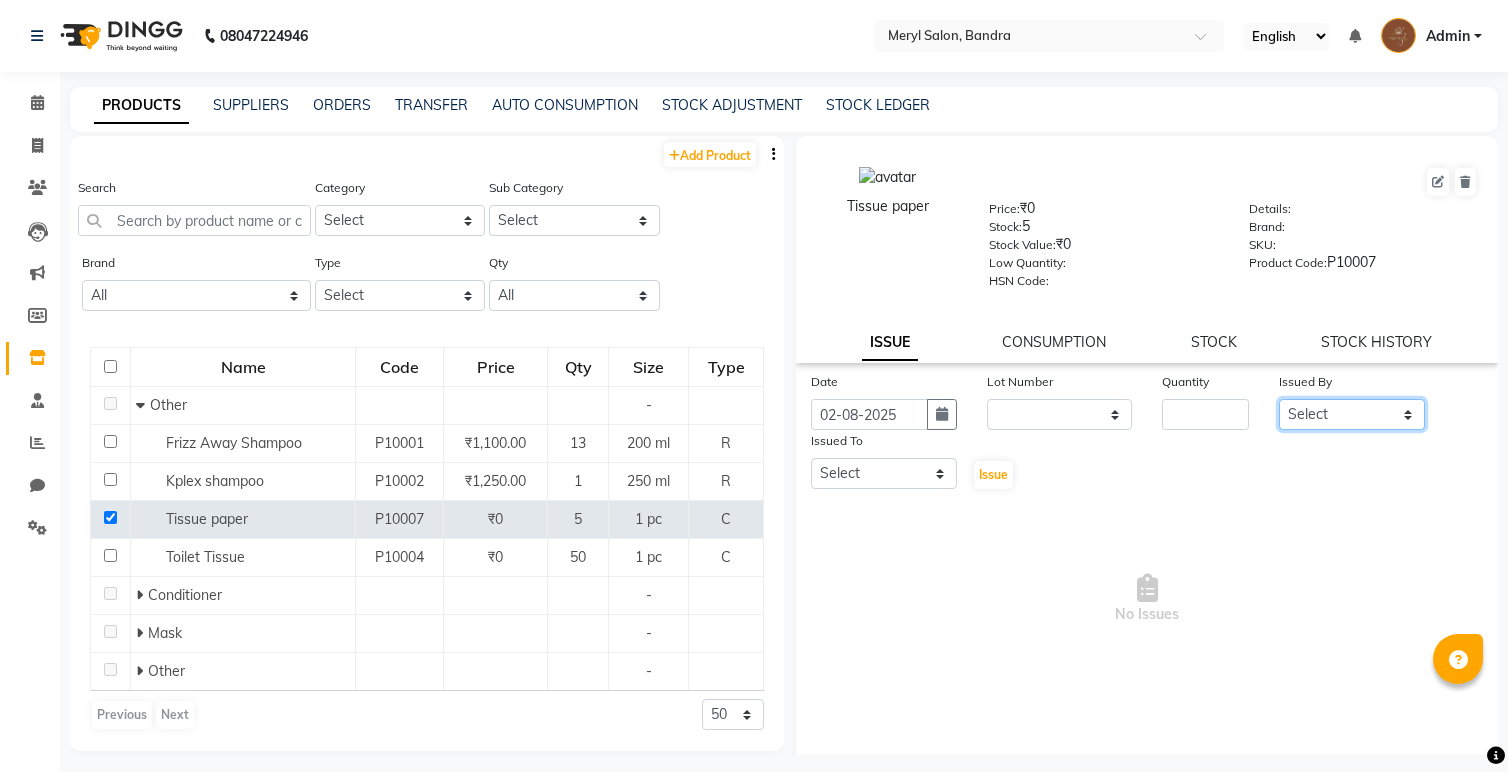 click on "Select Anita Dakshta  Jessica Omar Priti Rajesh  Raju Rekha Sana  Shamal  Shivansh Sohail" 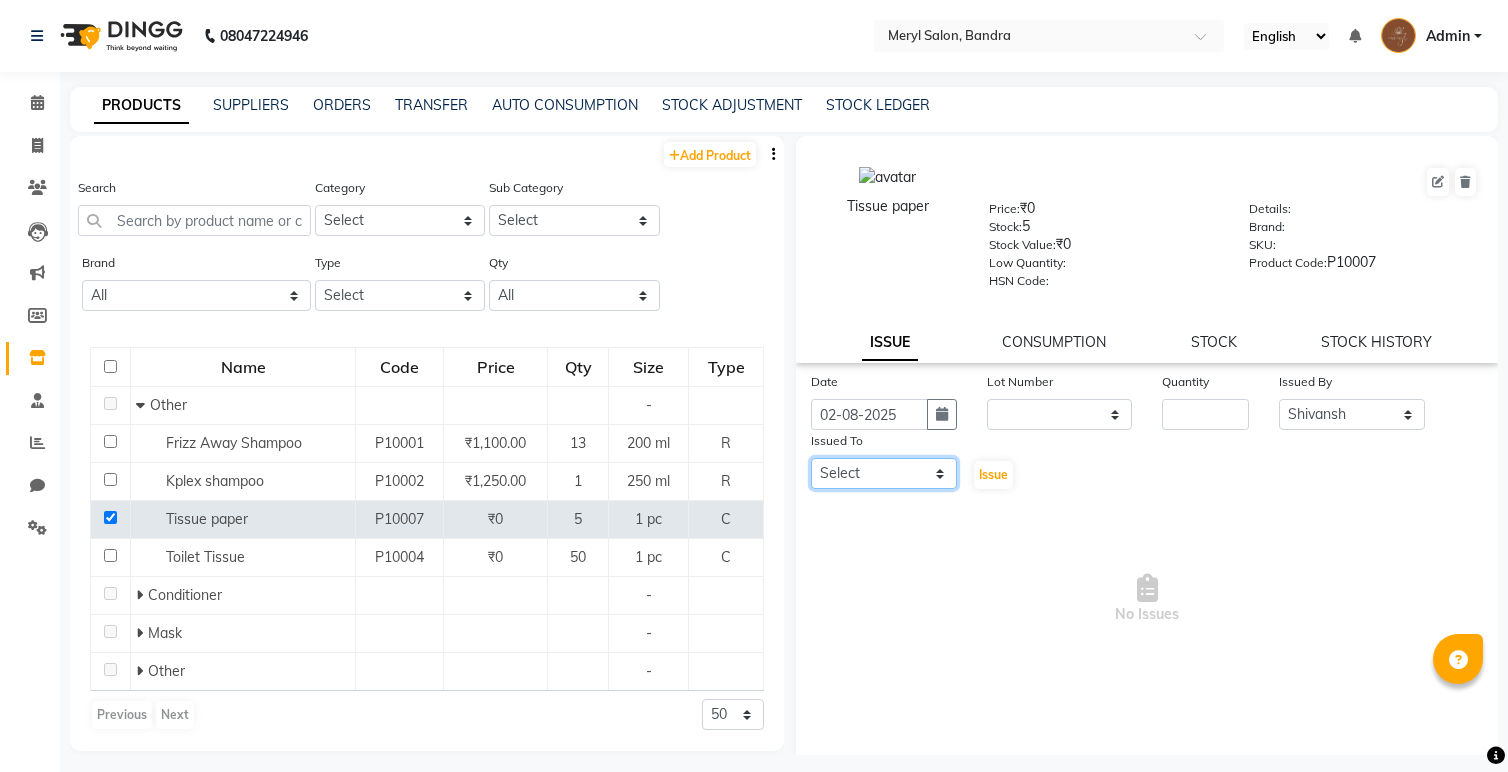click on "Select Anita Dakshta  Jessica Omar Priti Rajesh  Raju Rekha Sana  Shamal  Shivansh Sohail" 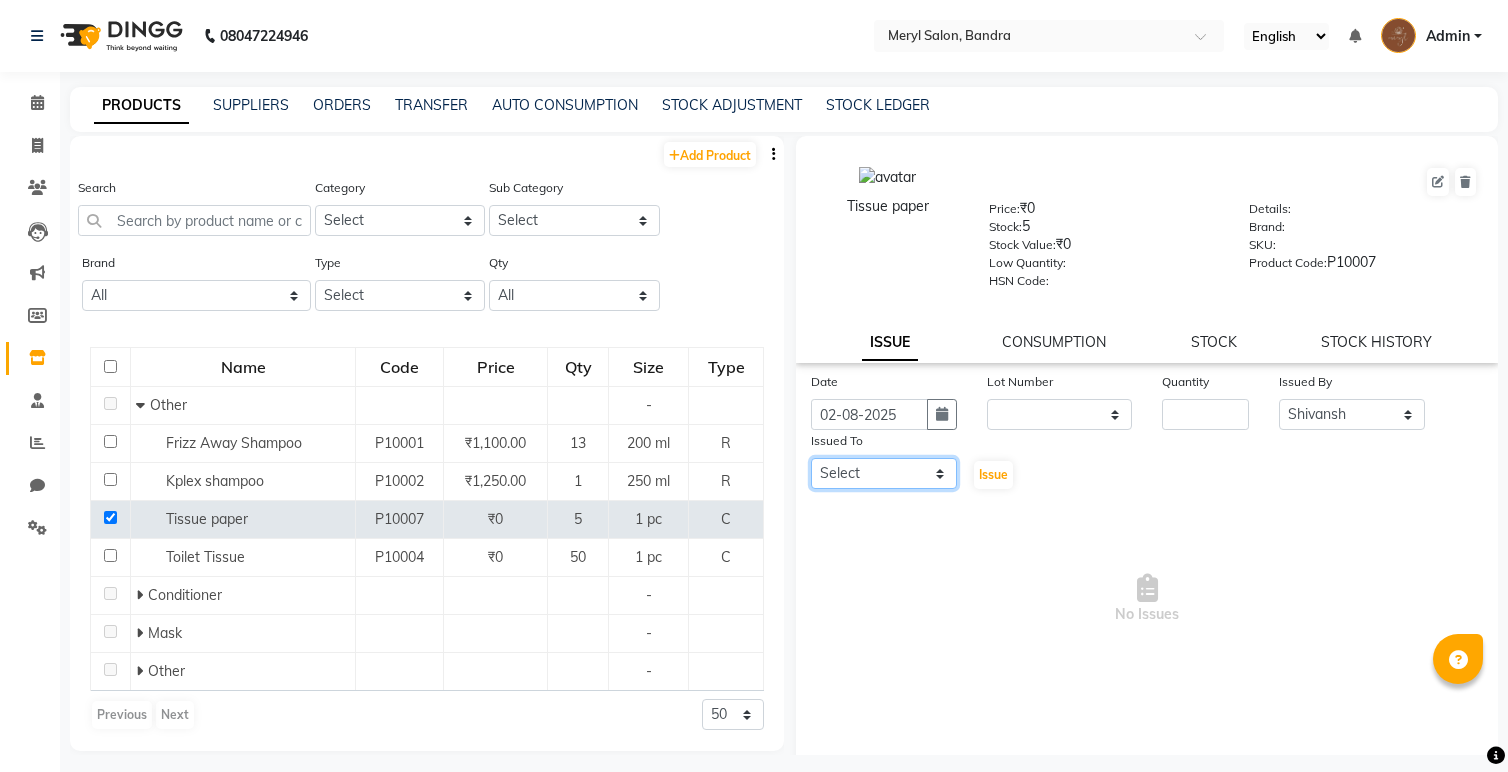 select on "83750" 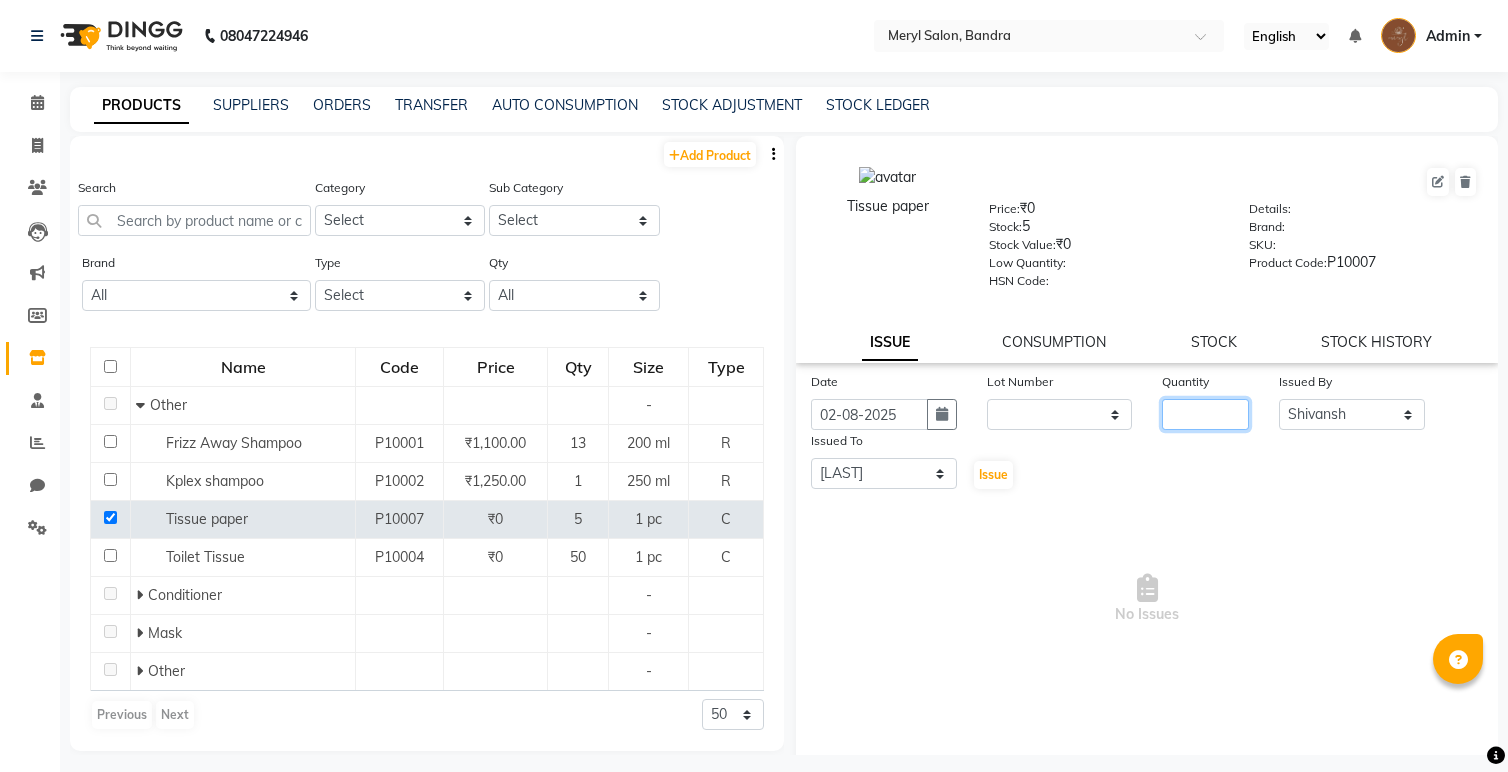 click 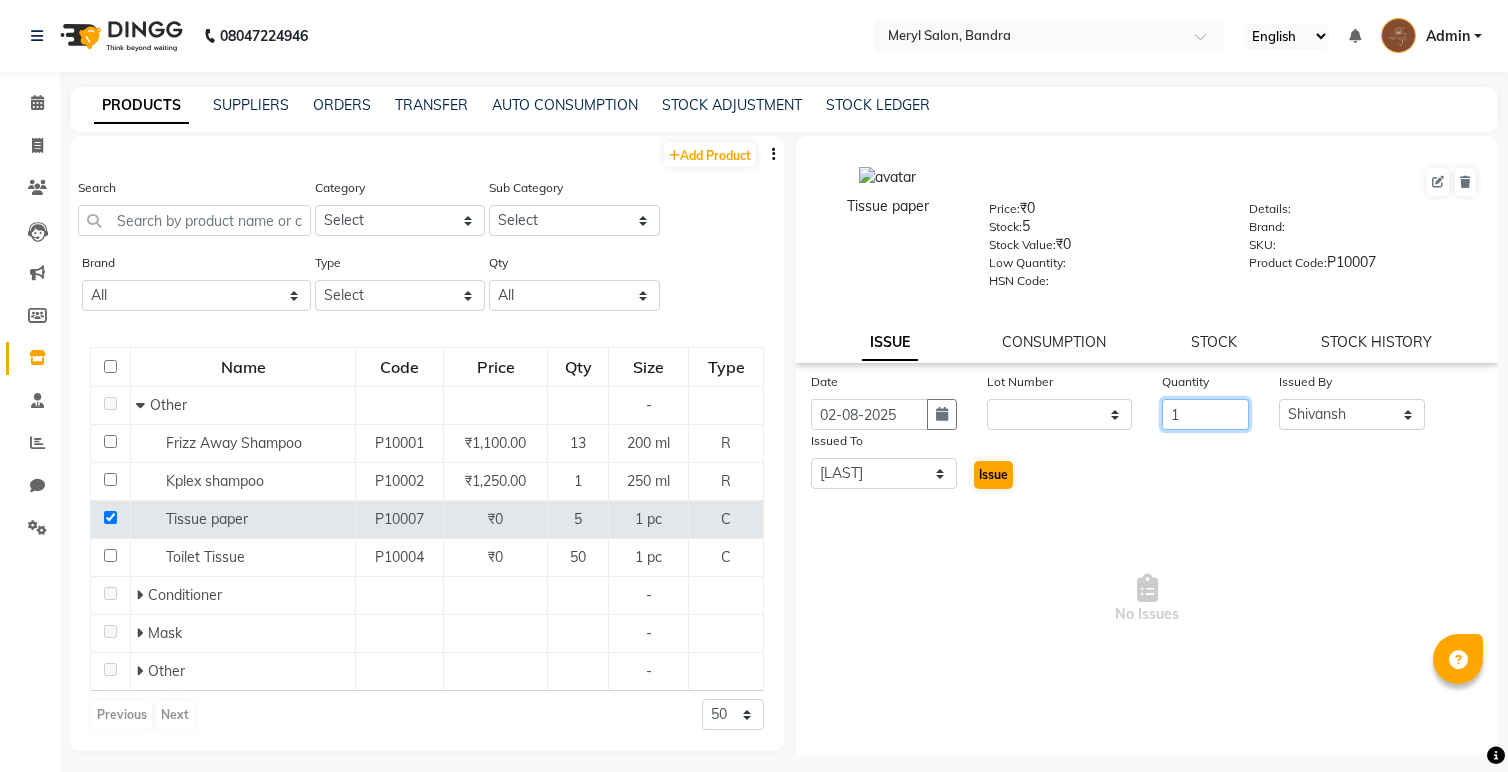 type on "1" 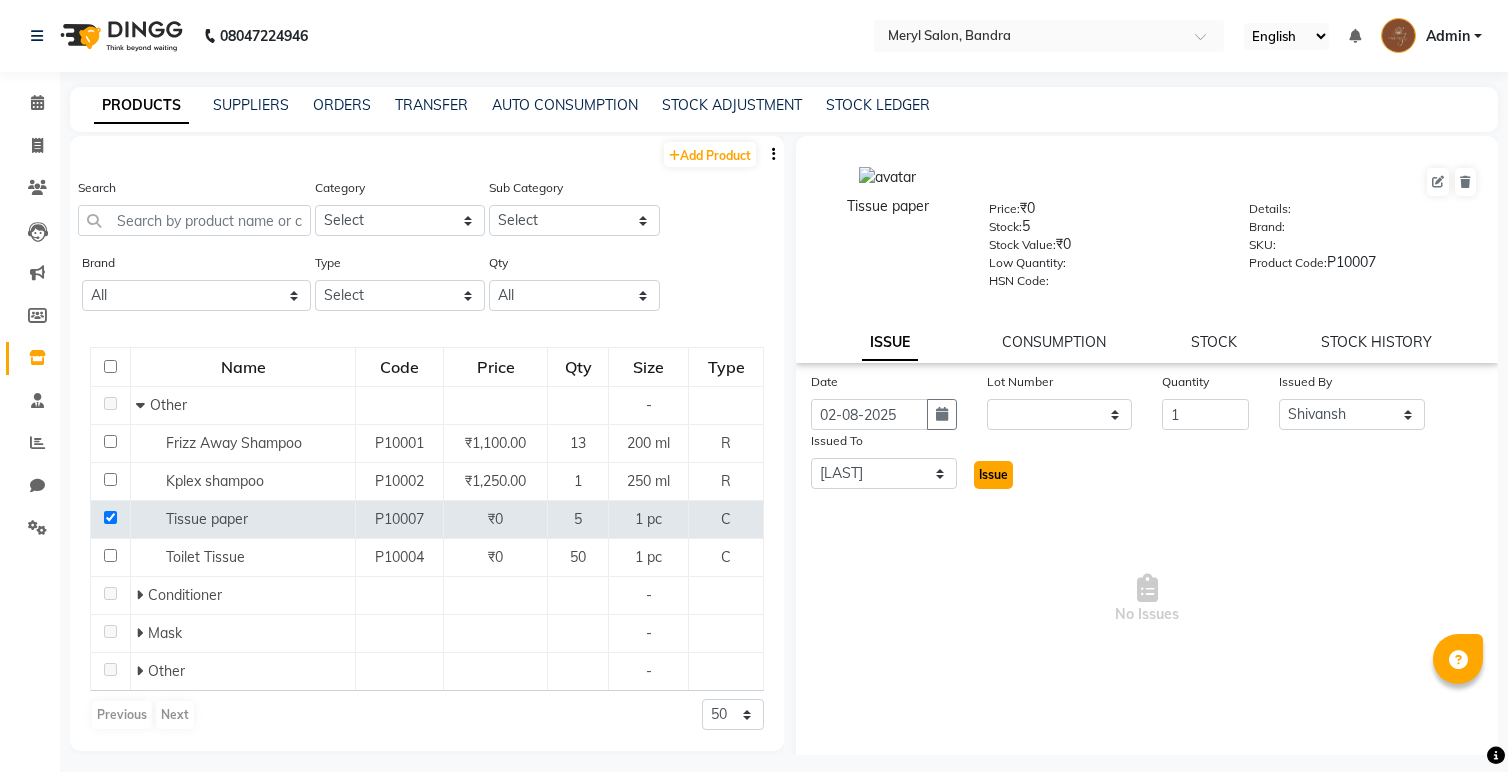 click on "Issue" 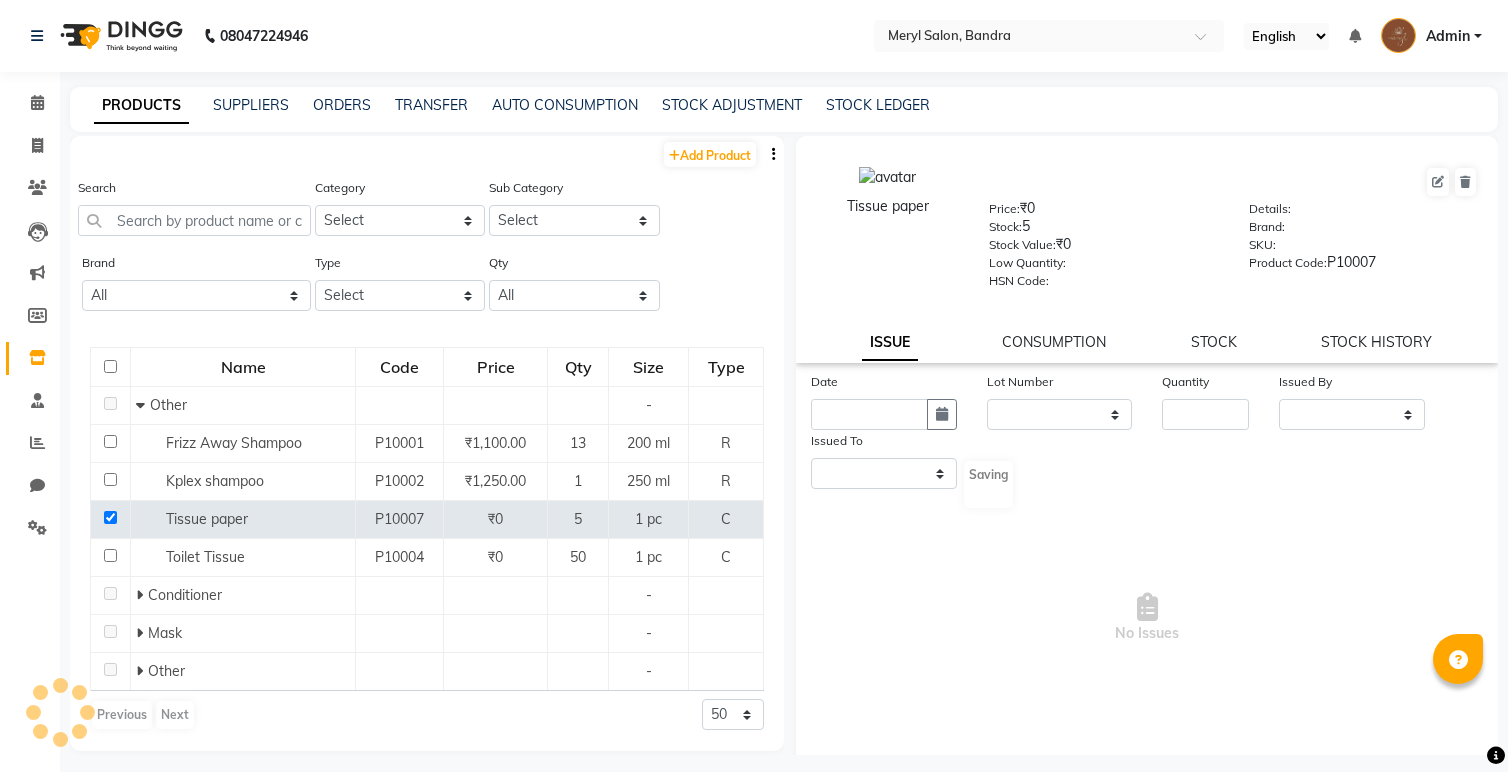 select 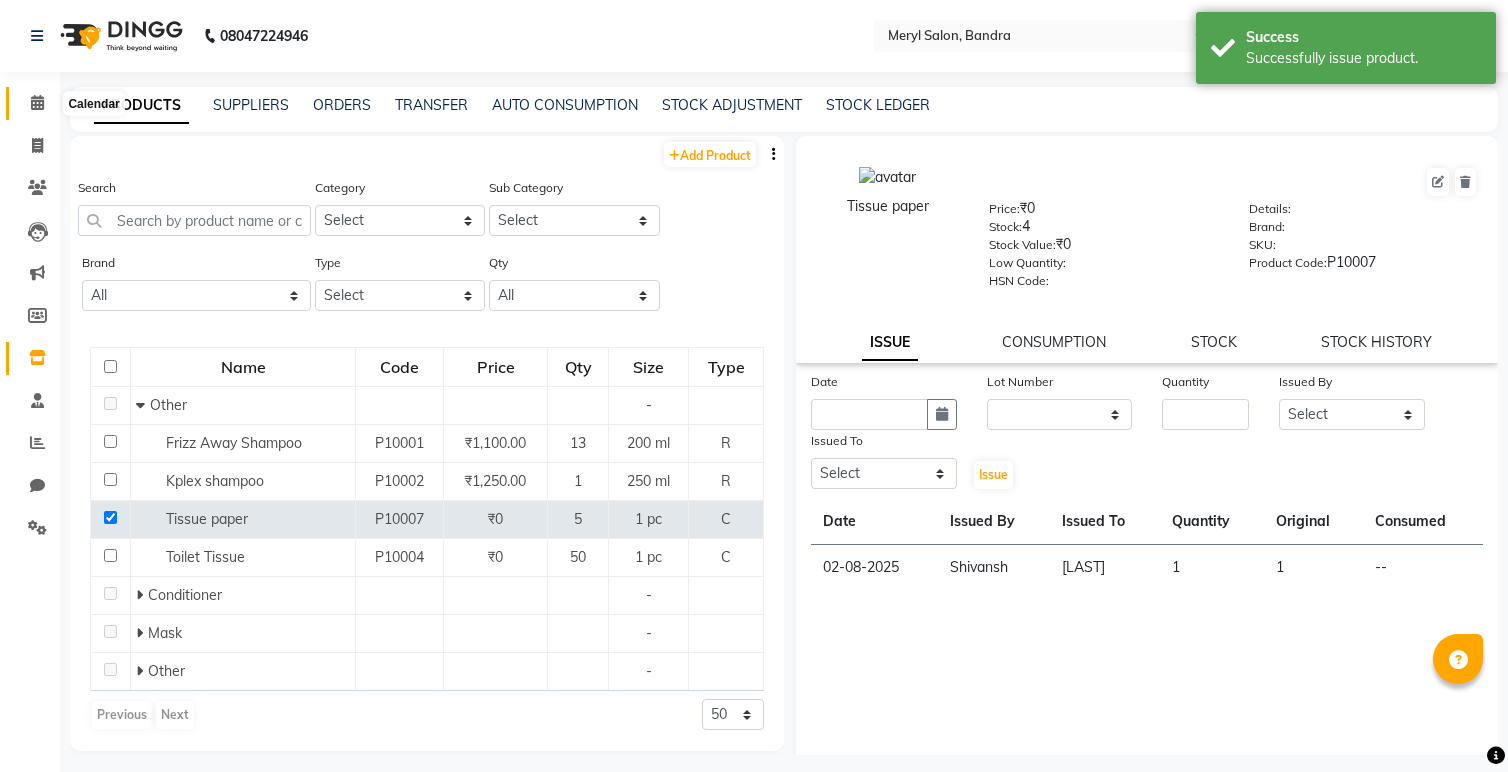 click 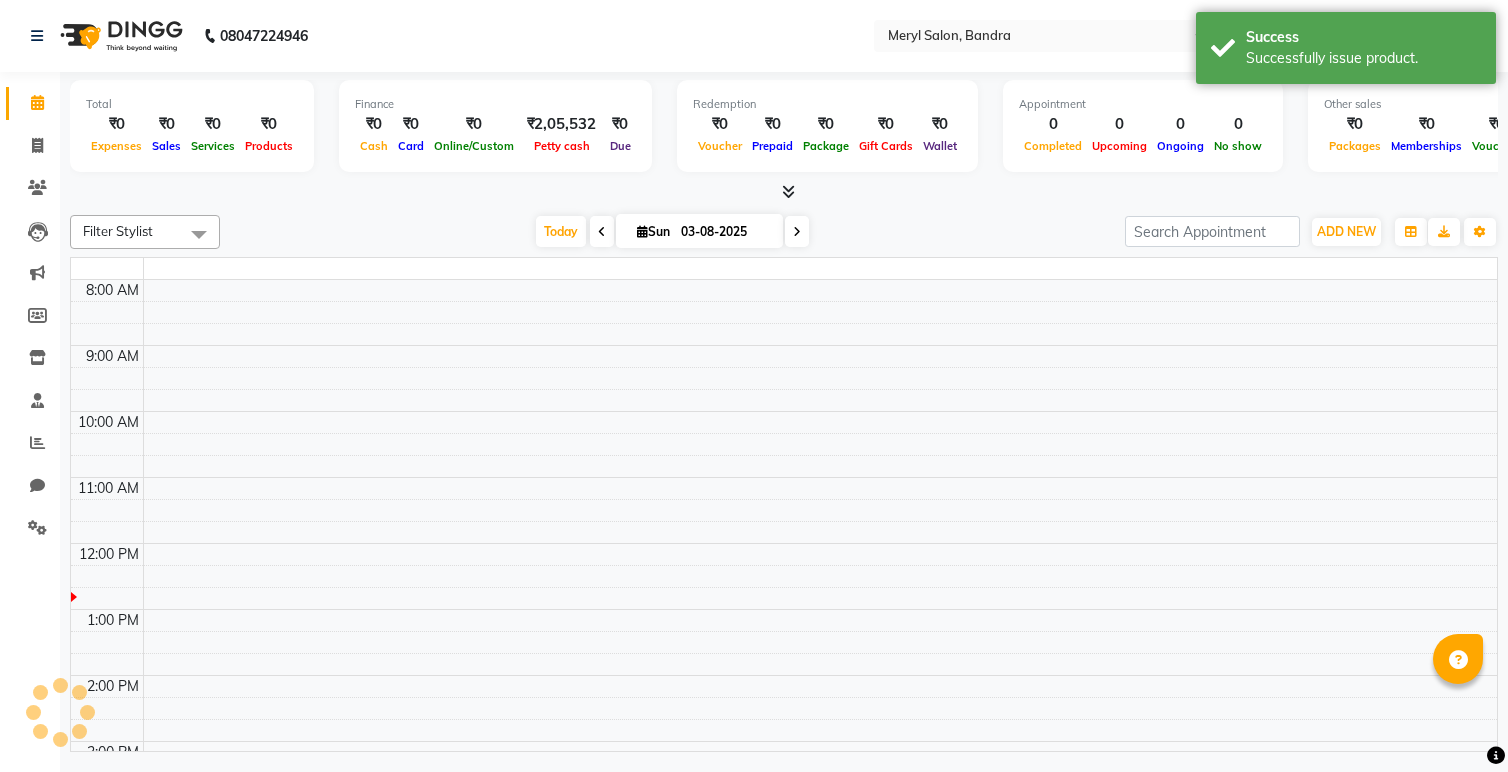 scroll, scrollTop: 0, scrollLeft: 0, axis: both 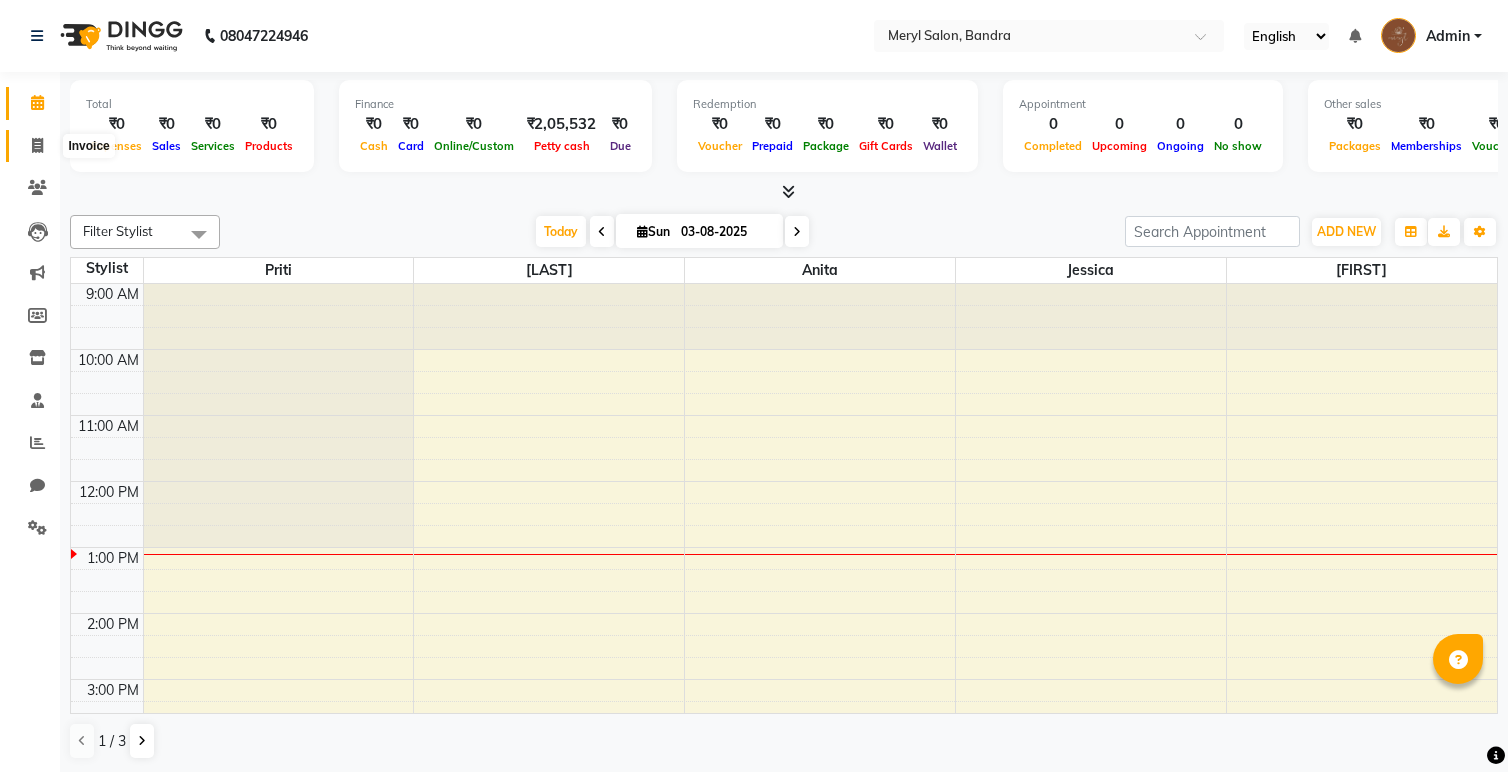 click 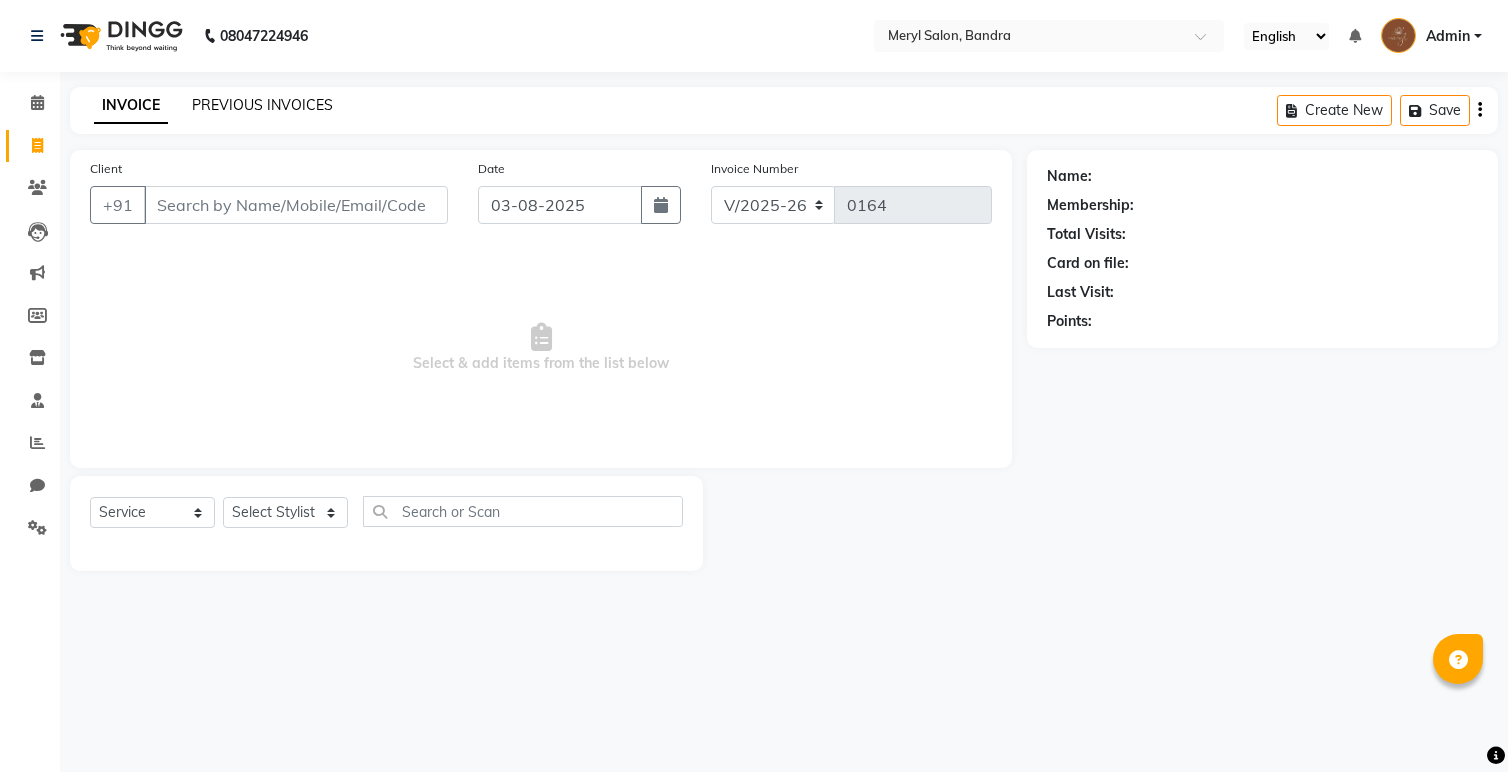 click on "PREVIOUS INVOICES" 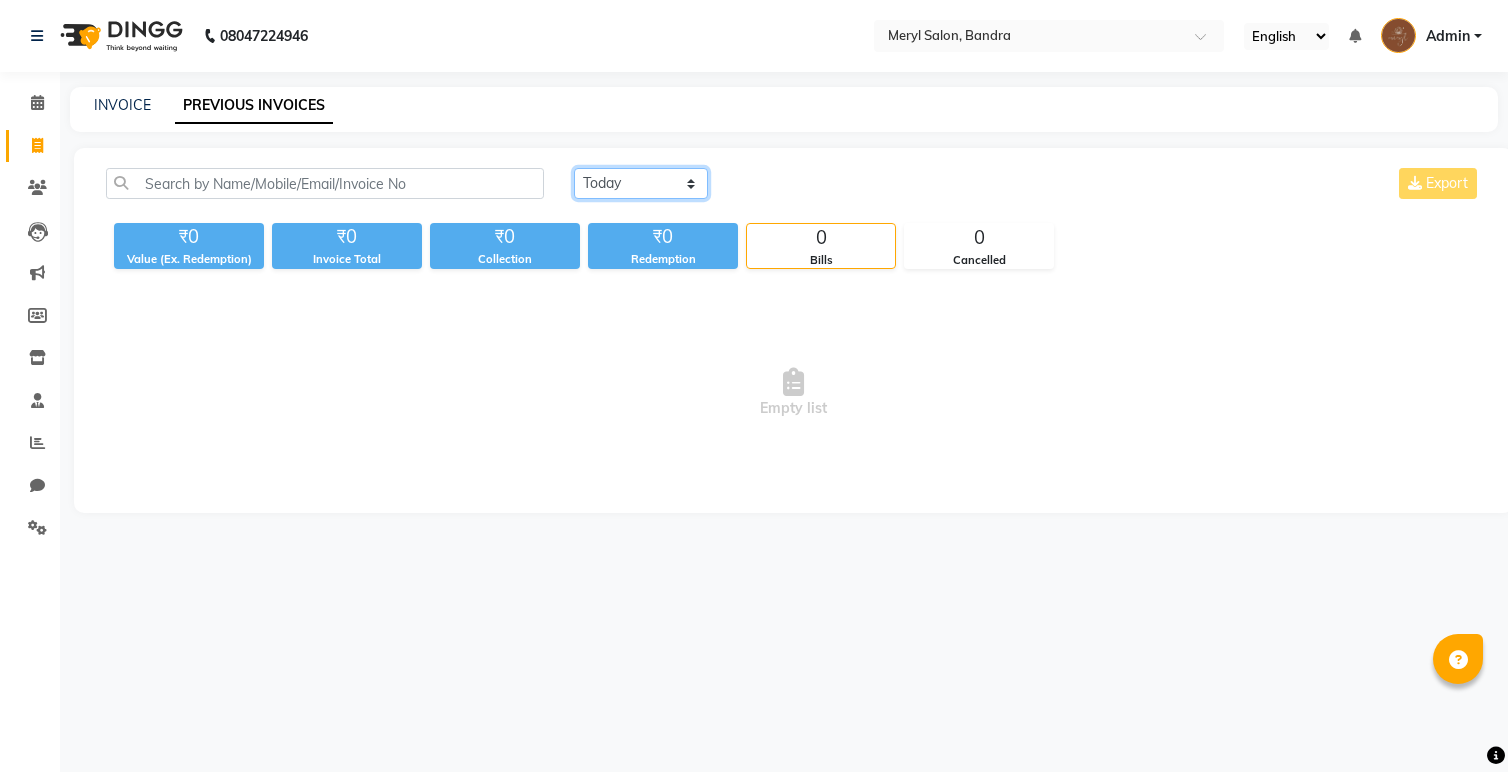 click on "Today Yesterday Custom Range" 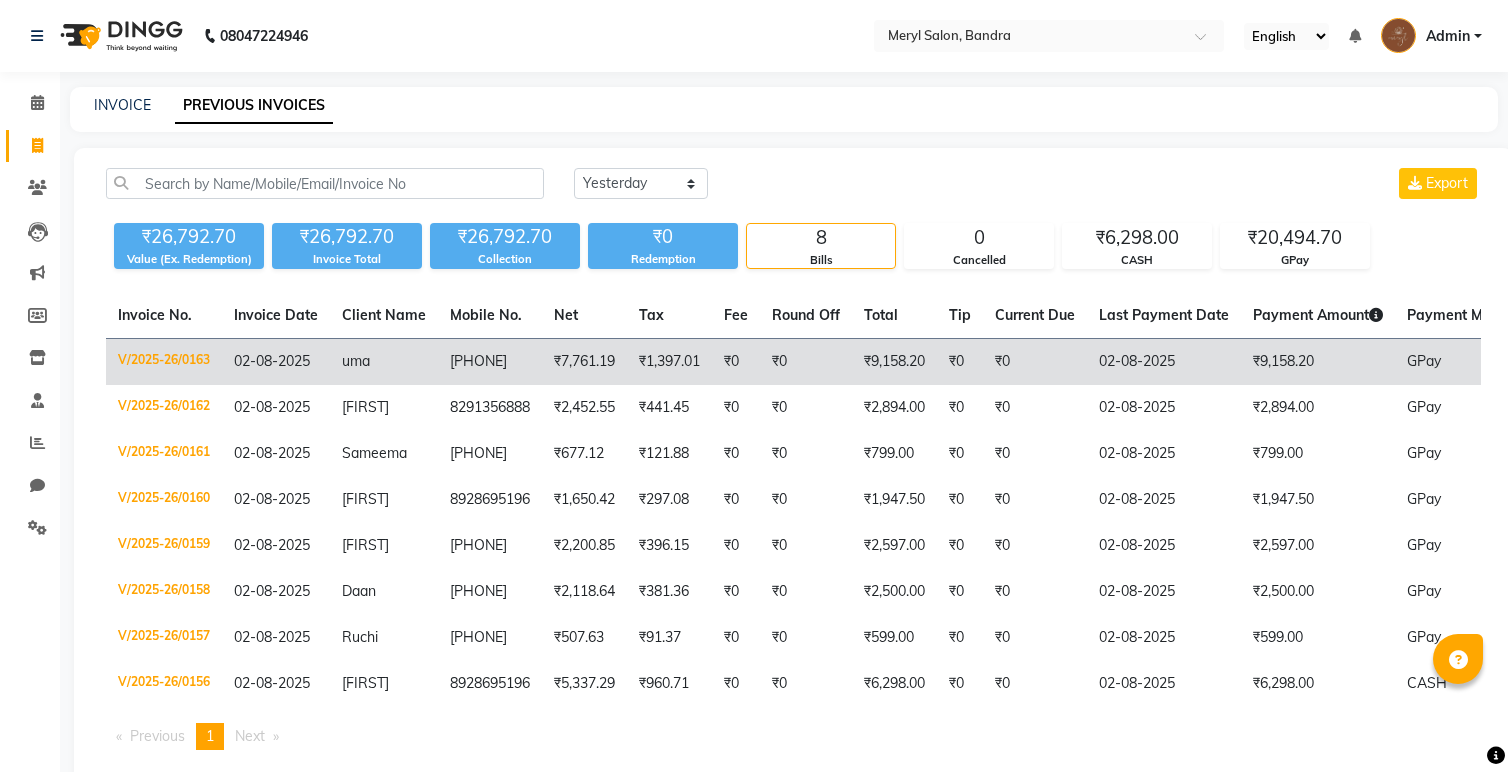 click on "₹1,397.01" 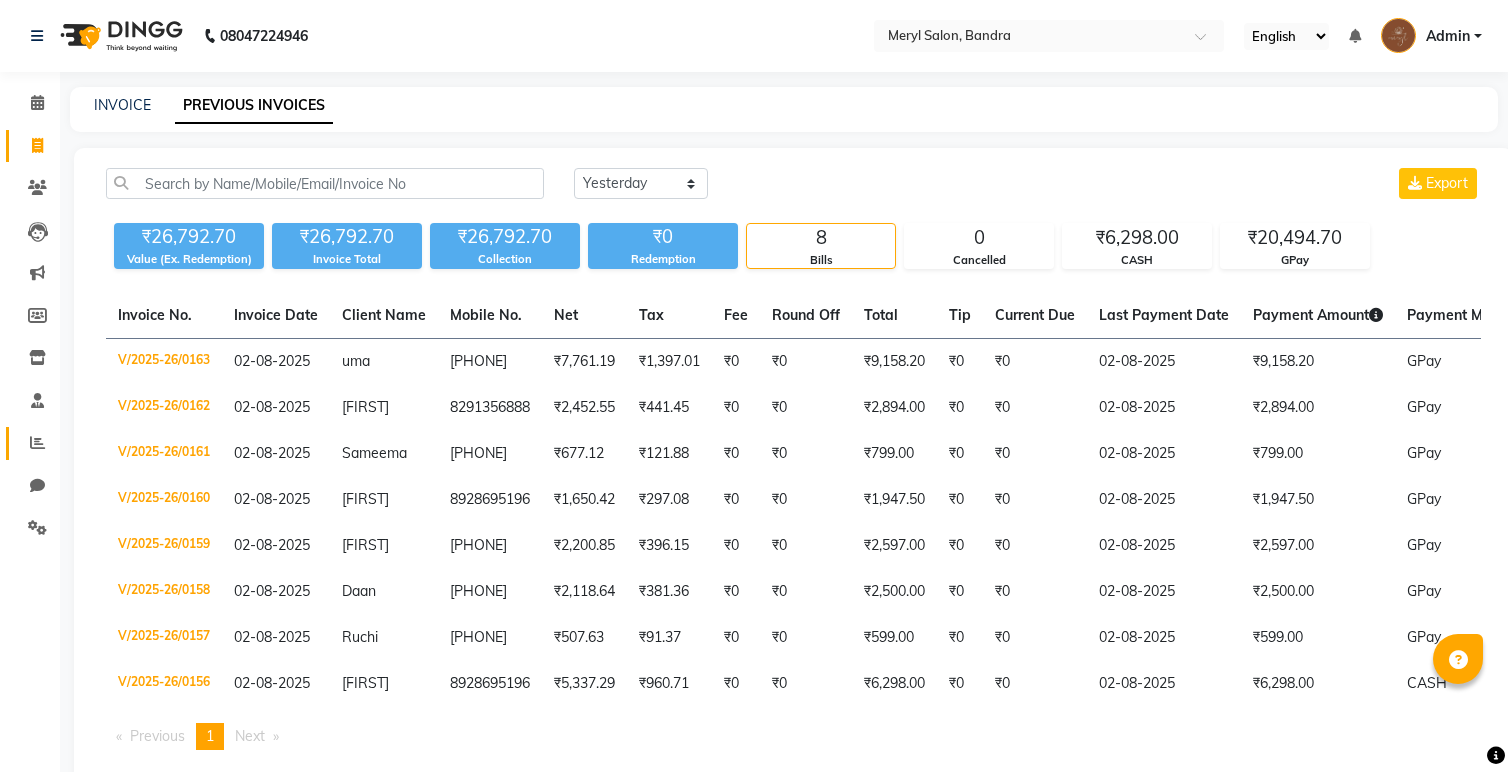 click on "Reports" 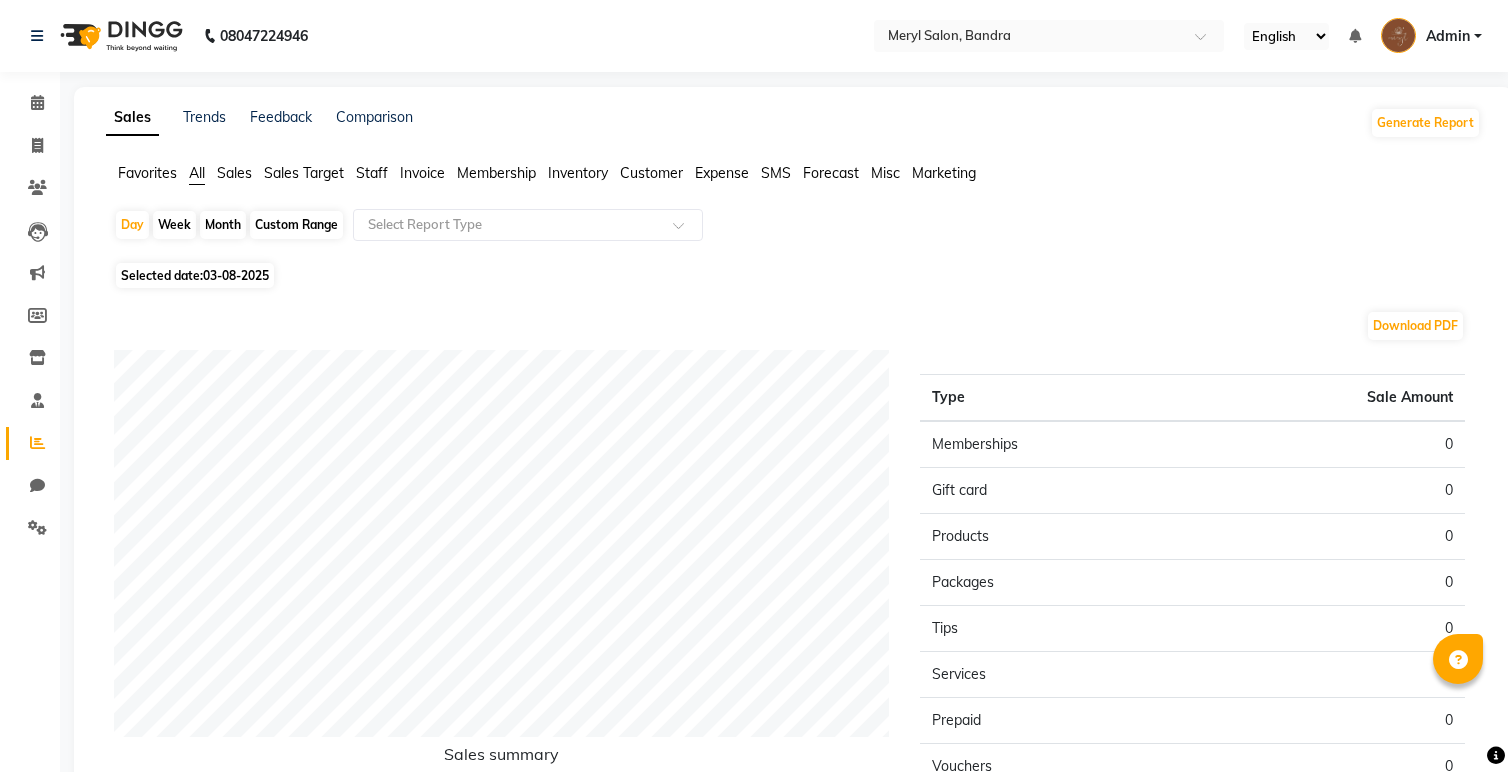 click on "Week" 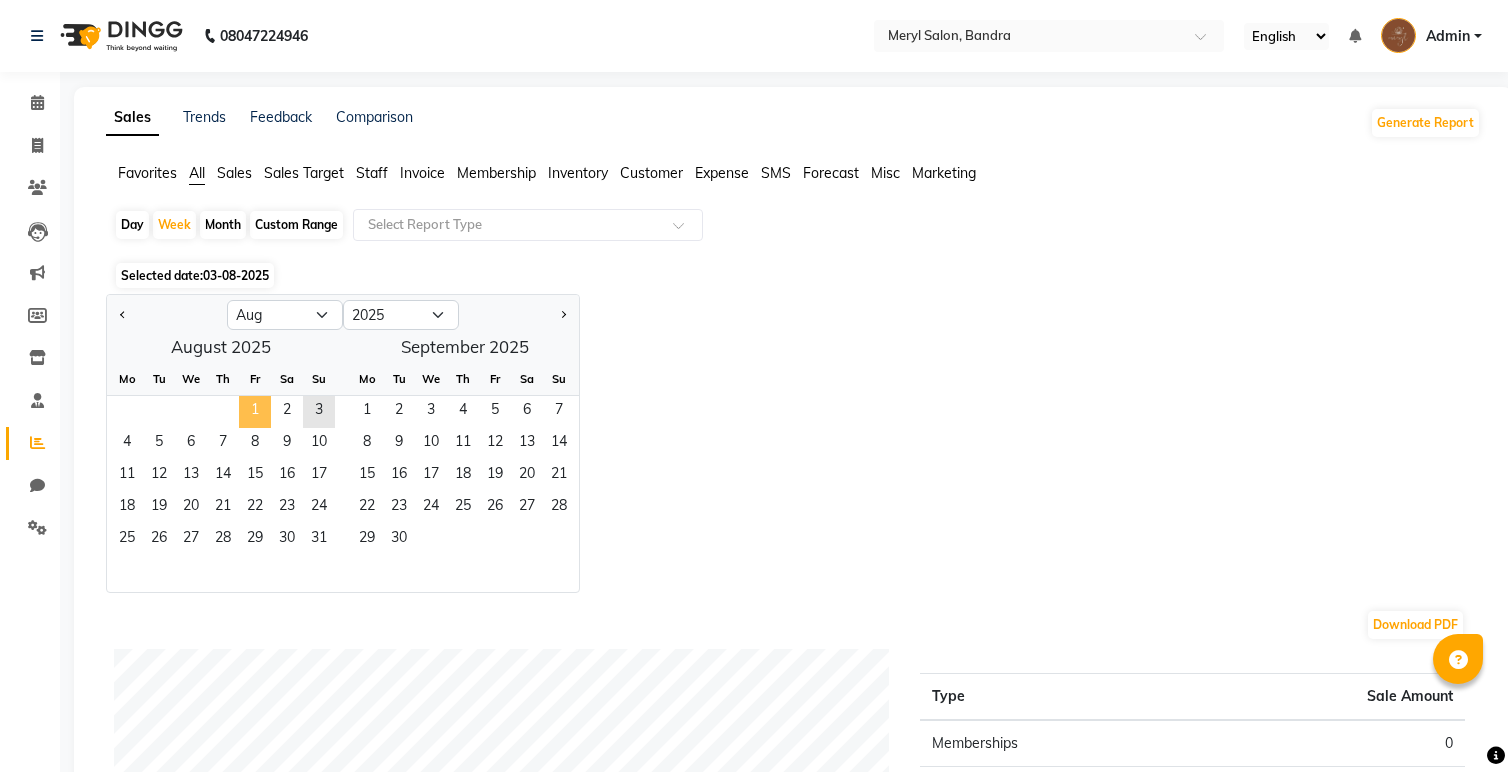 click on "1" 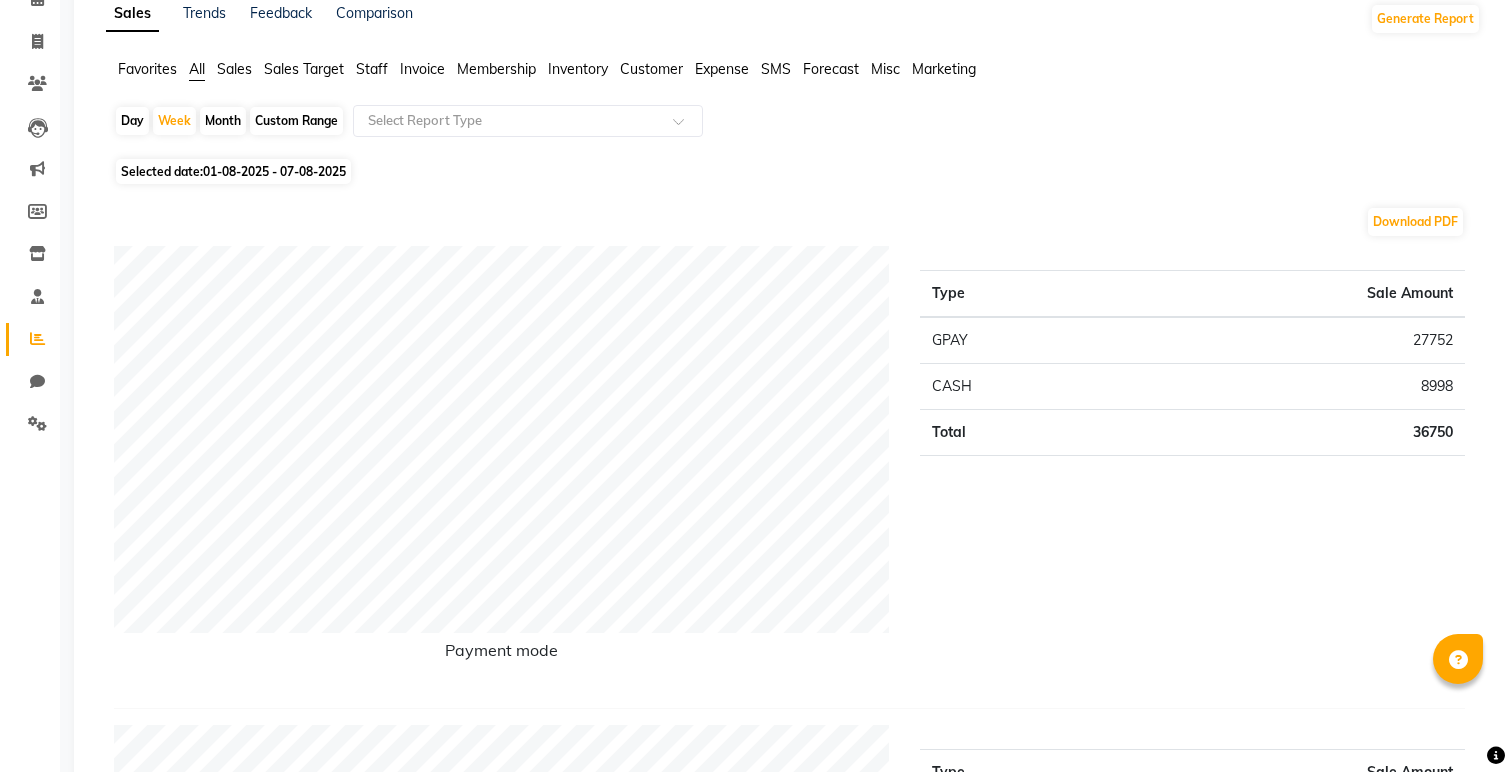 scroll, scrollTop: 0, scrollLeft: 0, axis: both 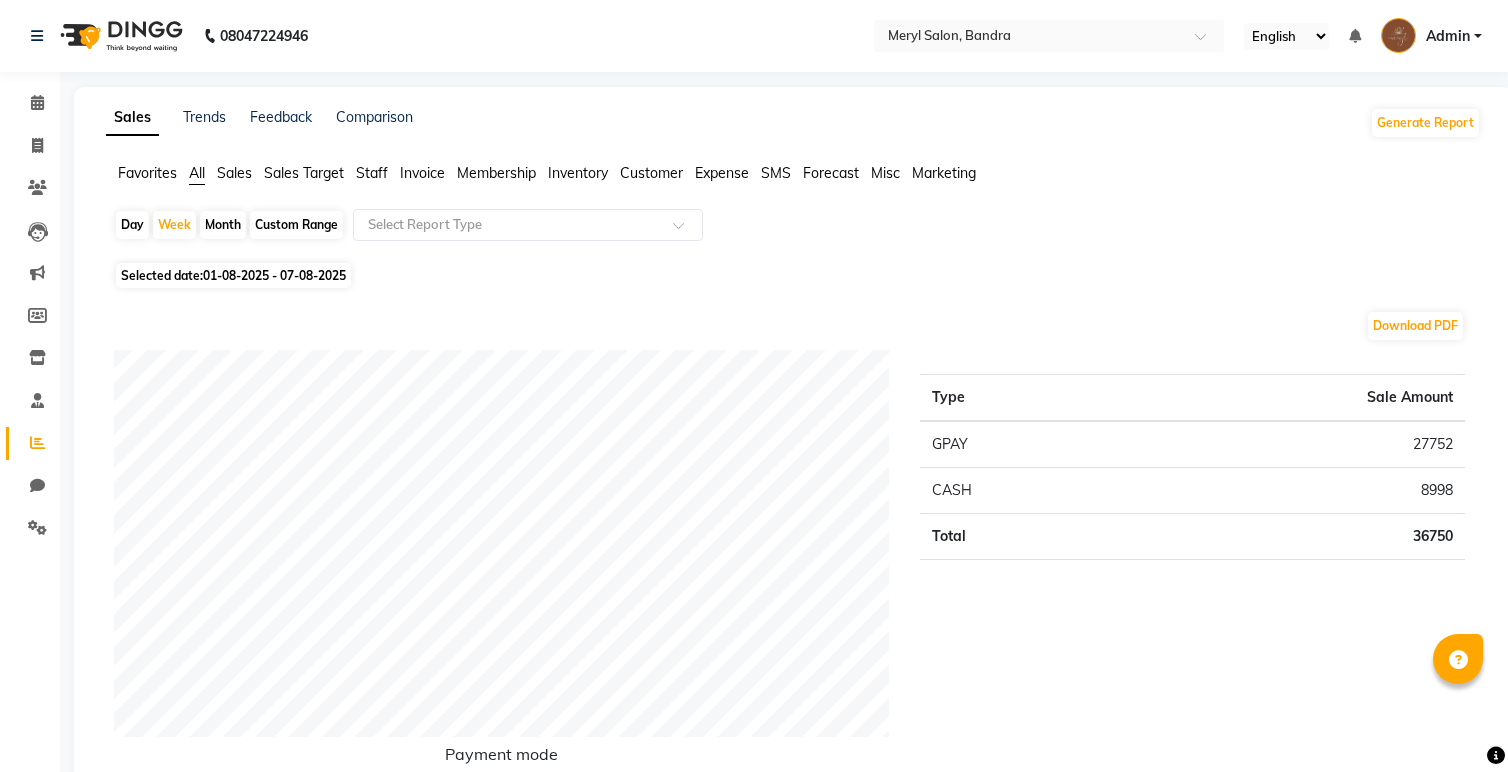 click on "Custom Range" 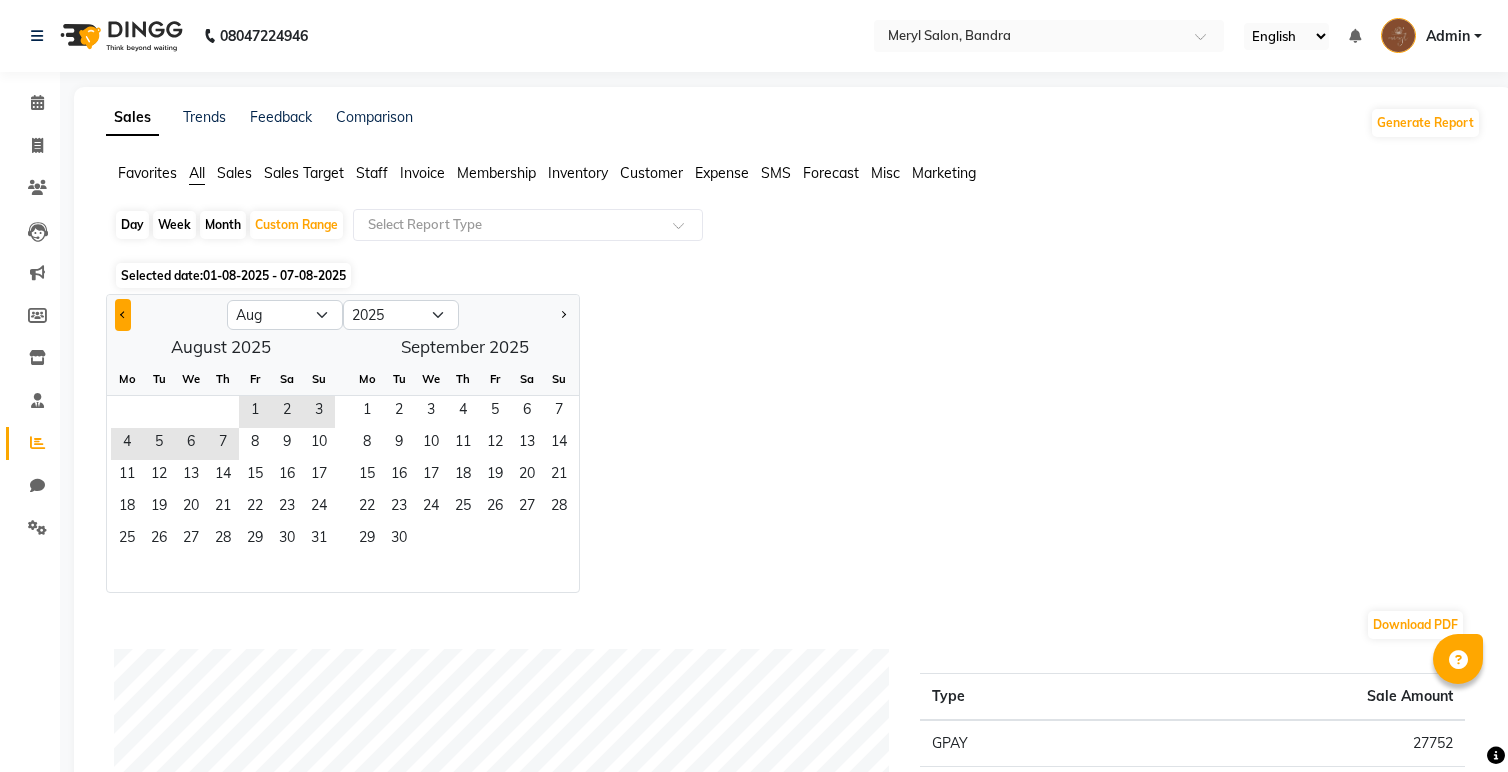 click 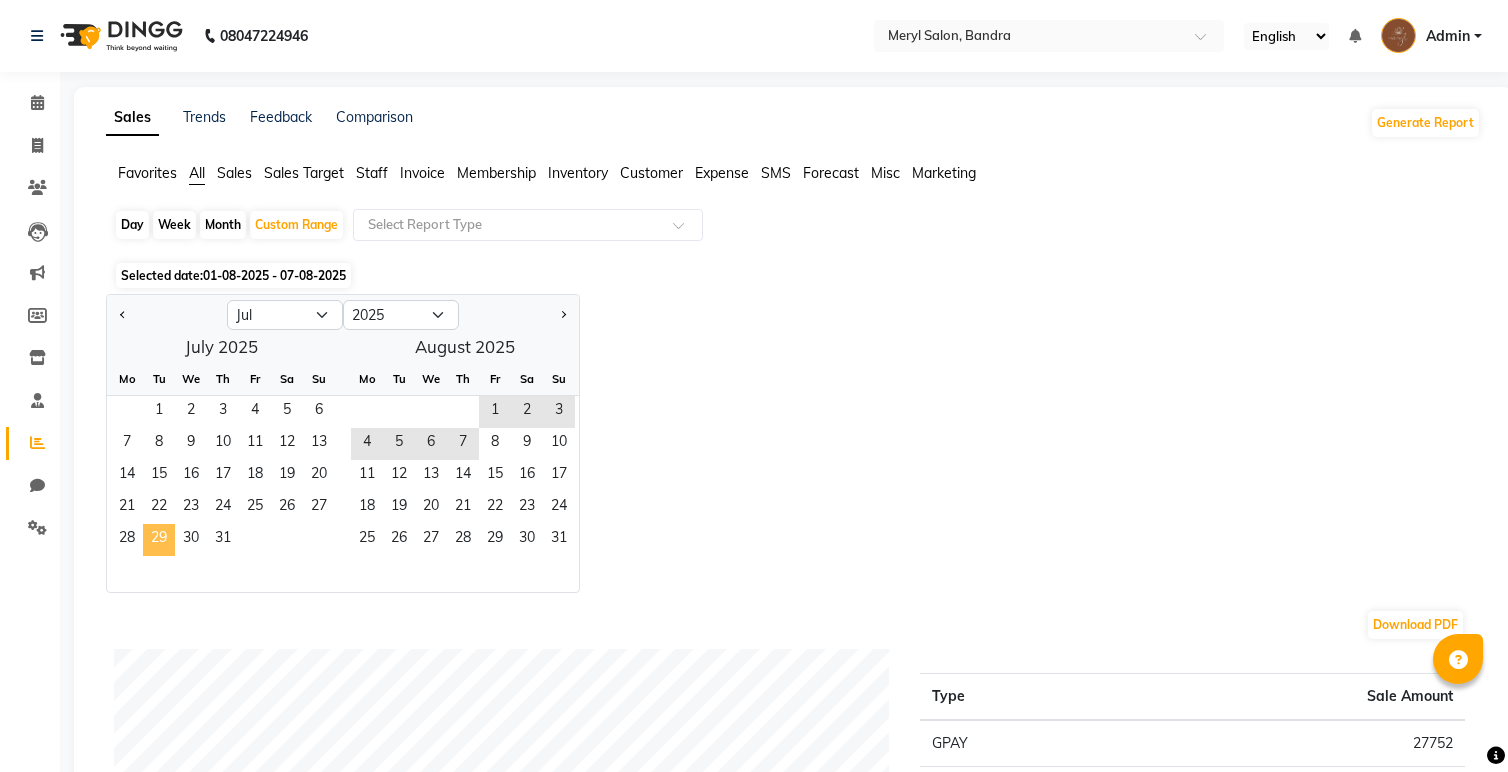 click on "29" 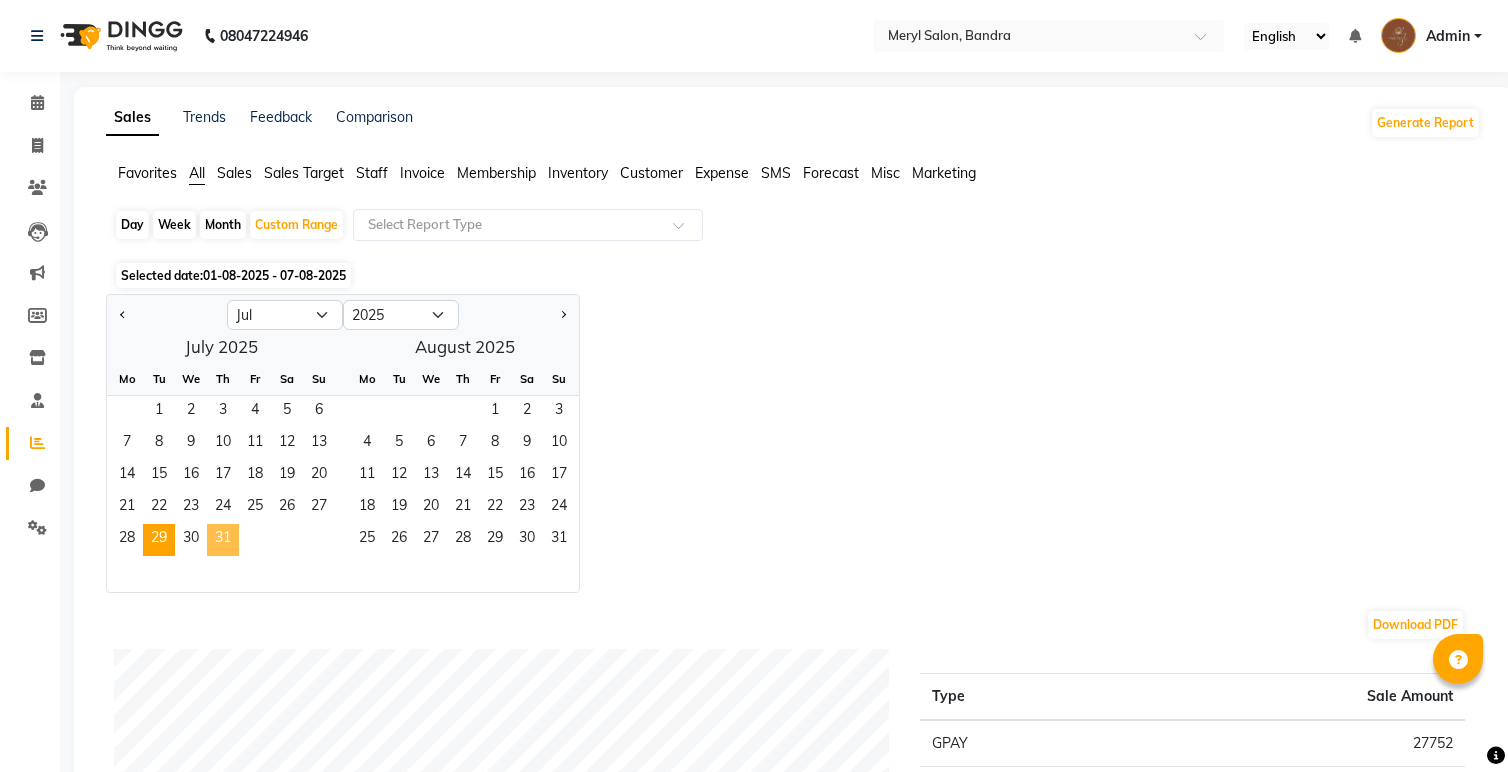 click on "31" 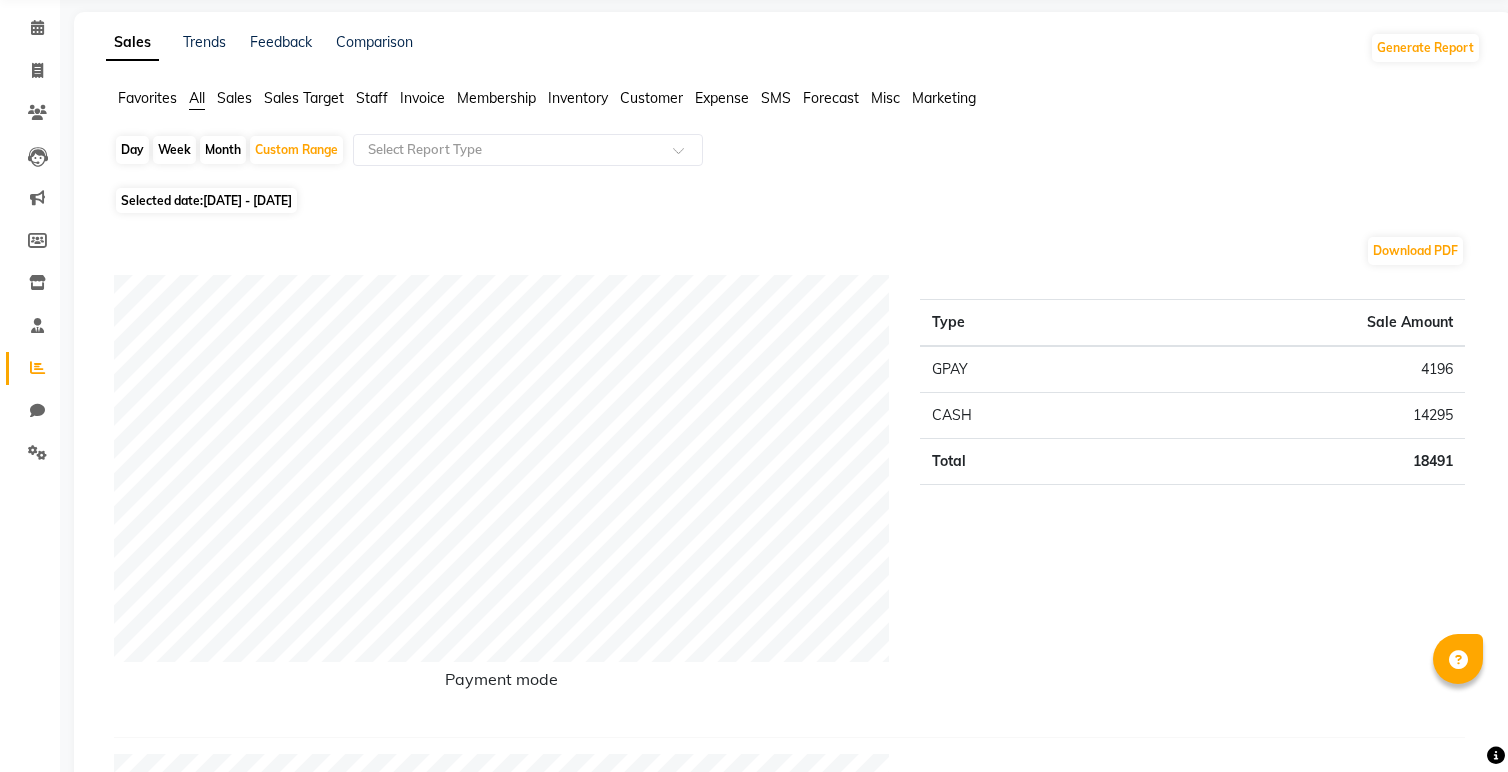 scroll, scrollTop: 74, scrollLeft: 0, axis: vertical 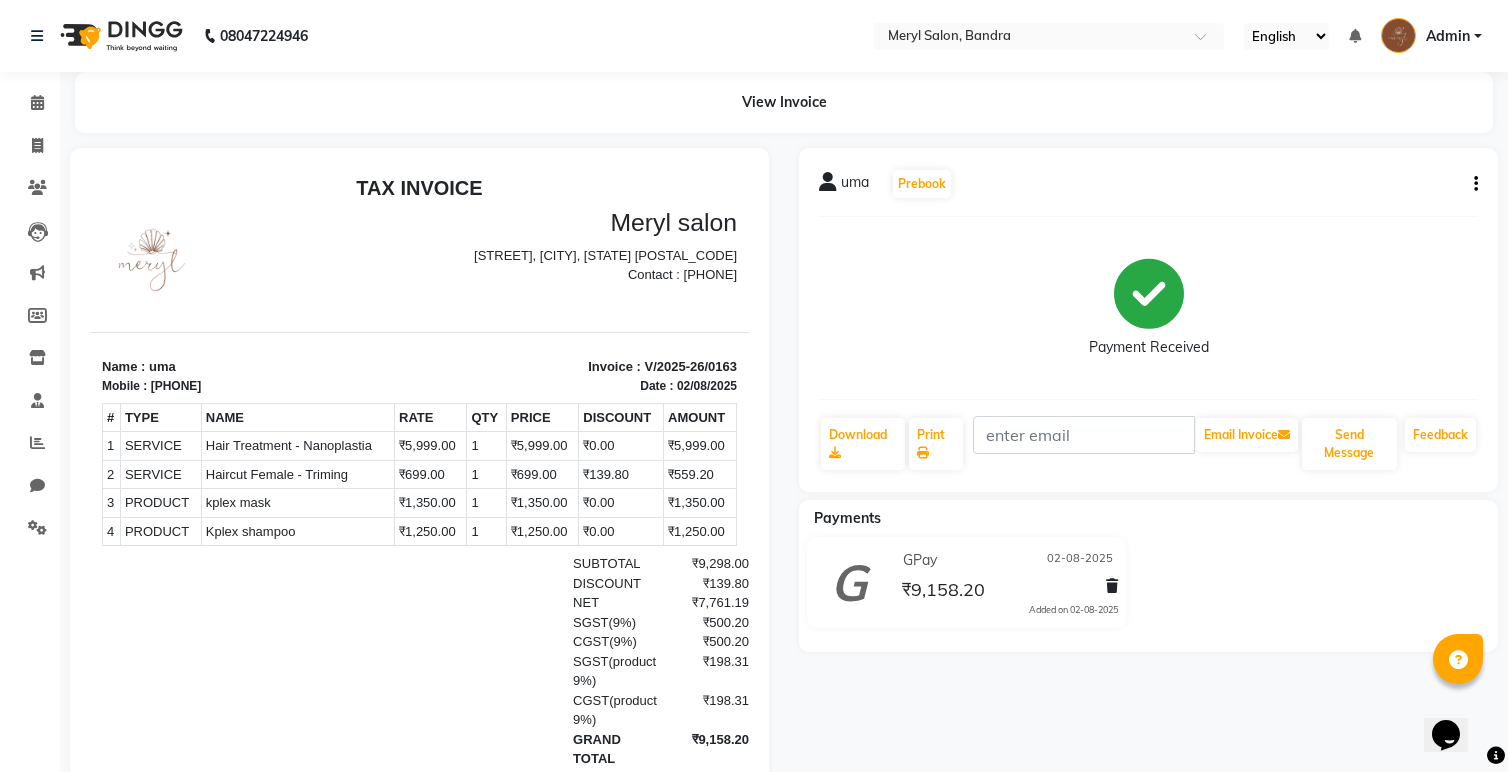 drag, startPoint x: 163, startPoint y: 386, endPoint x: 261, endPoint y: 386, distance: 98 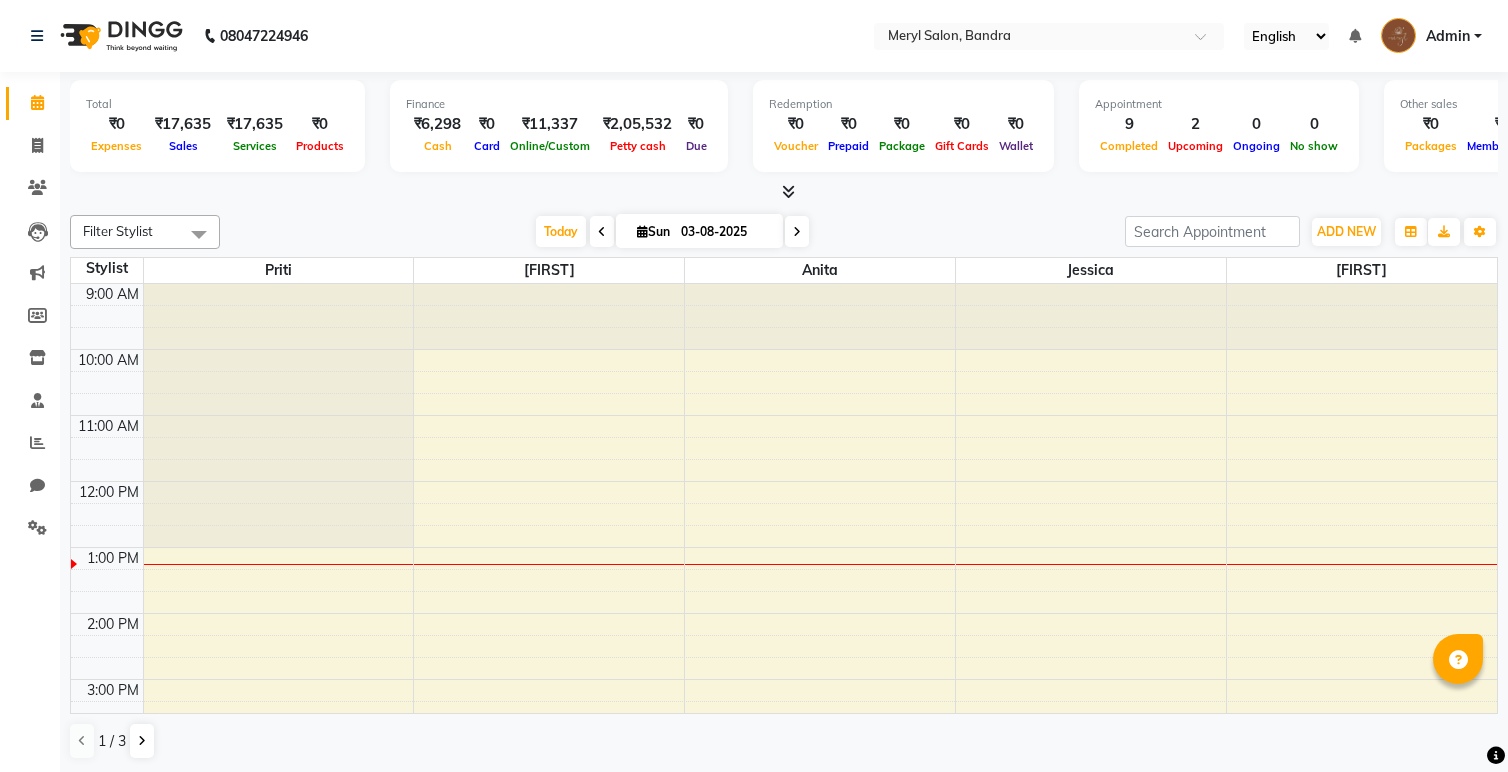scroll, scrollTop: 1, scrollLeft: 0, axis: vertical 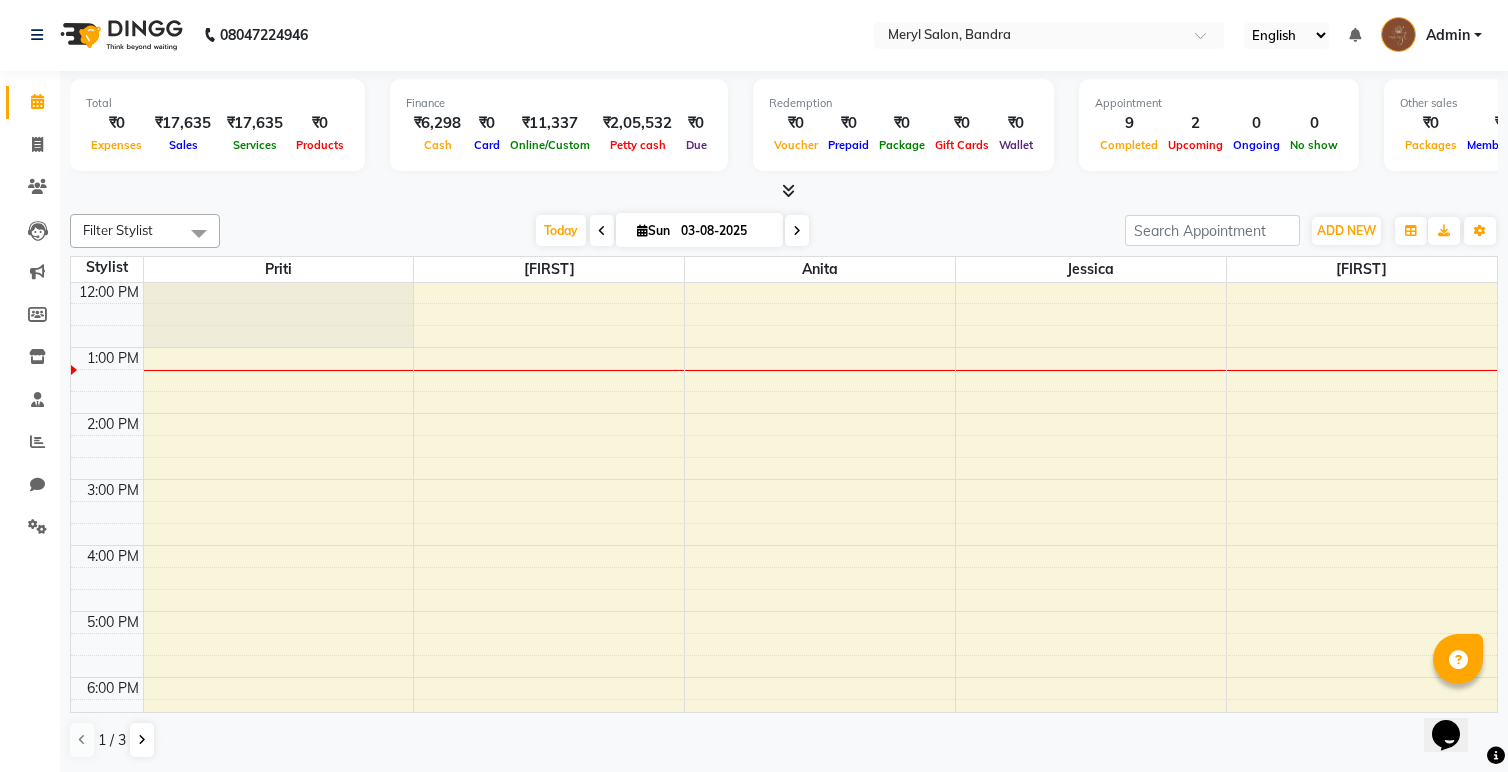 click on "Filter Stylist" at bounding box center [145, 231] 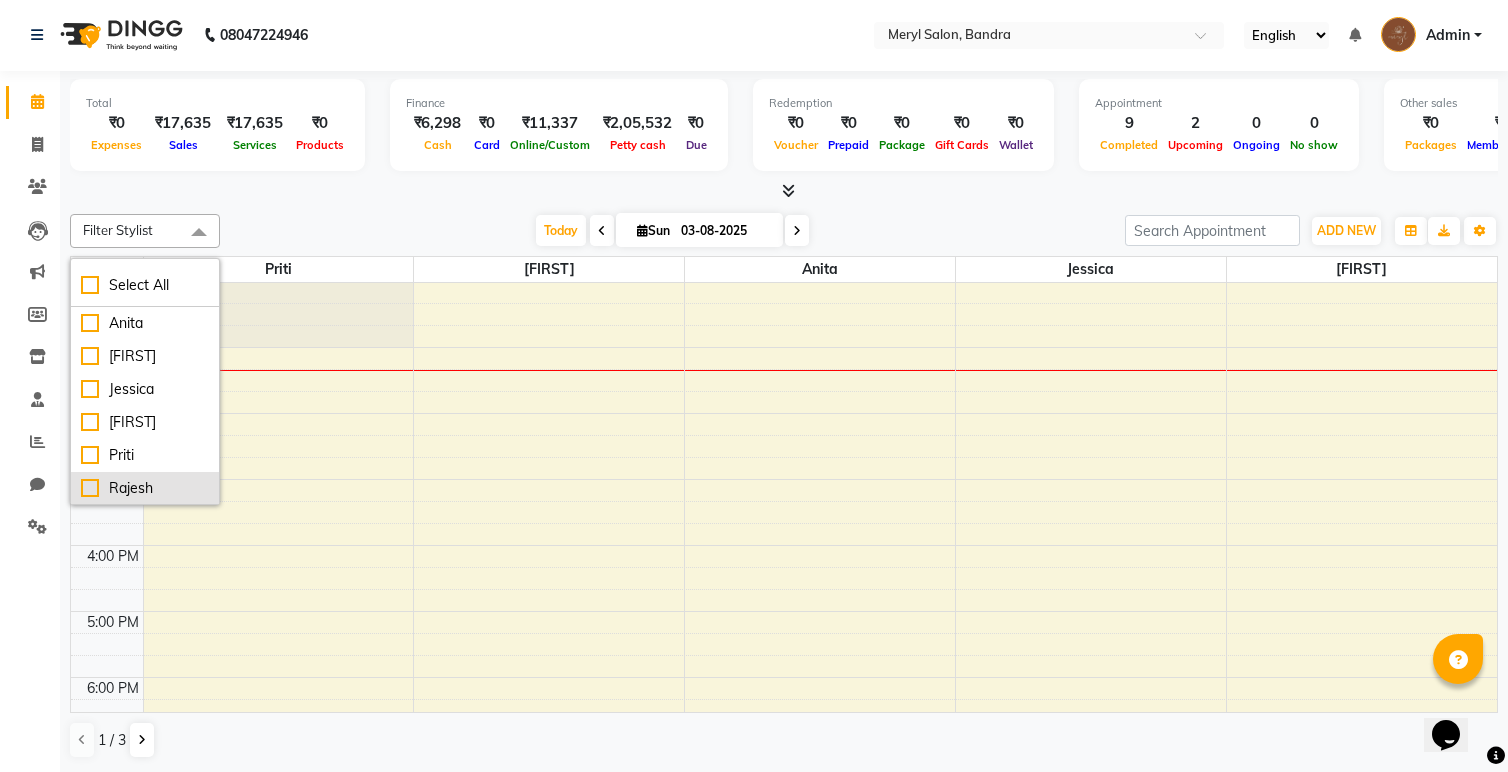 scroll, scrollTop: 0, scrollLeft: 0, axis: both 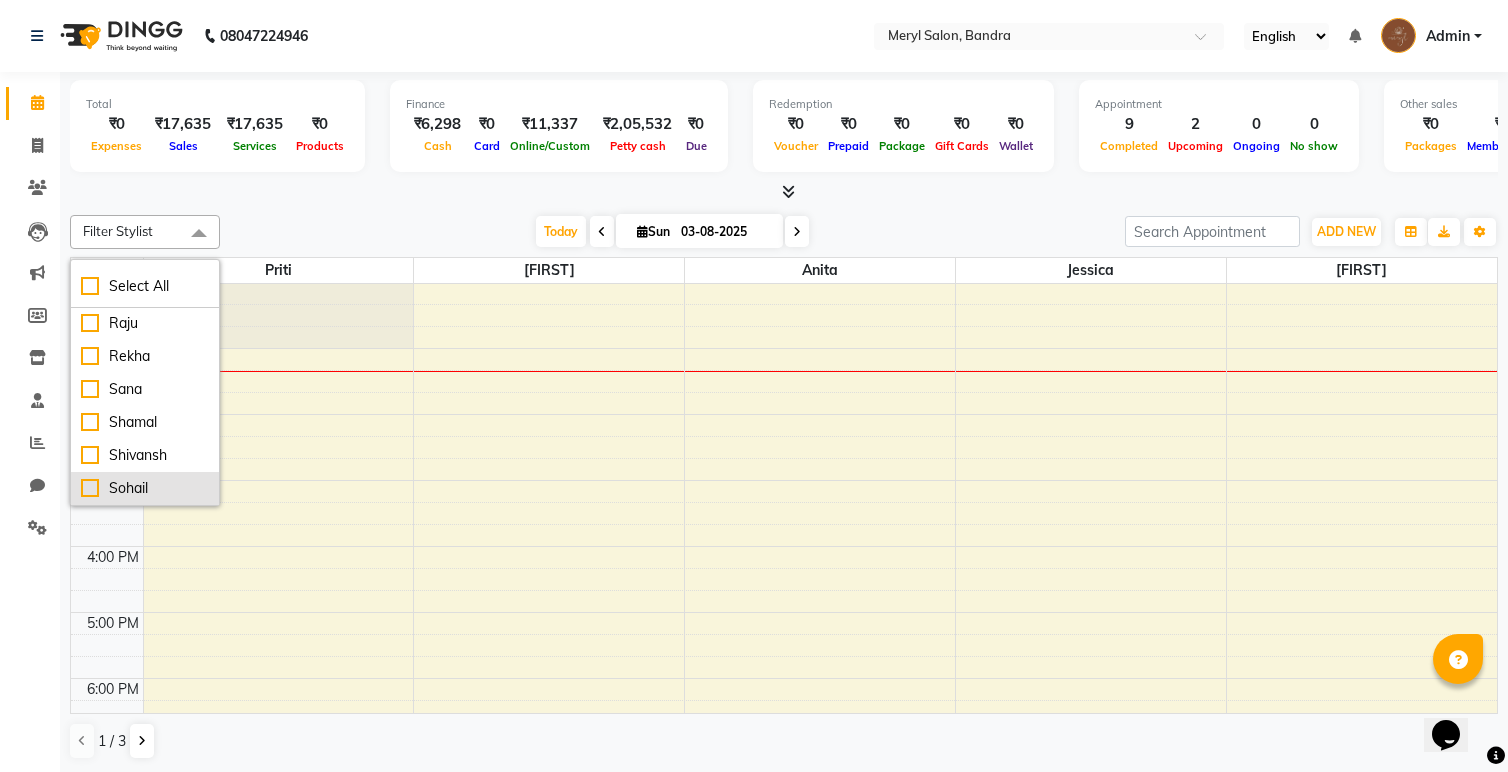click on "Sohail" at bounding box center [145, 488] 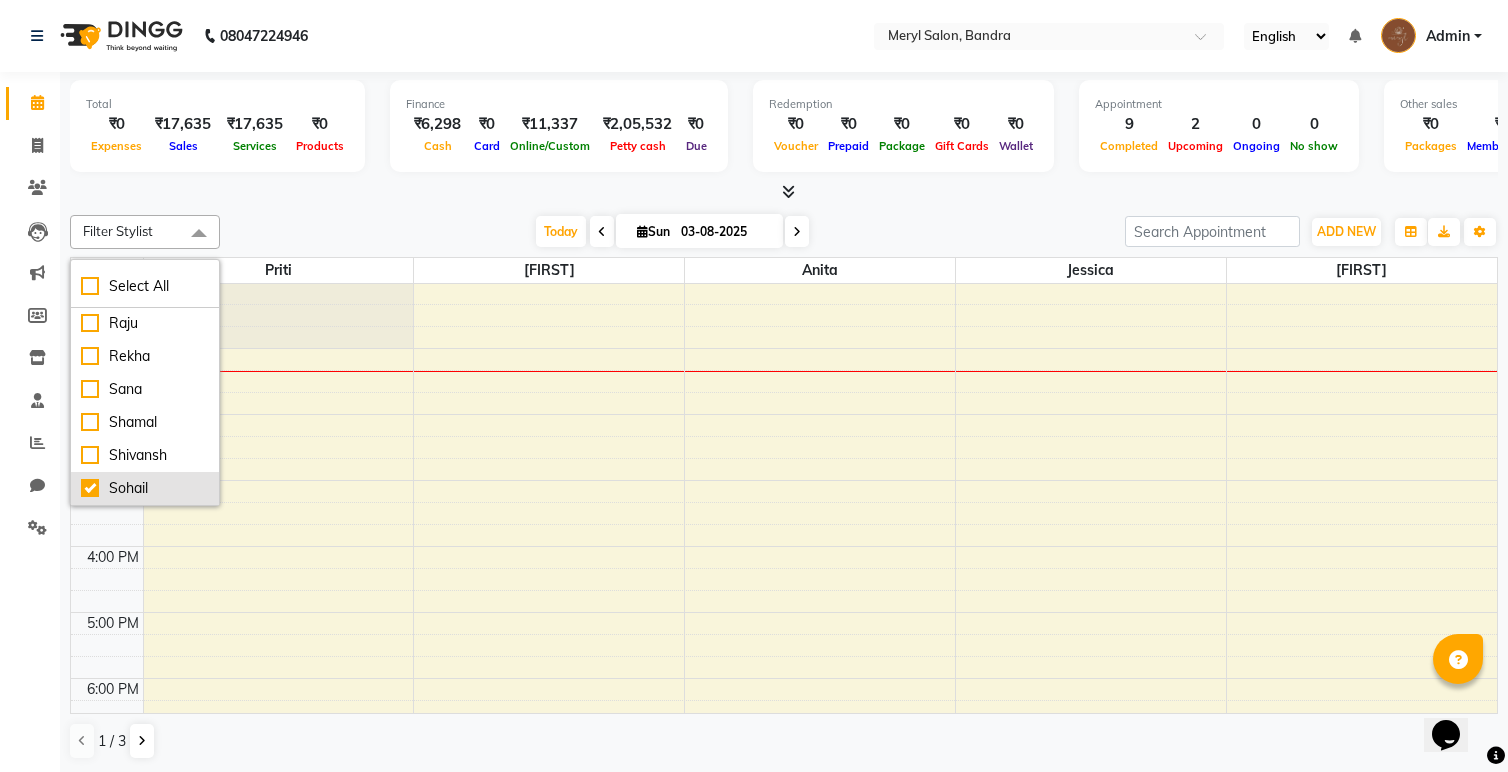 checkbox on "true" 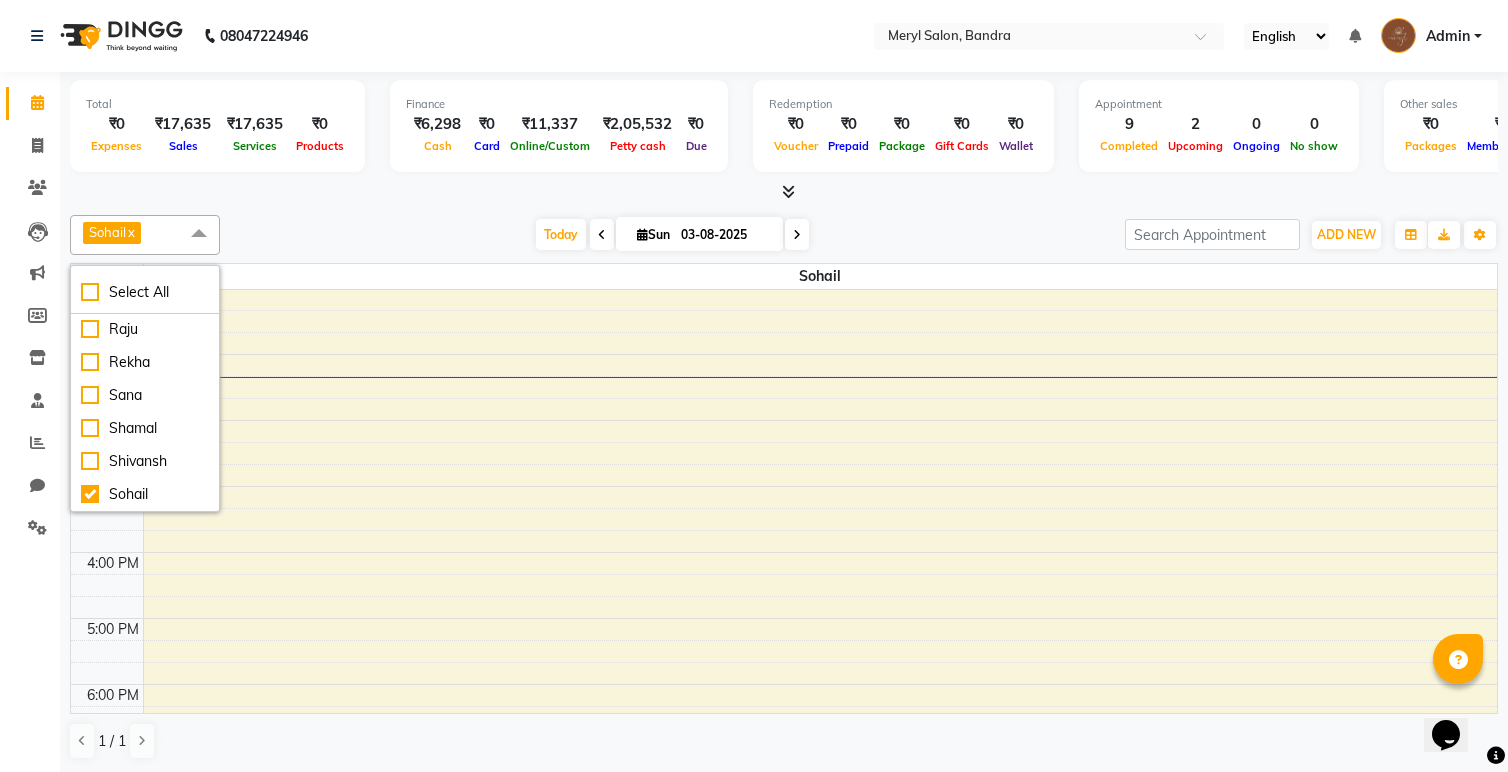 click on "9:00 AM 10:00 AM 11:00 AM 12:00 PM 1:00 PM 2:00 PM 3:00 PM 4:00 PM 5:00 PM 6:00 PM 7:00 PM 8:00 PM 9:00 PM 10:00 PM" at bounding box center (784, 552) 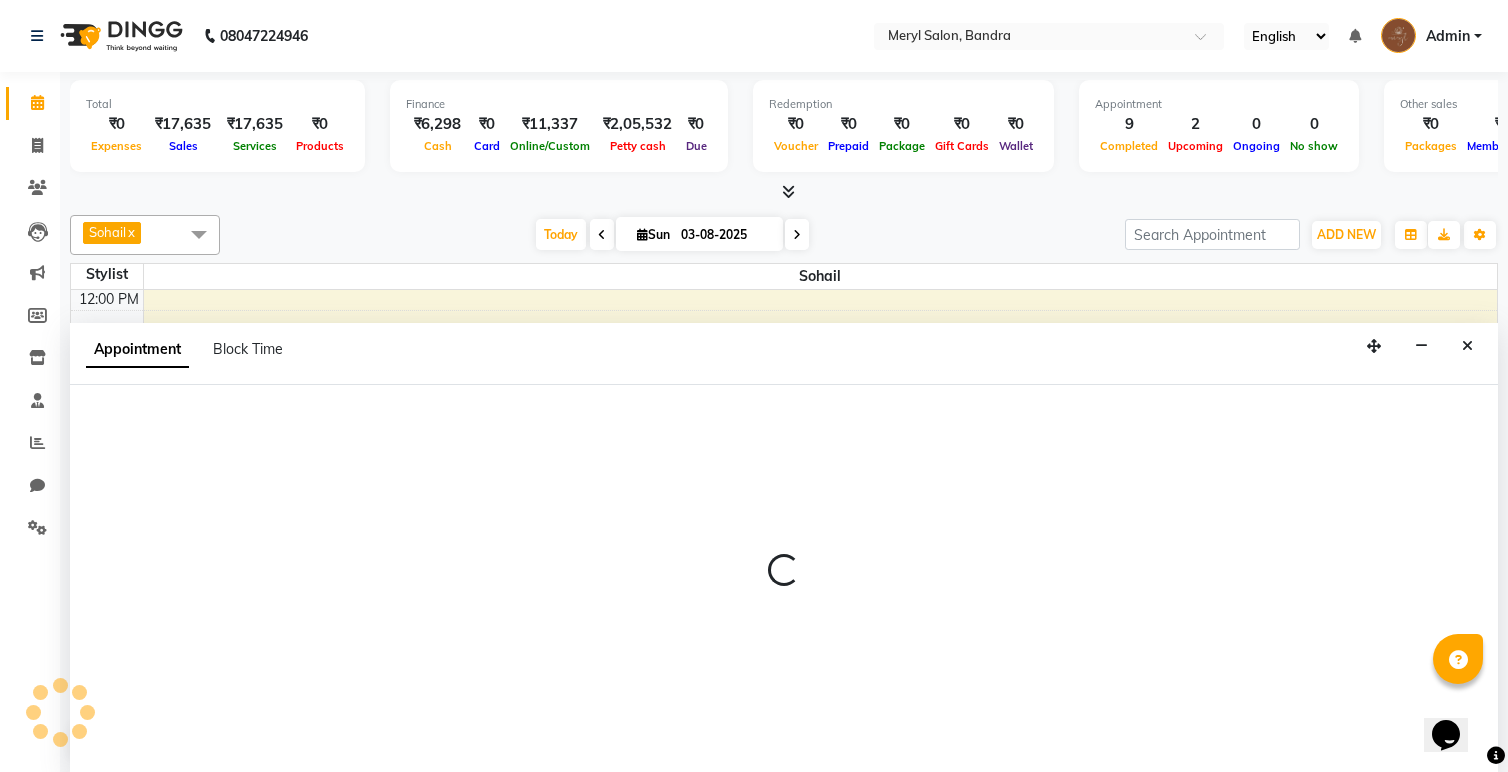 scroll, scrollTop: 1, scrollLeft: 0, axis: vertical 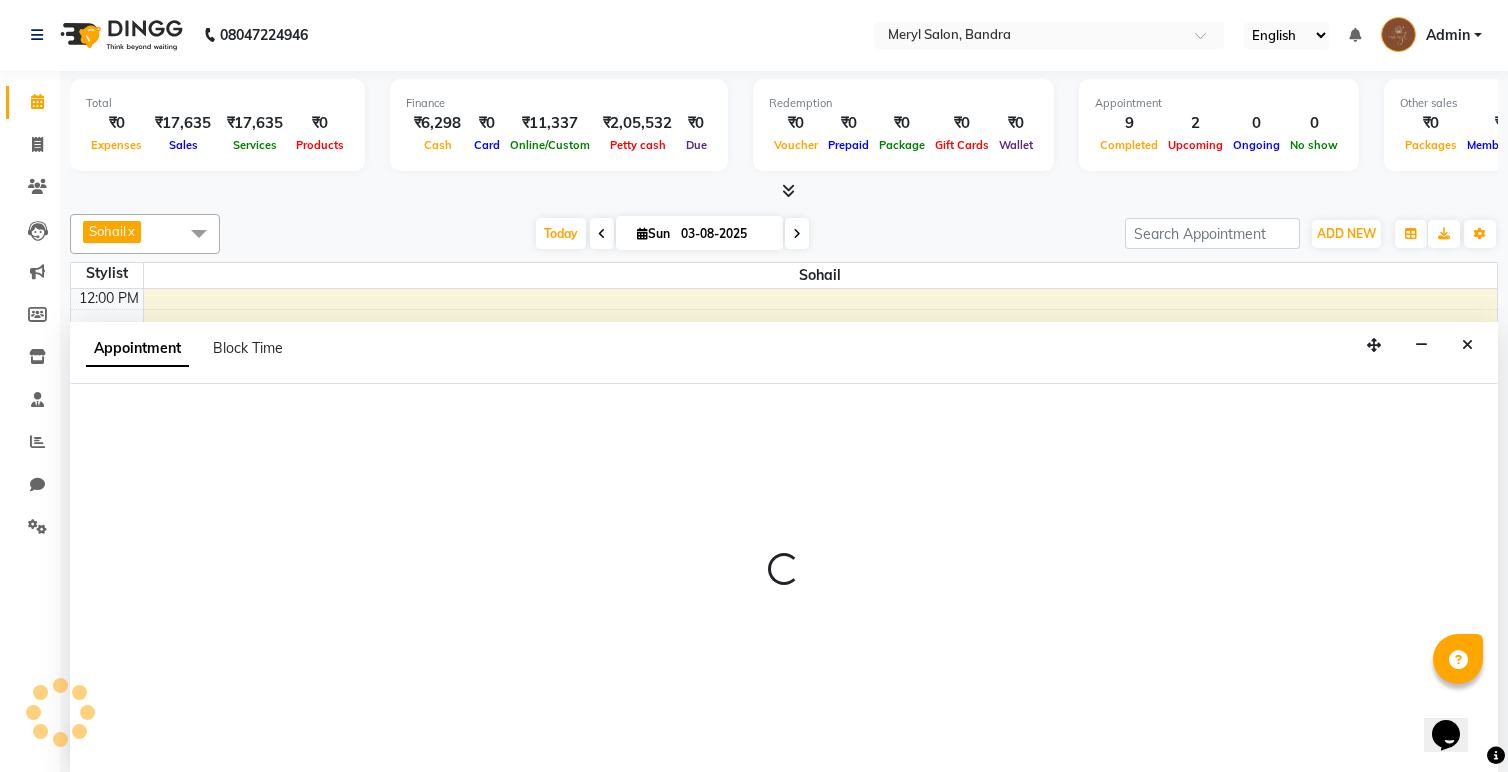 select on "70710" 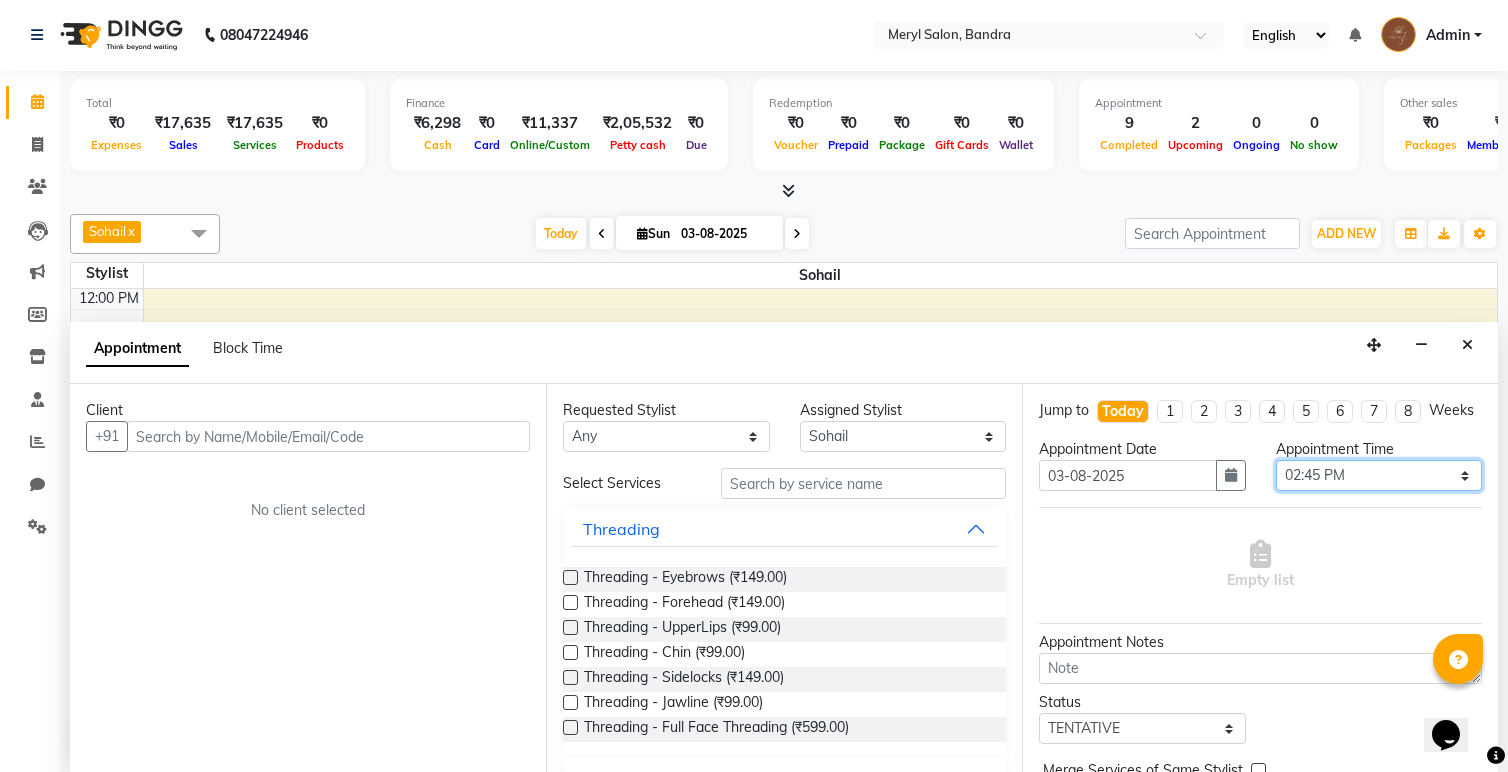 click on "Select 10:00 AM 10:15 AM 10:30 AM 10:45 AM 11:00 AM 11:15 AM 11:30 AM 11:45 AM 12:00 PM 12:15 PM 12:30 PM 12:45 PM 01:00 PM 01:15 PM 01:30 PM 01:45 PM 02:00 PM 02:15 PM 02:30 PM 02:45 PM 03:00 PM 03:15 PM 03:30 PM 03:45 PM 04:00 PM 04:15 PM 04:30 PM 04:45 PM 05:00 PM 05:15 PM 05:30 PM 05:45 PM 06:00 PM 06:15 PM 06:30 PM 06:45 PM 07:00 PM 07:15 PM 07:30 PM 07:45 PM 08:00 PM 08:15 PM 08:30 PM 08:45 PM 09:00 PM 09:15 PM 09:30 PM 09:45 PM 10:00 PM" at bounding box center (1379, 475) 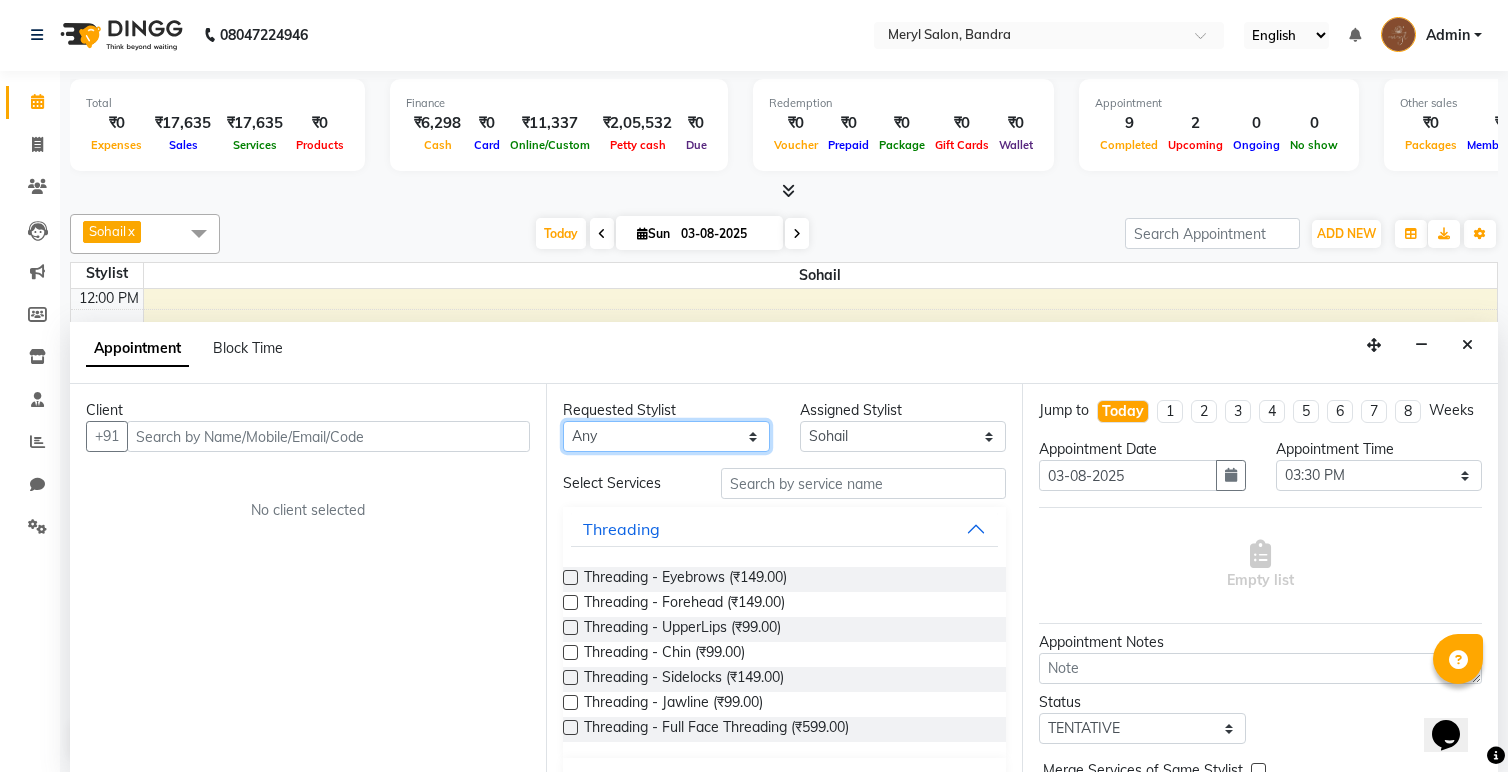 click on "Any Anita Dakshta  Jessica Omar Priti Rajesh  Raju Rekha Sana  Shamal  Shivansh Sohail" at bounding box center [666, 436] 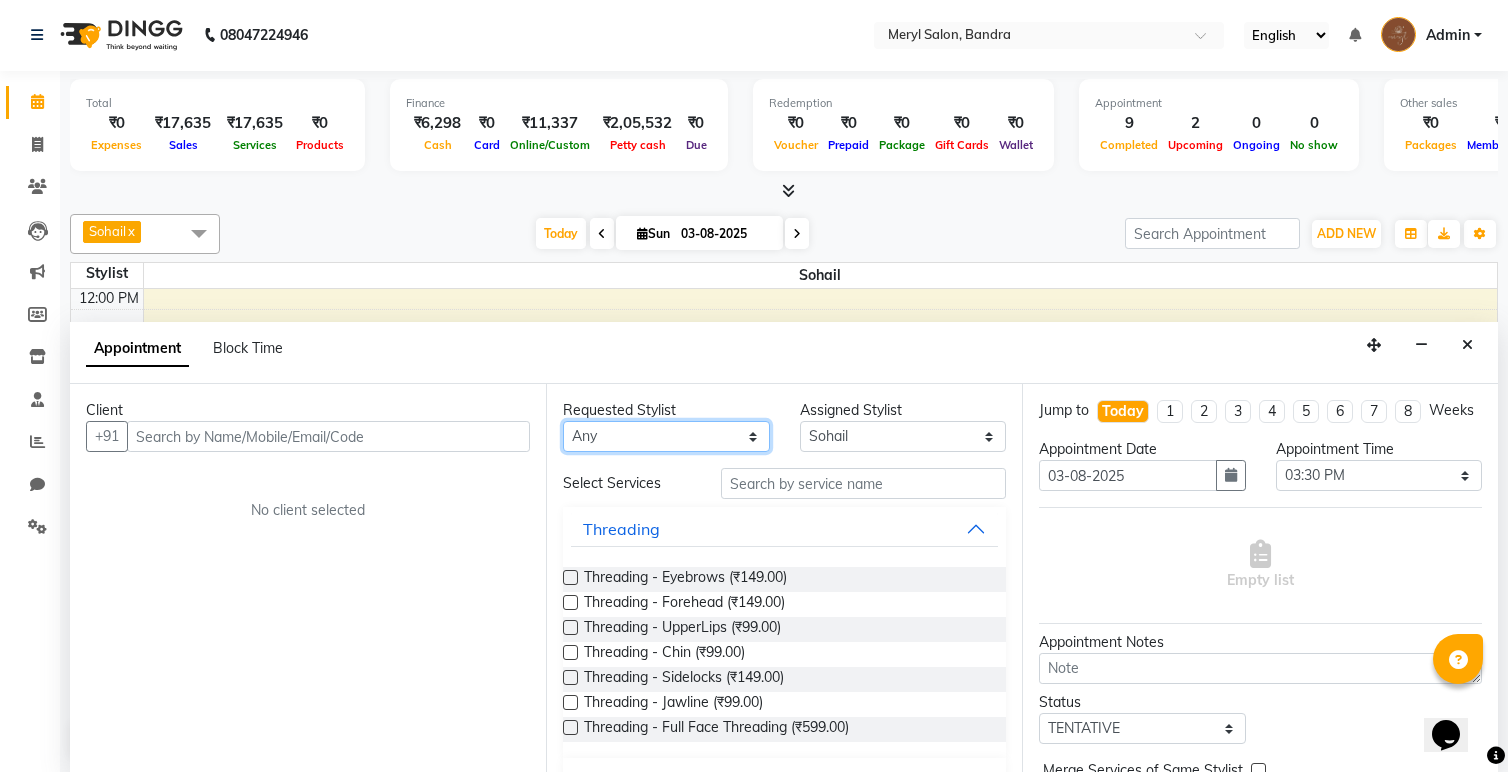 select on "70710" 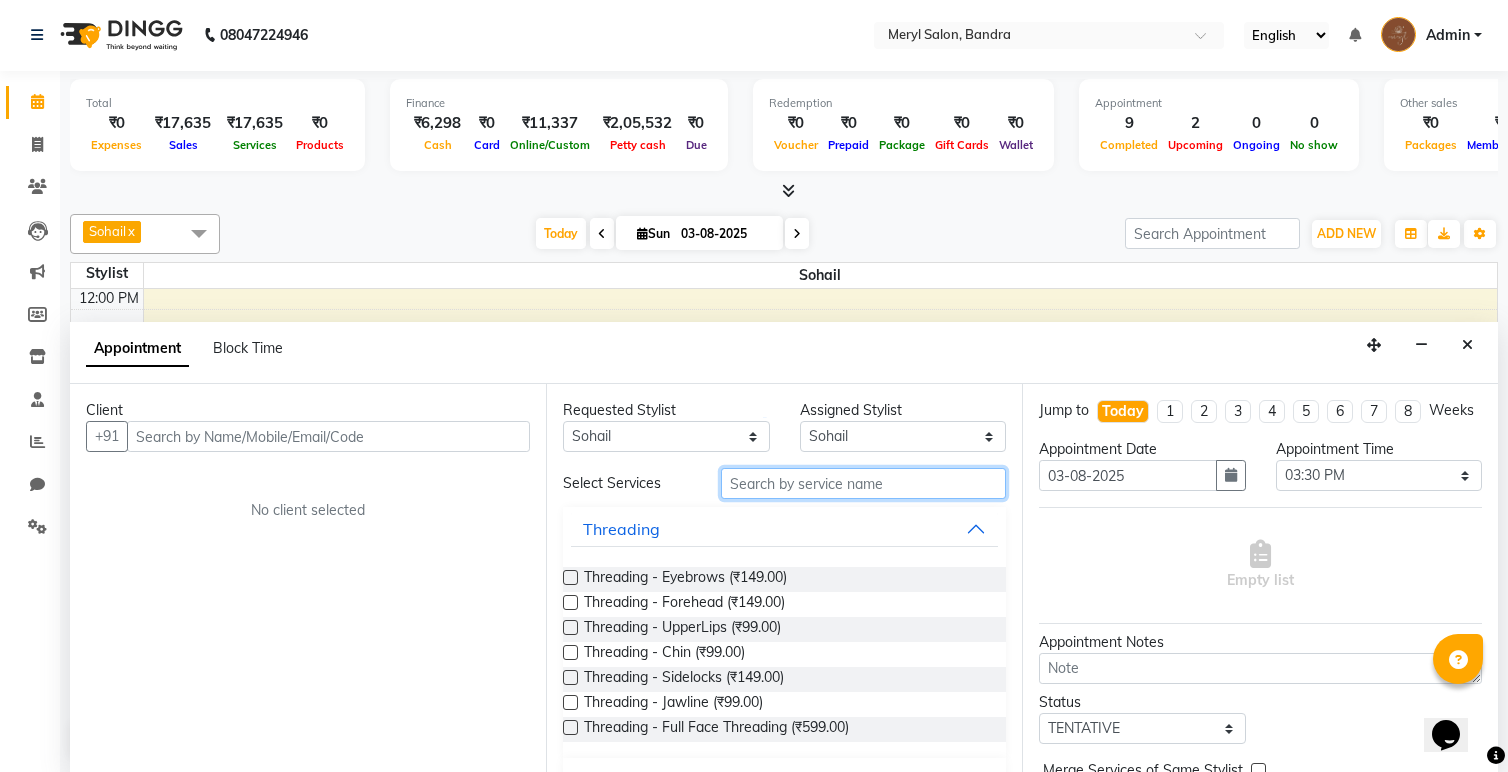click at bounding box center (863, 483) 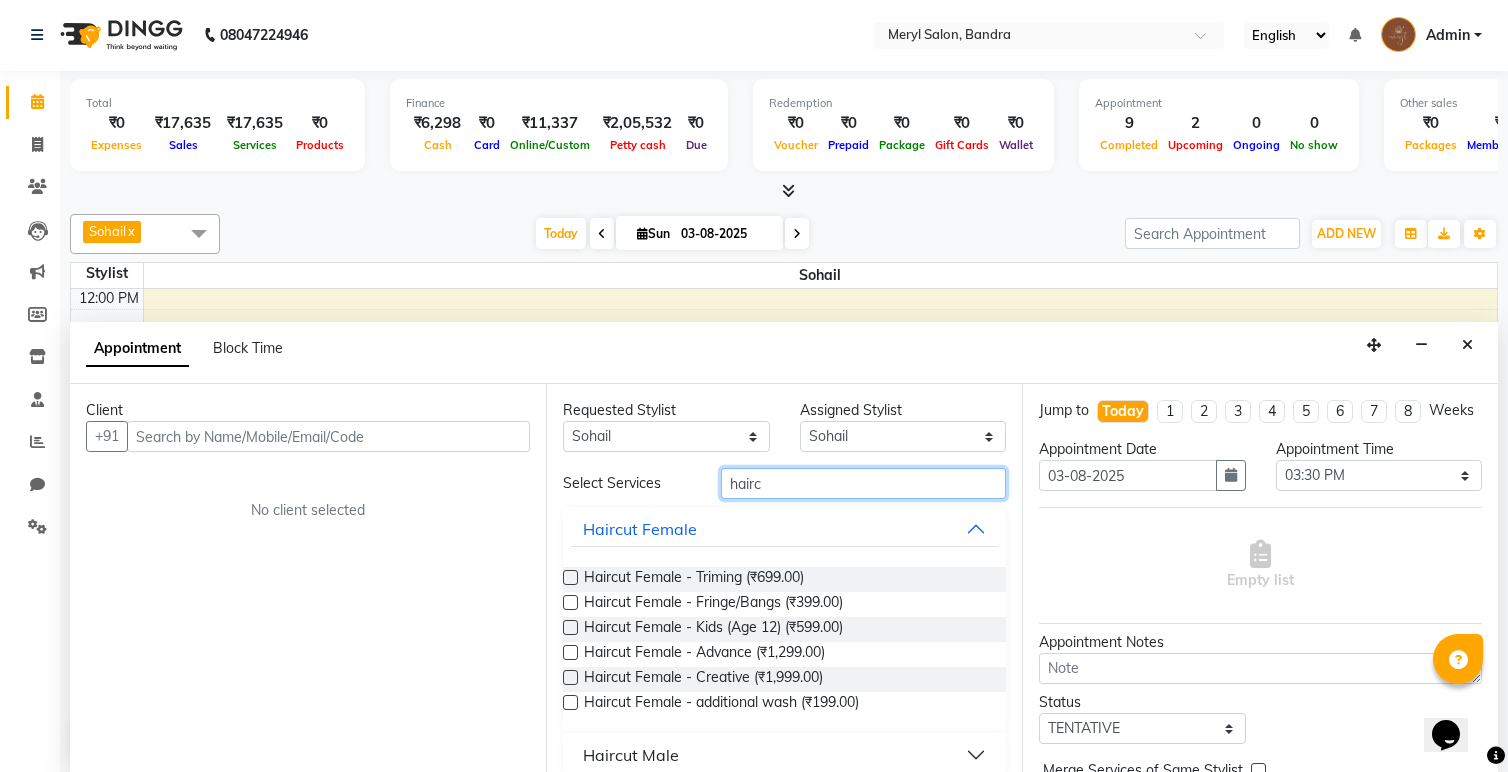 type on "hairc" 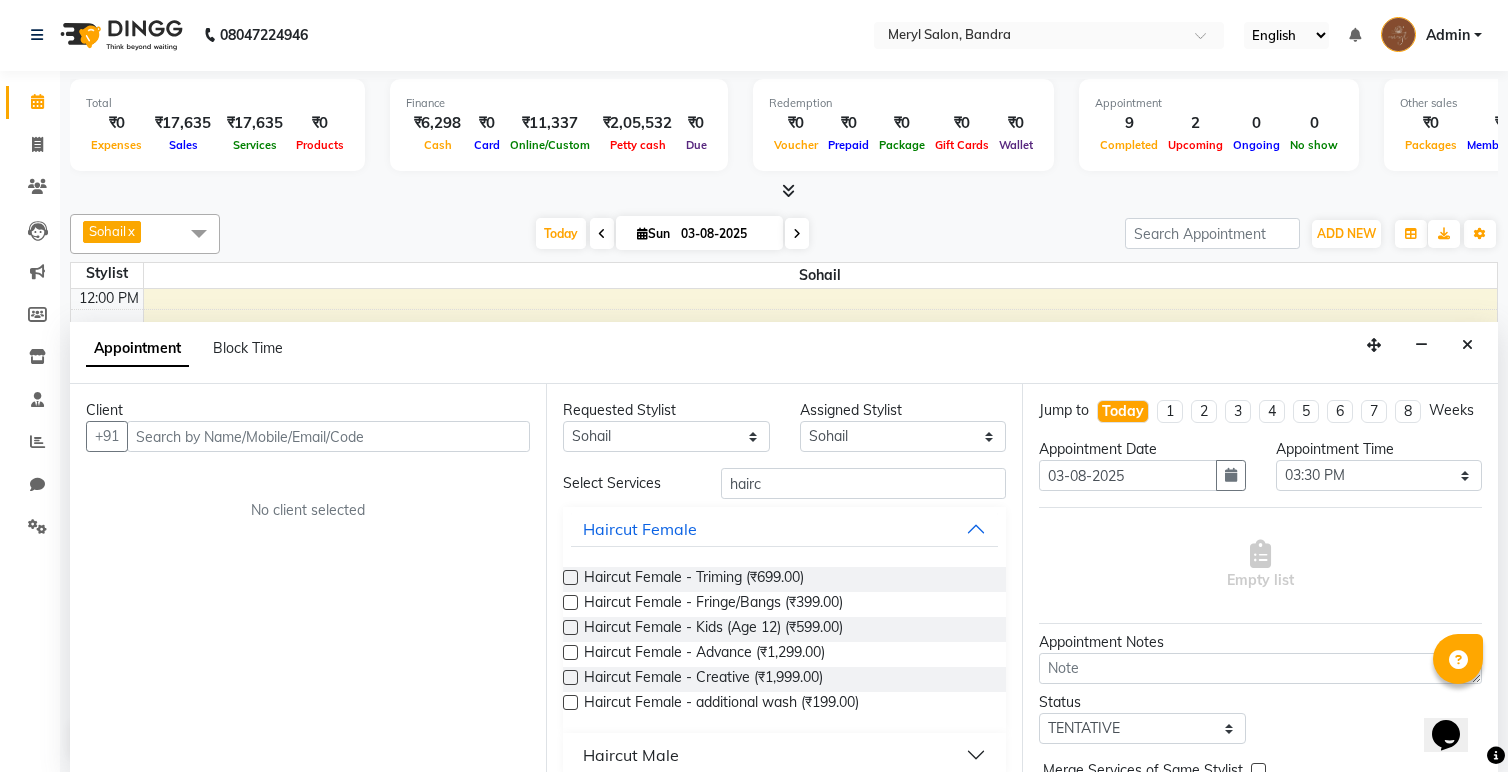 click on "Haircut Male" at bounding box center (631, 755) 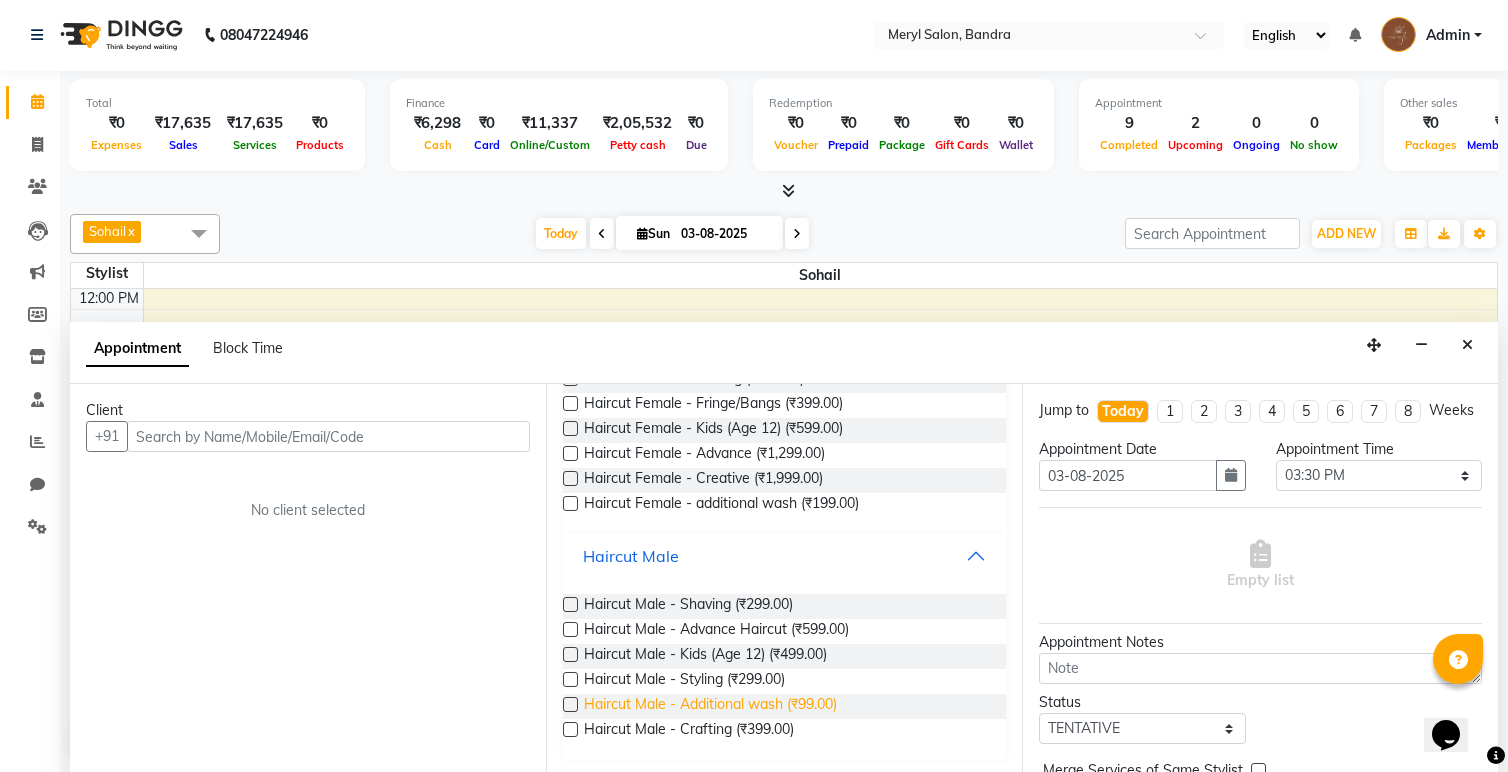 scroll, scrollTop: 203, scrollLeft: 0, axis: vertical 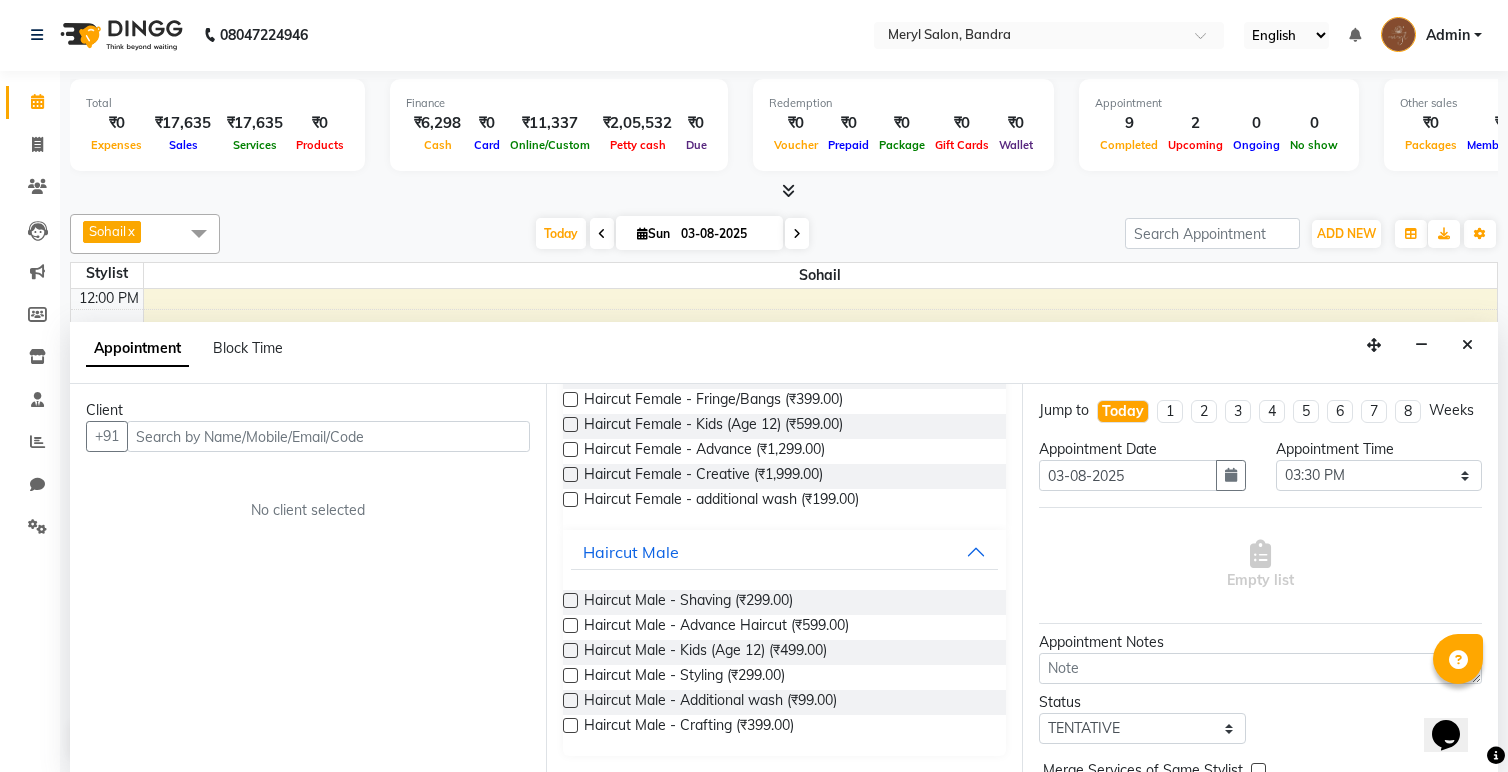 click at bounding box center (570, 625) 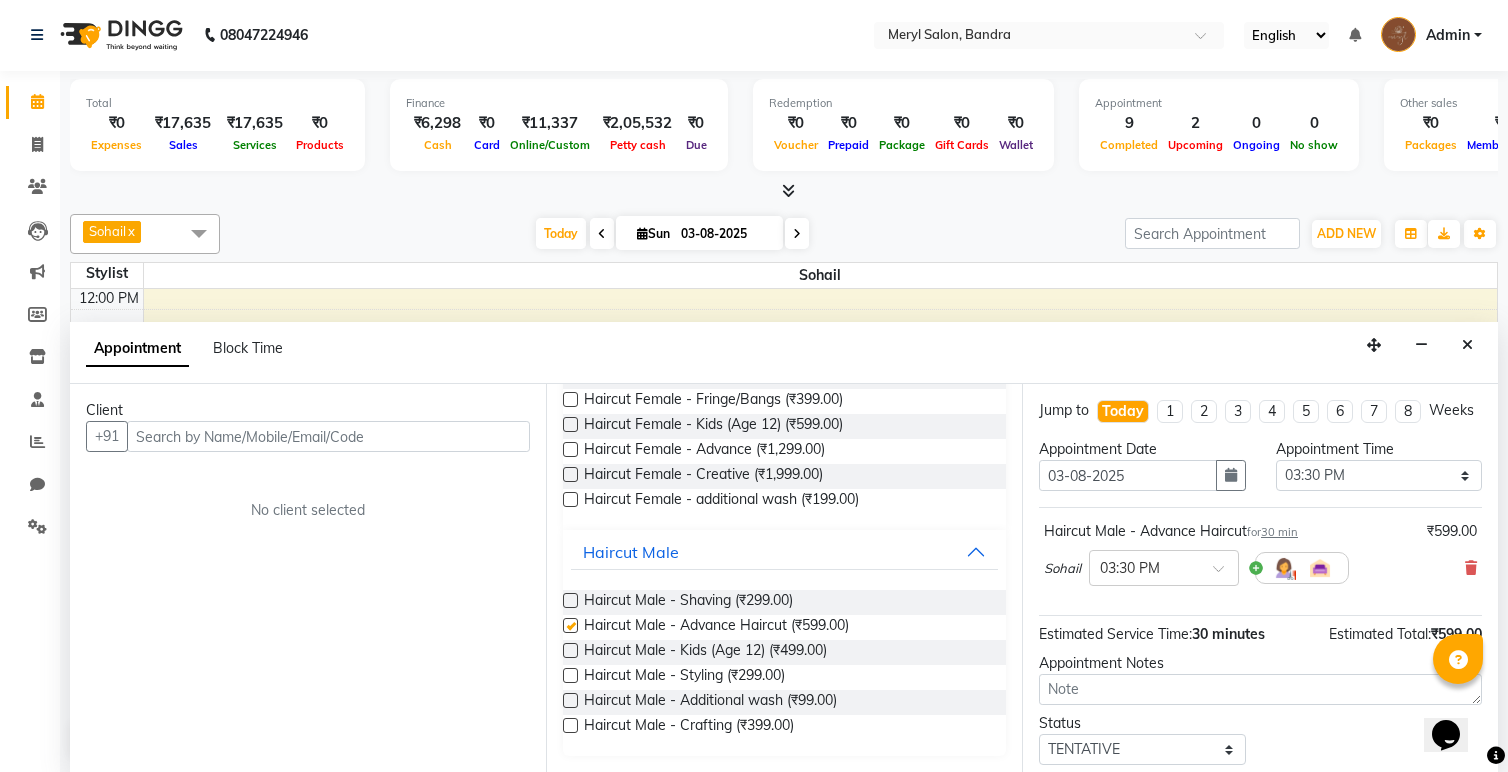 checkbox on "false" 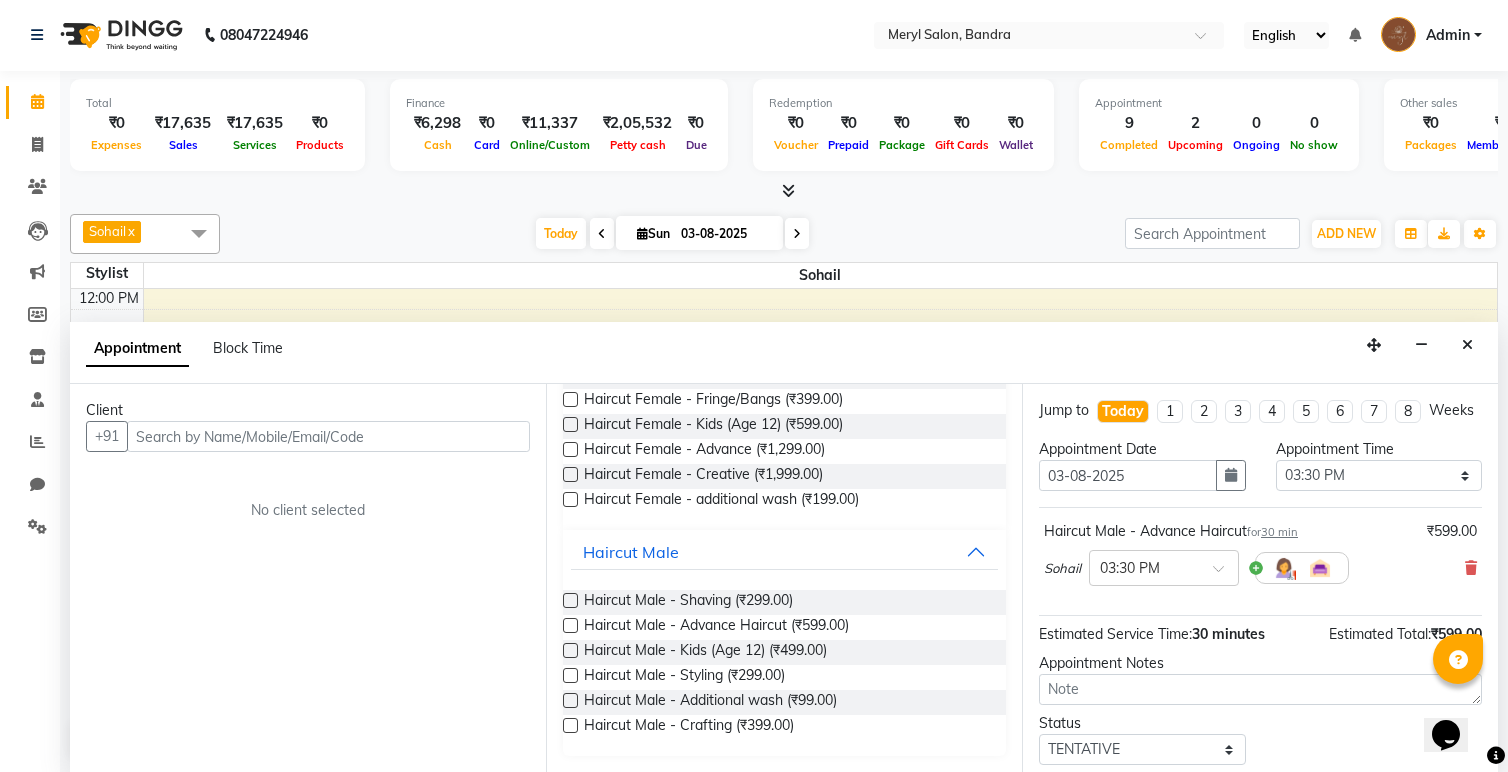 click at bounding box center (570, 600) 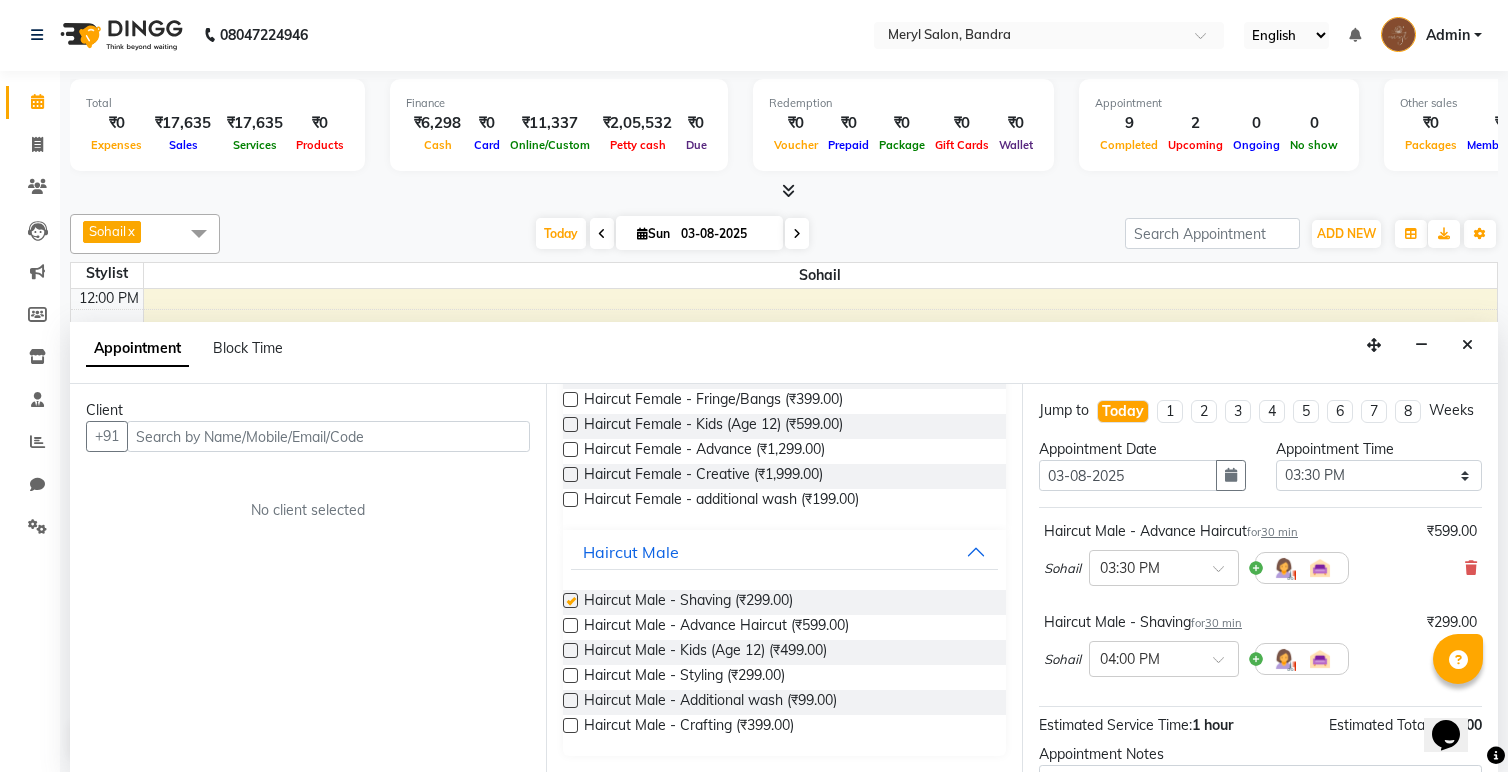 checkbox on "false" 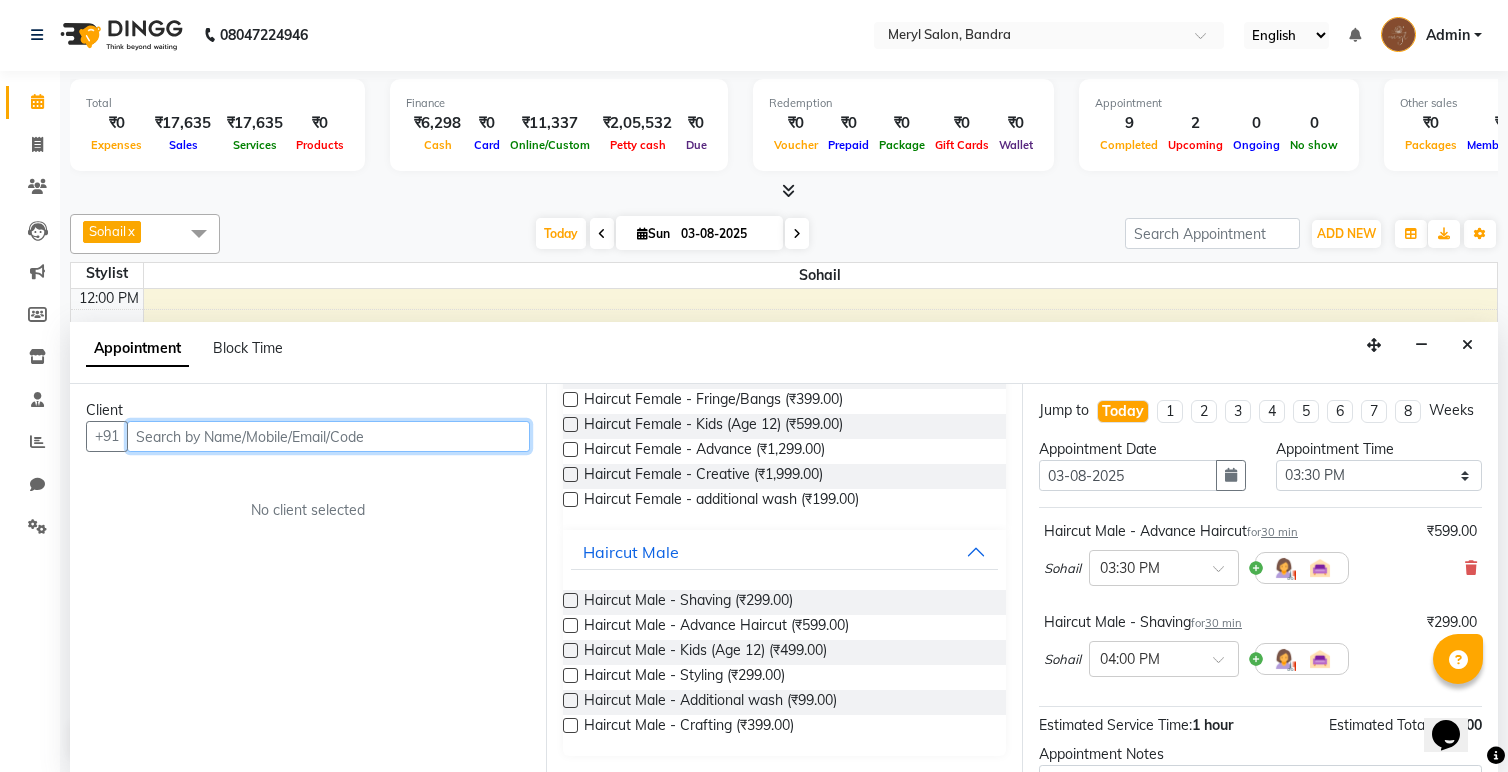 click at bounding box center (328, 436) 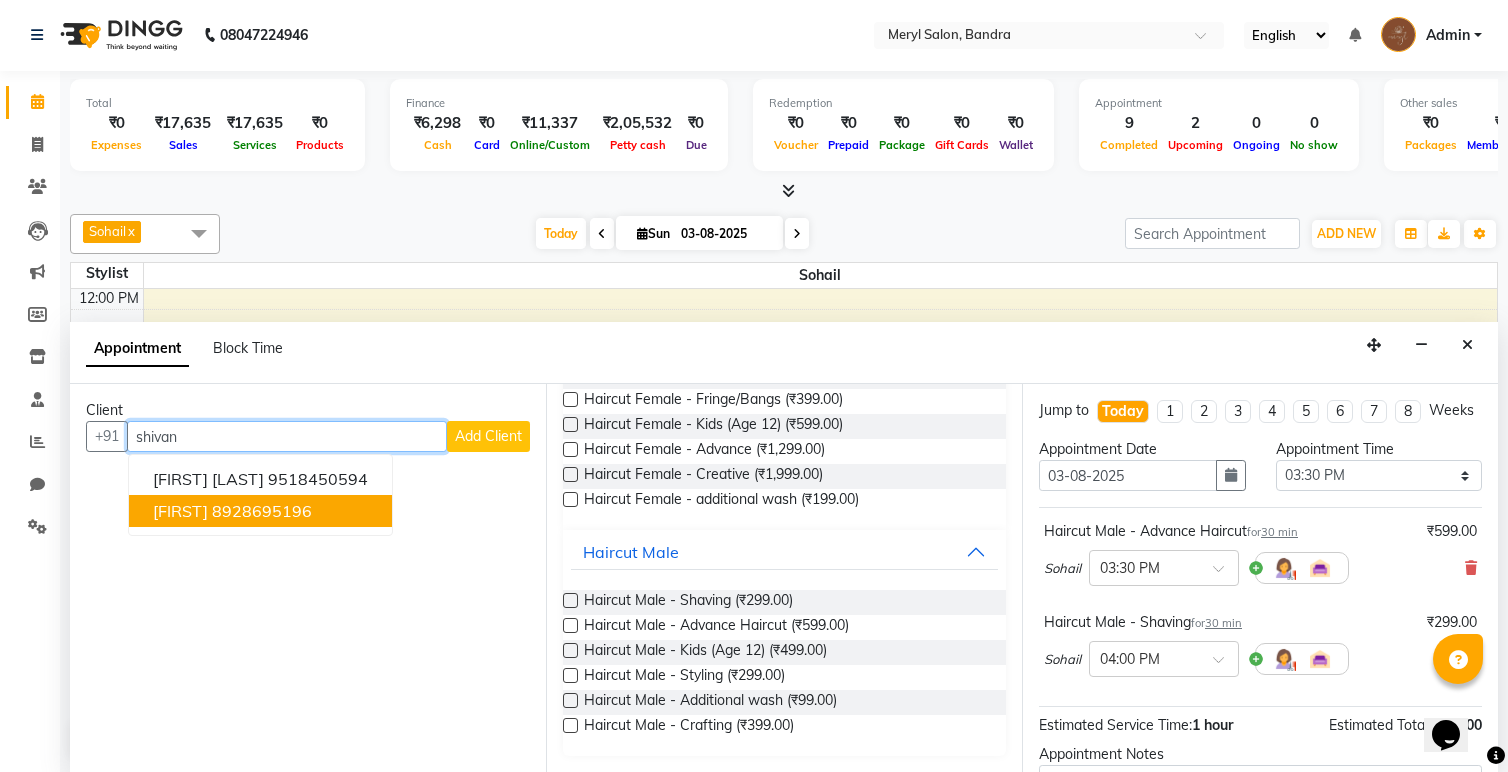 click on "shivansh  8928695196" at bounding box center [260, 511] 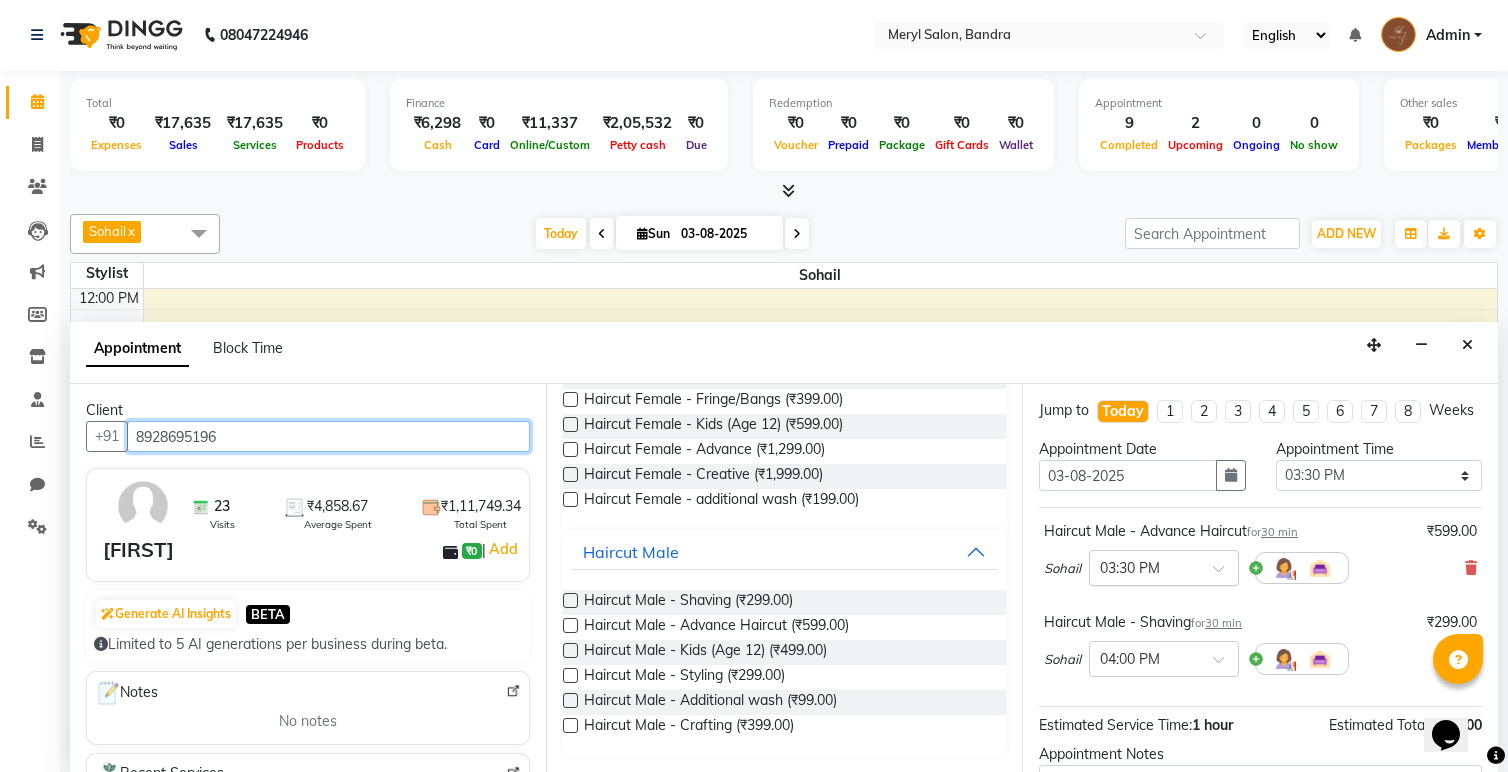 scroll, scrollTop: 210, scrollLeft: 0, axis: vertical 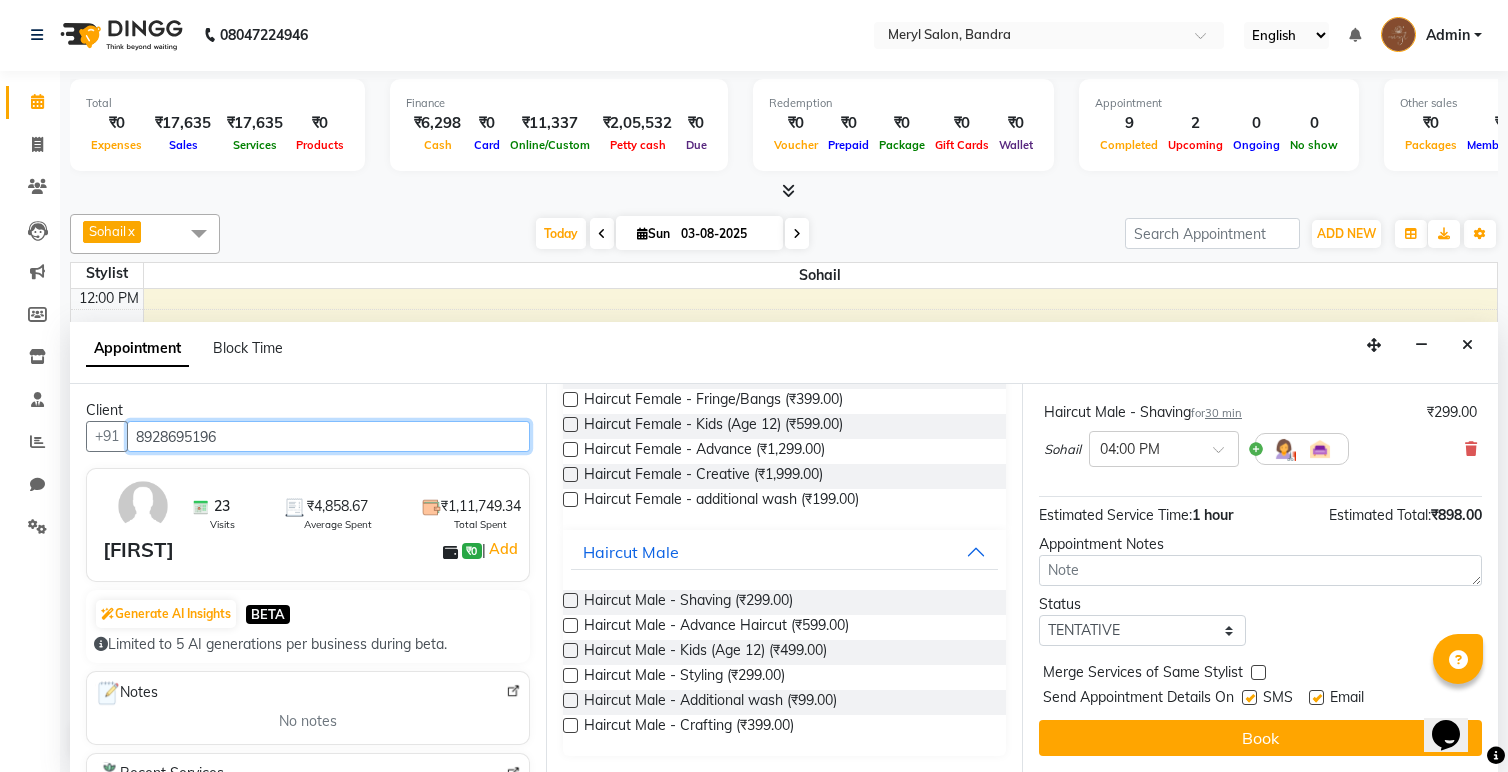 type on "8928695196" 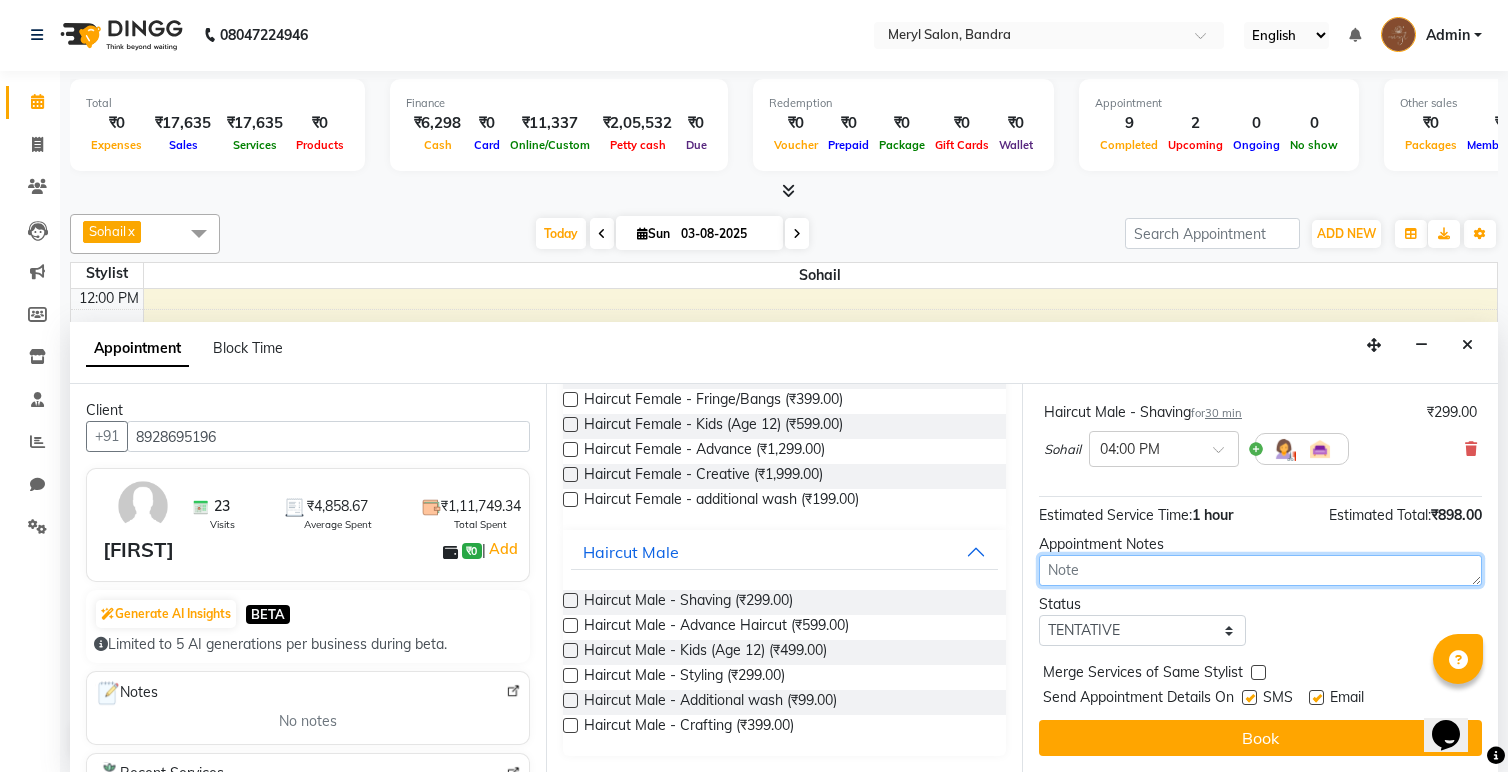 click at bounding box center [1260, 570] 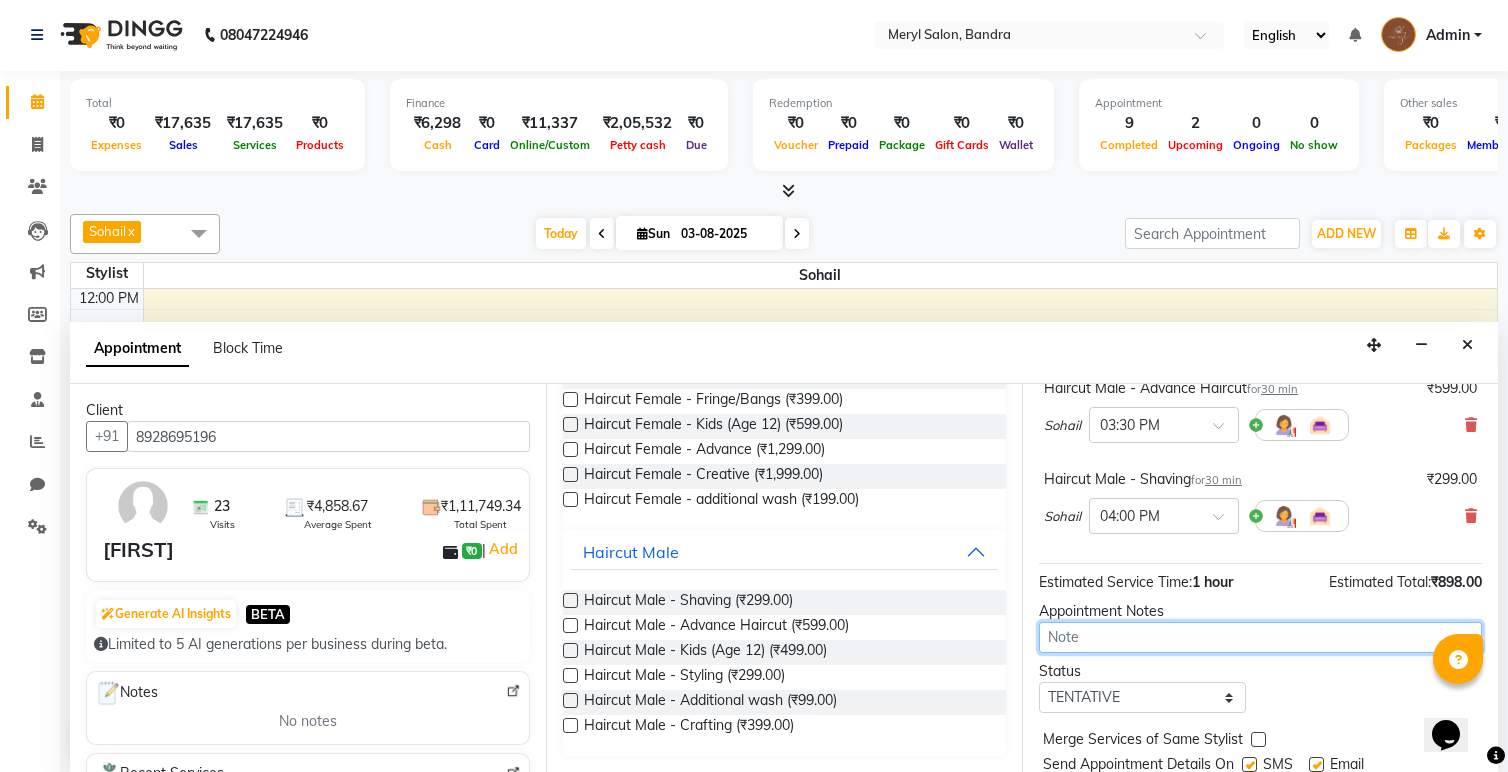 scroll, scrollTop: 157, scrollLeft: 0, axis: vertical 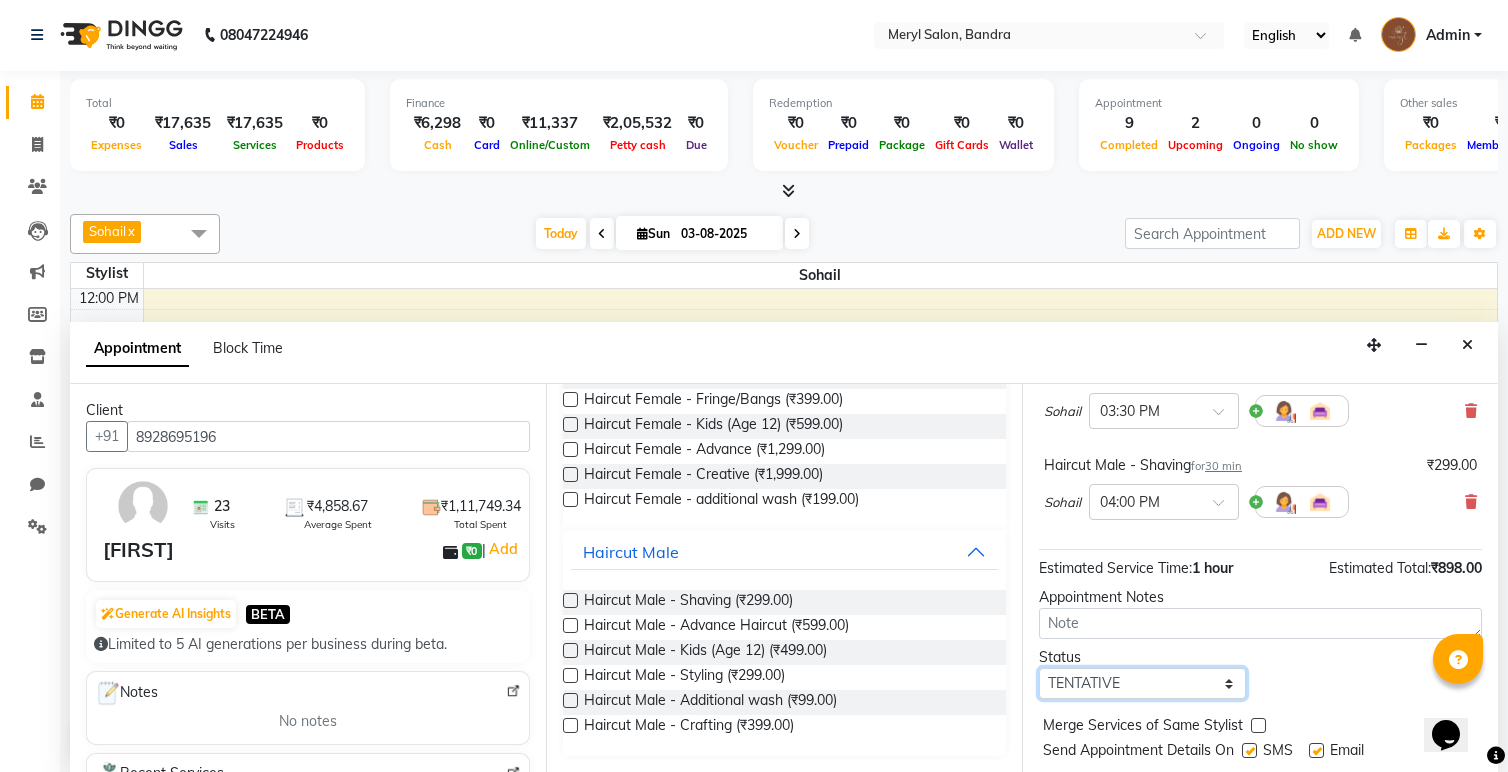 click on "Select TENTATIVE CONFIRM CHECK-IN UPCOMING" at bounding box center [1142, 683] 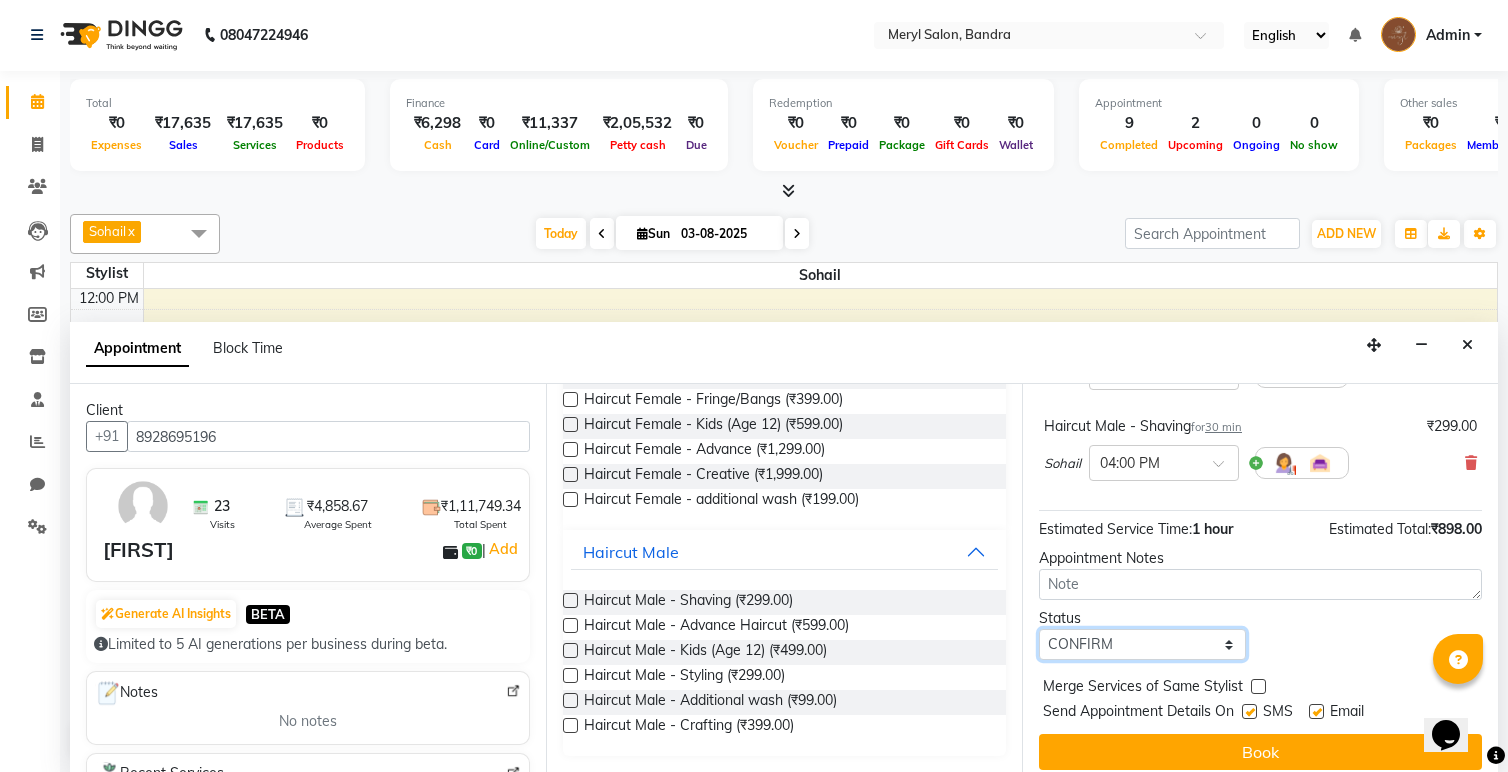 scroll, scrollTop: 210, scrollLeft: 0, axis: vertical 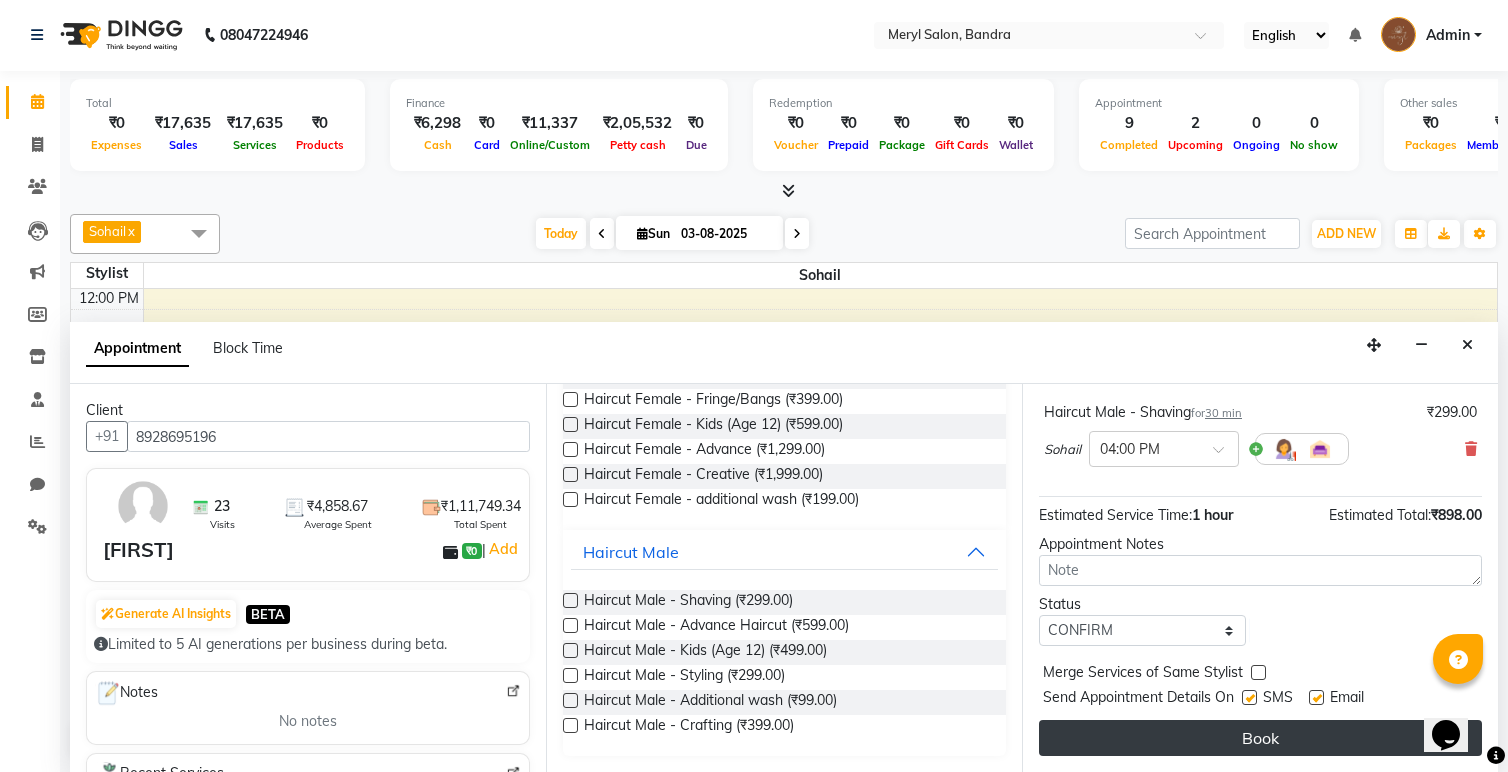 click on "Book" at bounding box center (1260, 738) 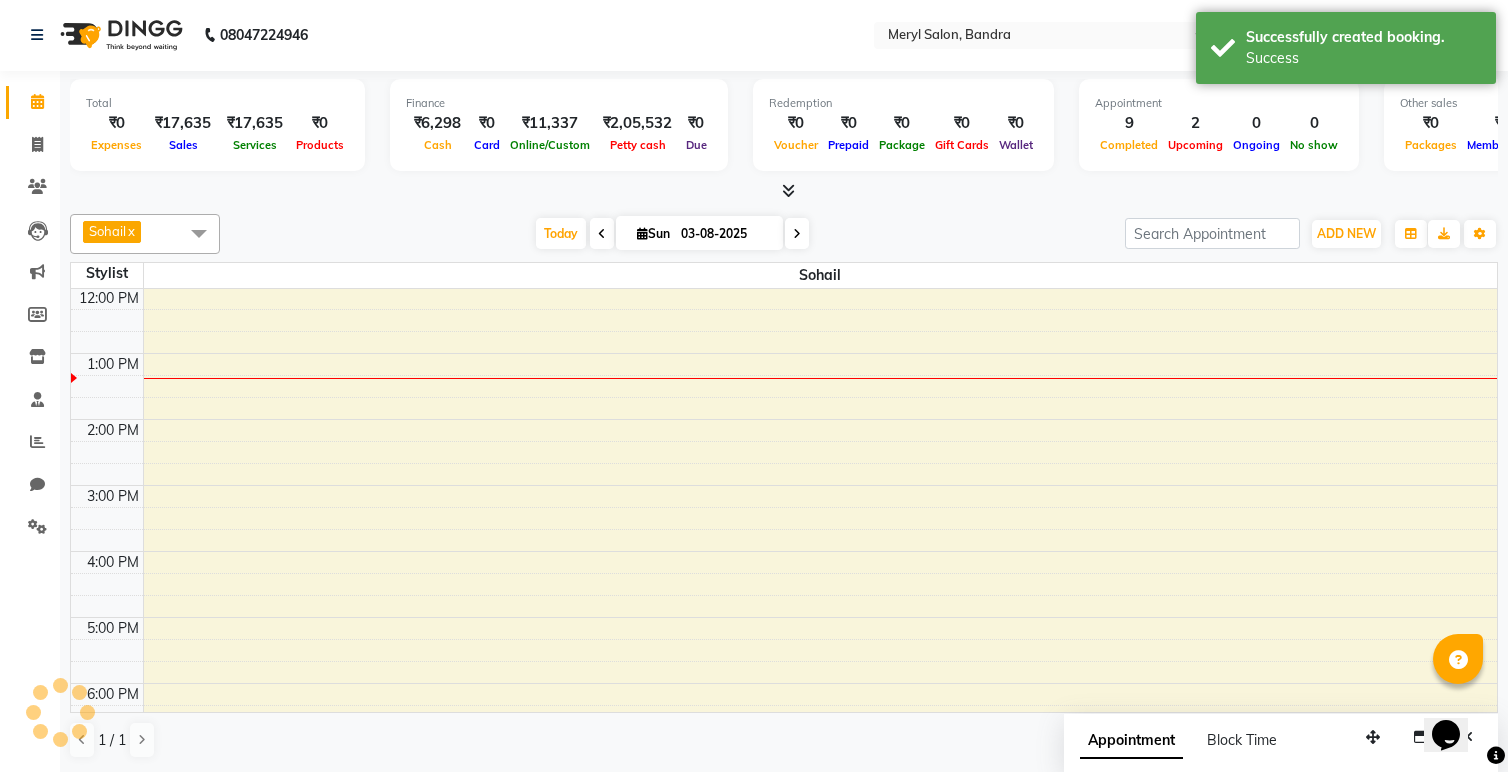 scroll, scrollTop: 0, scrollLeft: 0, axis: both 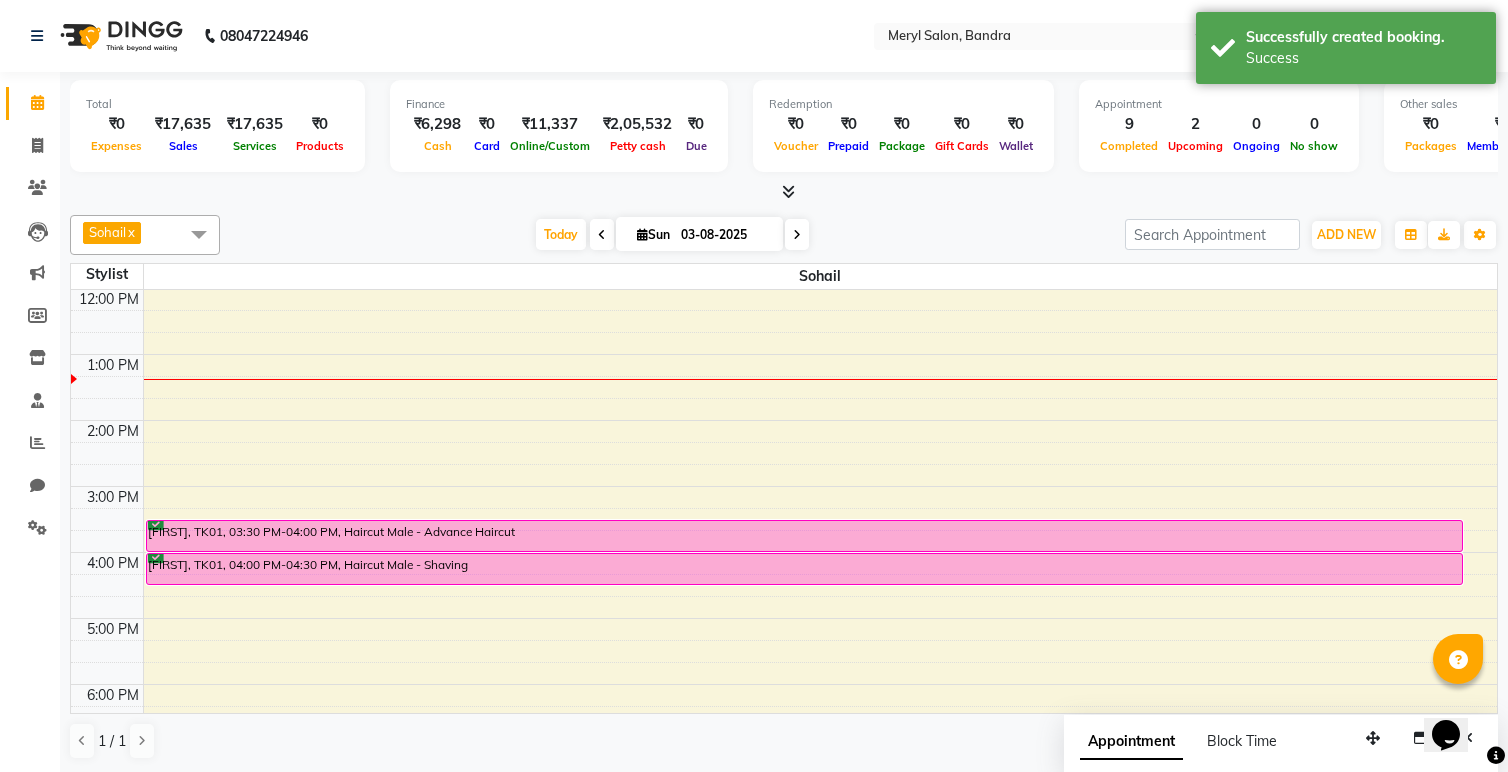 click at bounding box center (199, 234) 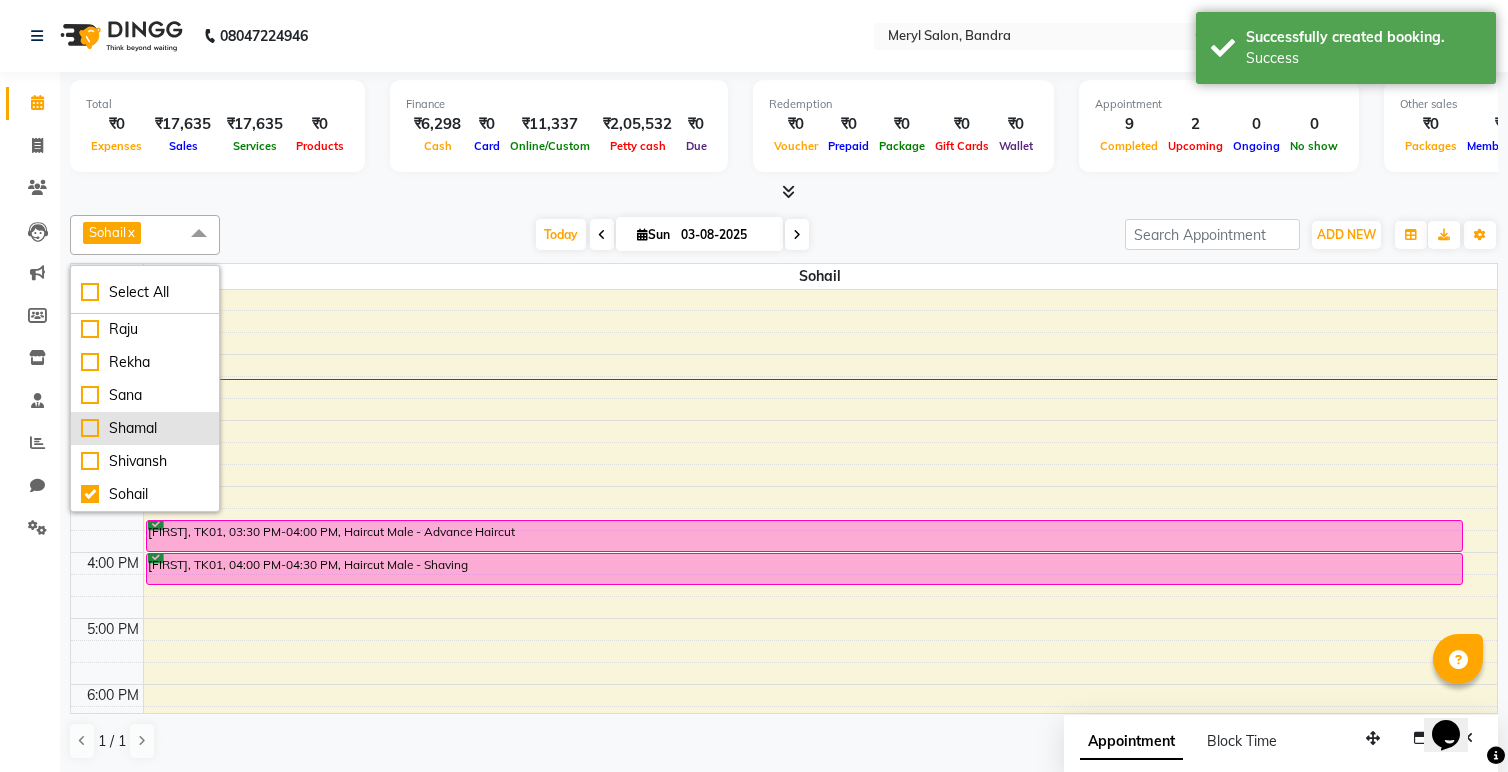 click on "Shamal" at bounding box center [145, 428] 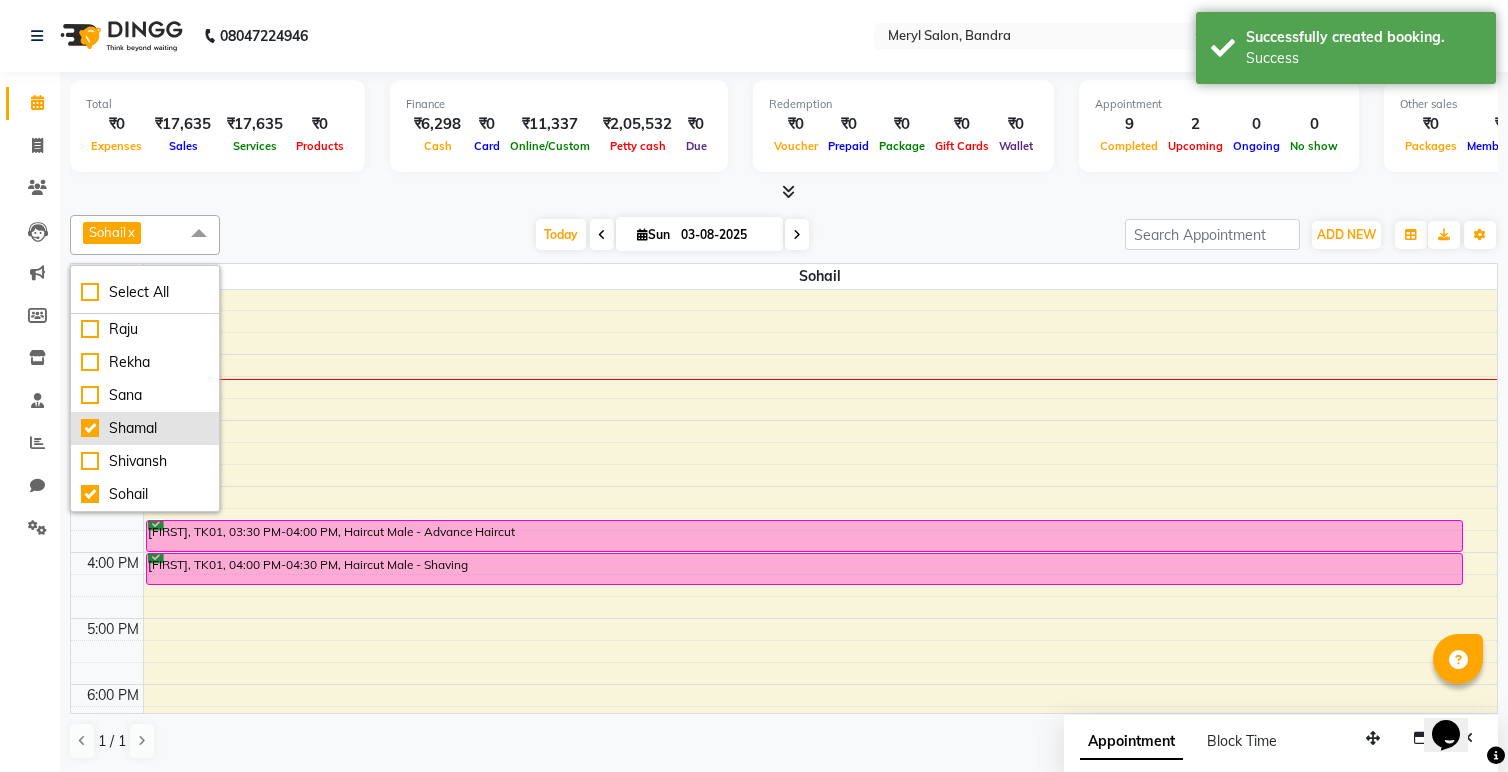 checkbox on "true" 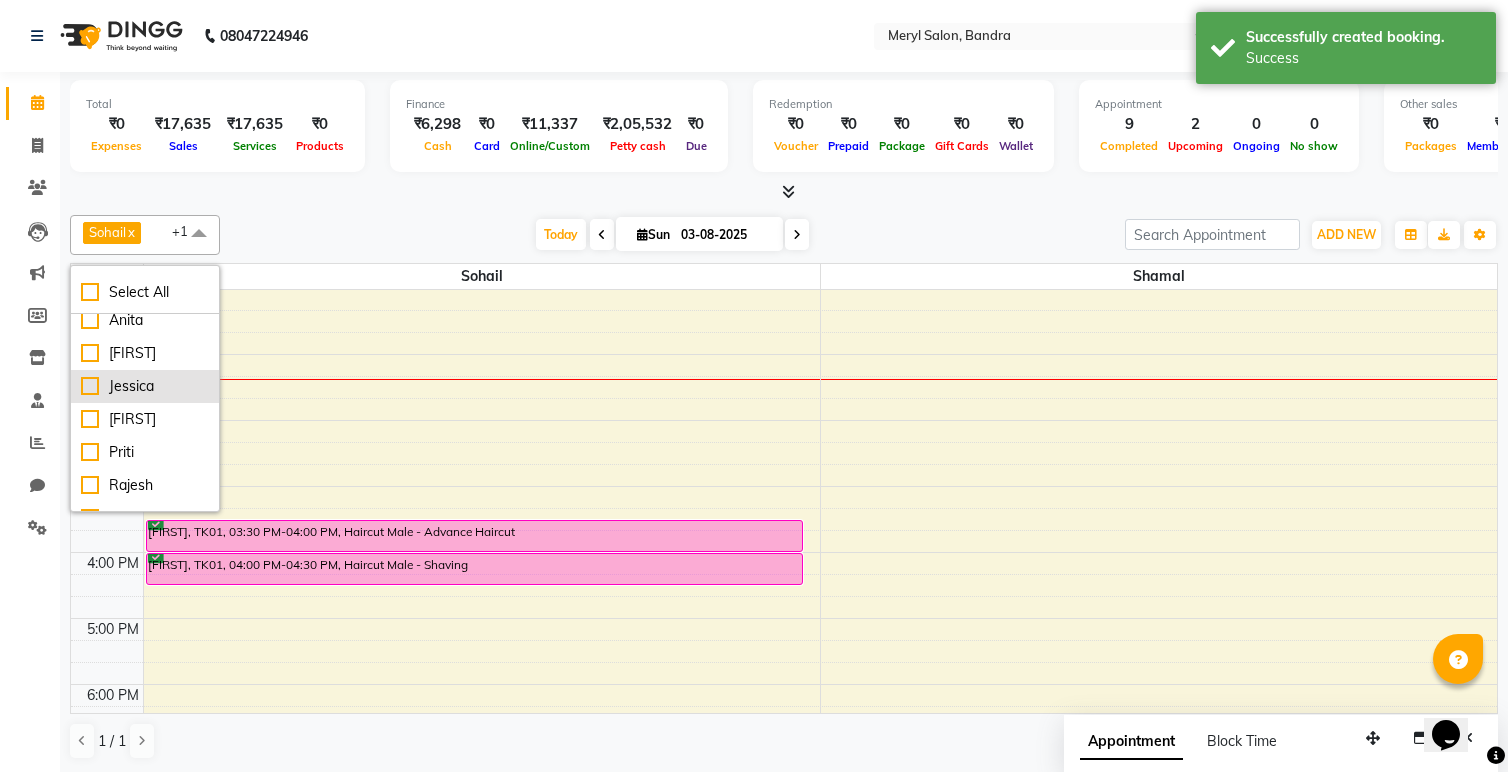 scroll, scrollTop: 1, scrollLeft: 0, axis: vertical 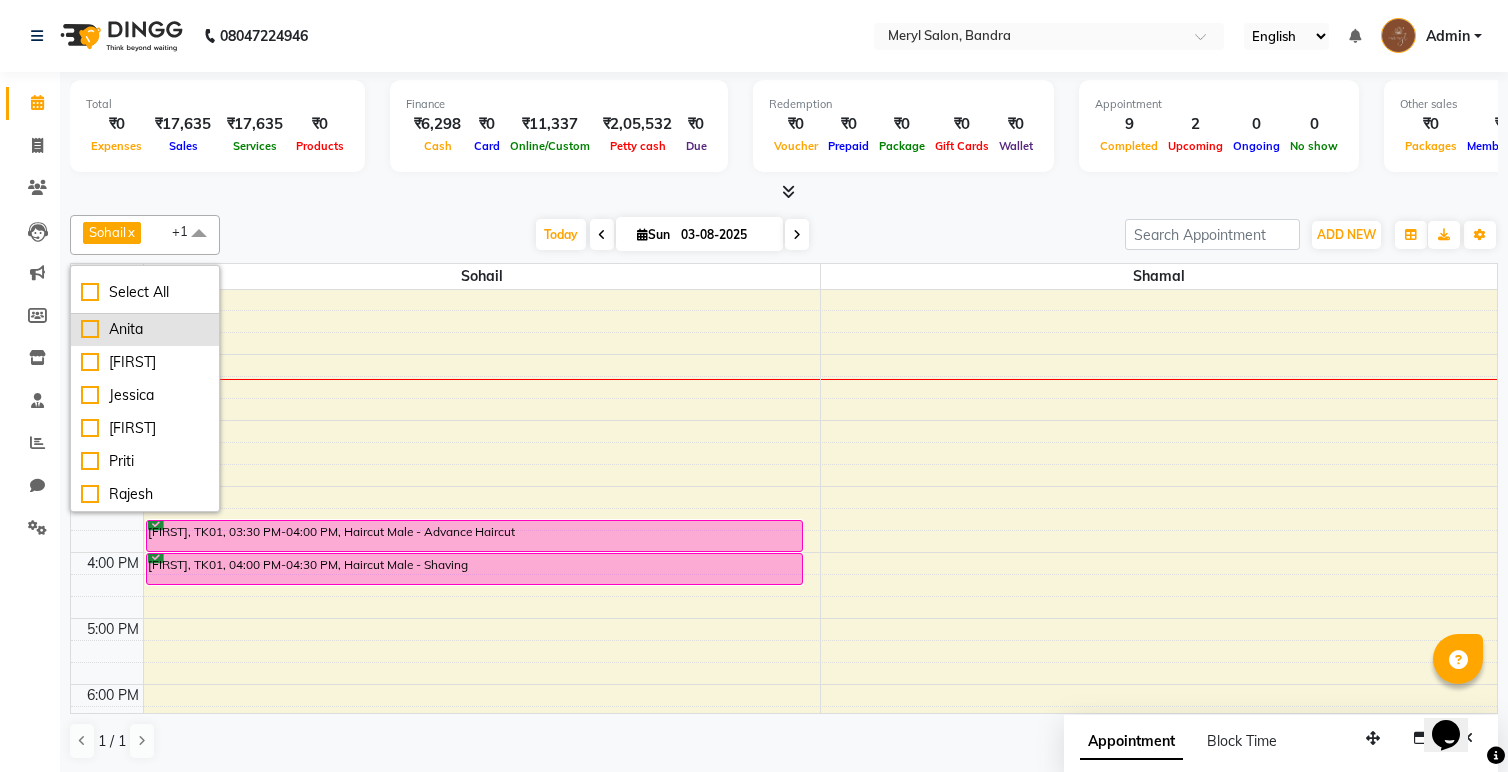 click on "Anita" at bounding box center [145, 329] 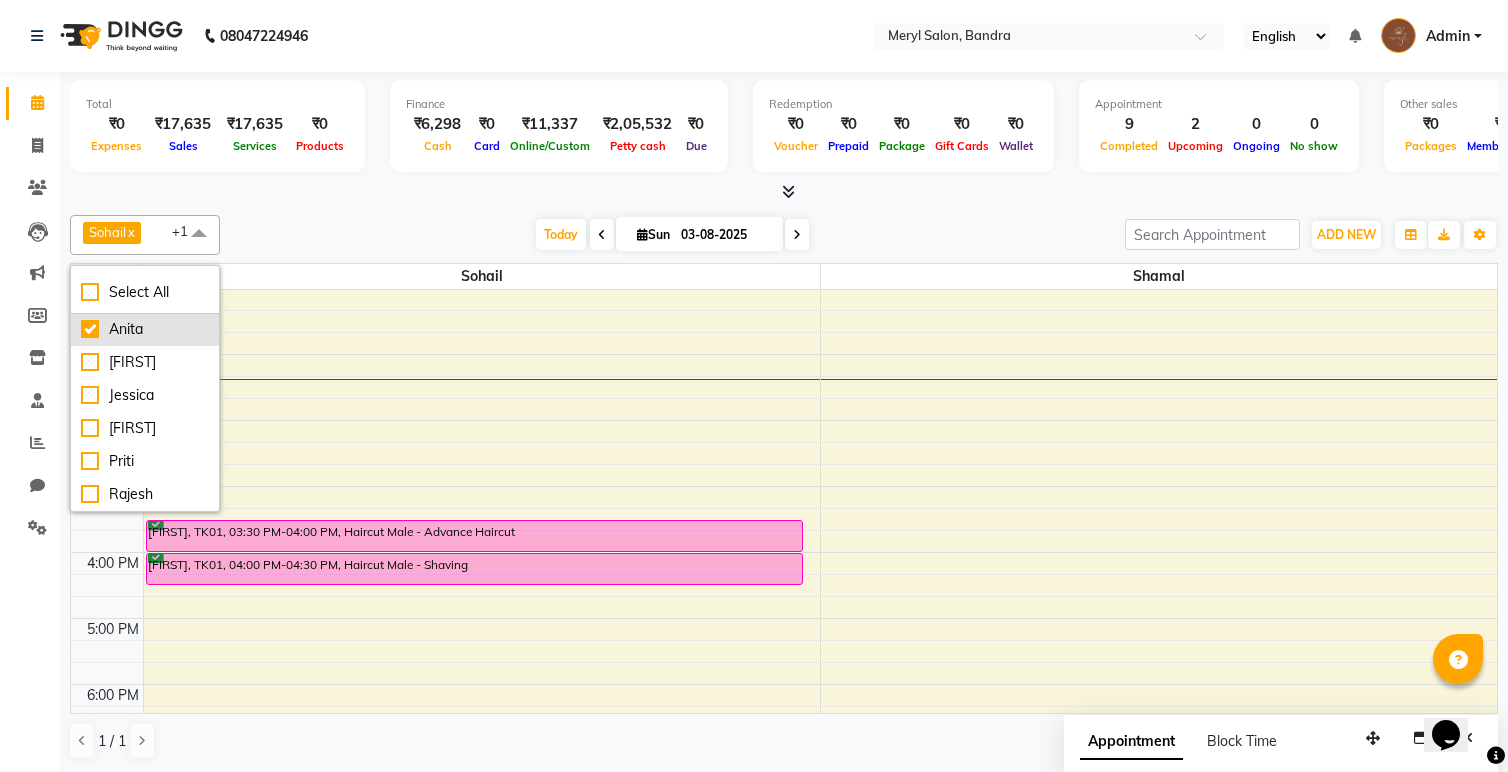 checkbox on "true" 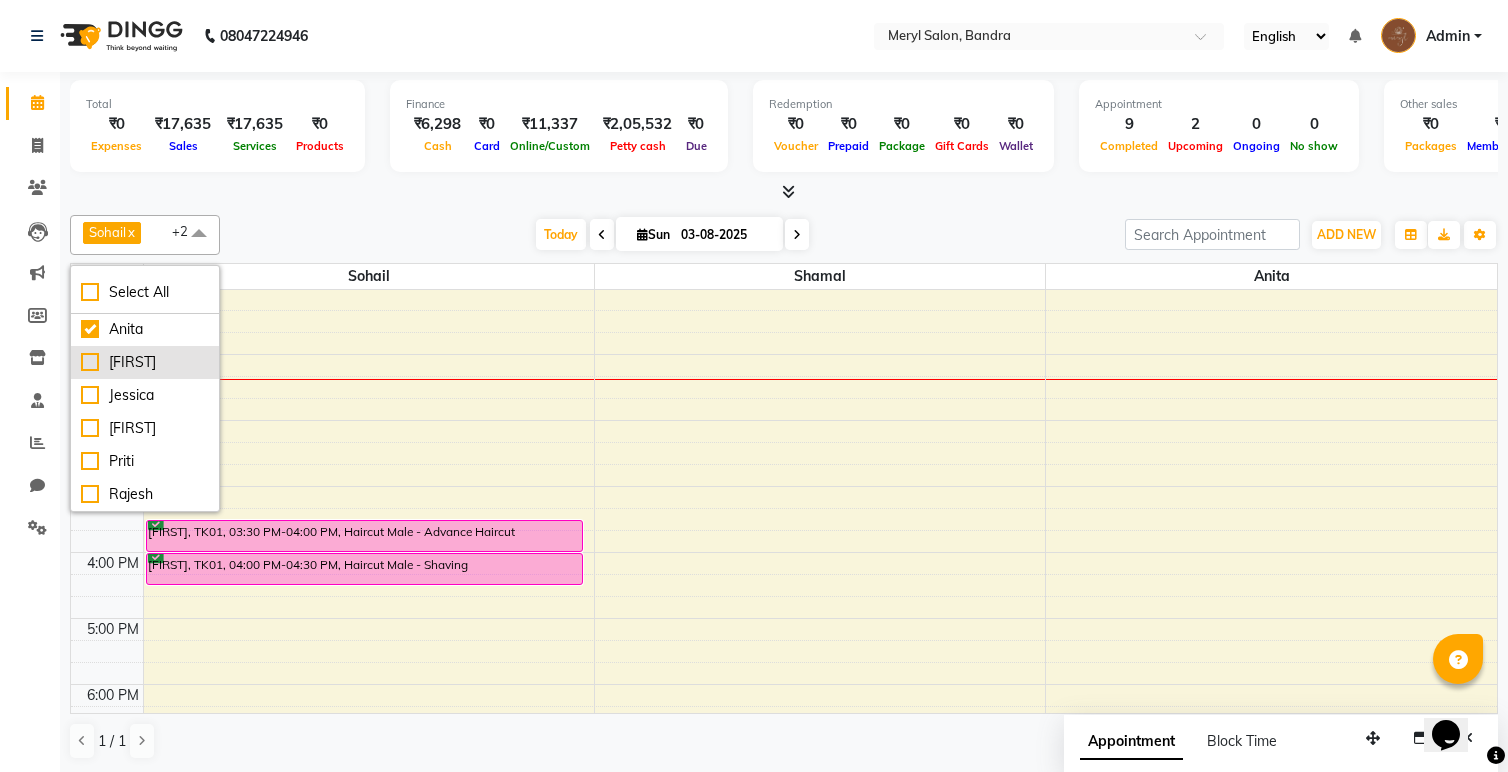 click on "[LAST]" at bounding box center [145, 362] 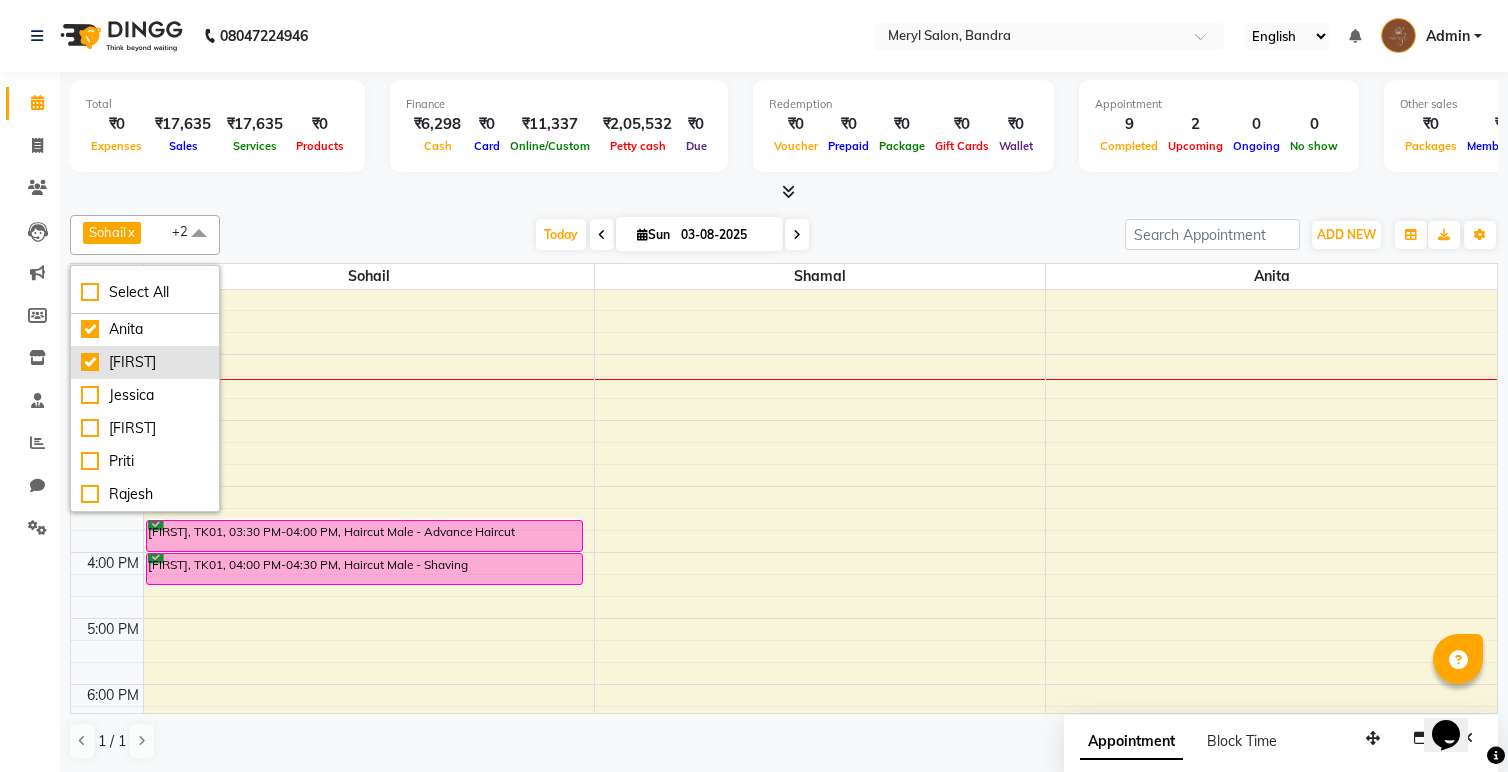 checkbox on "true" 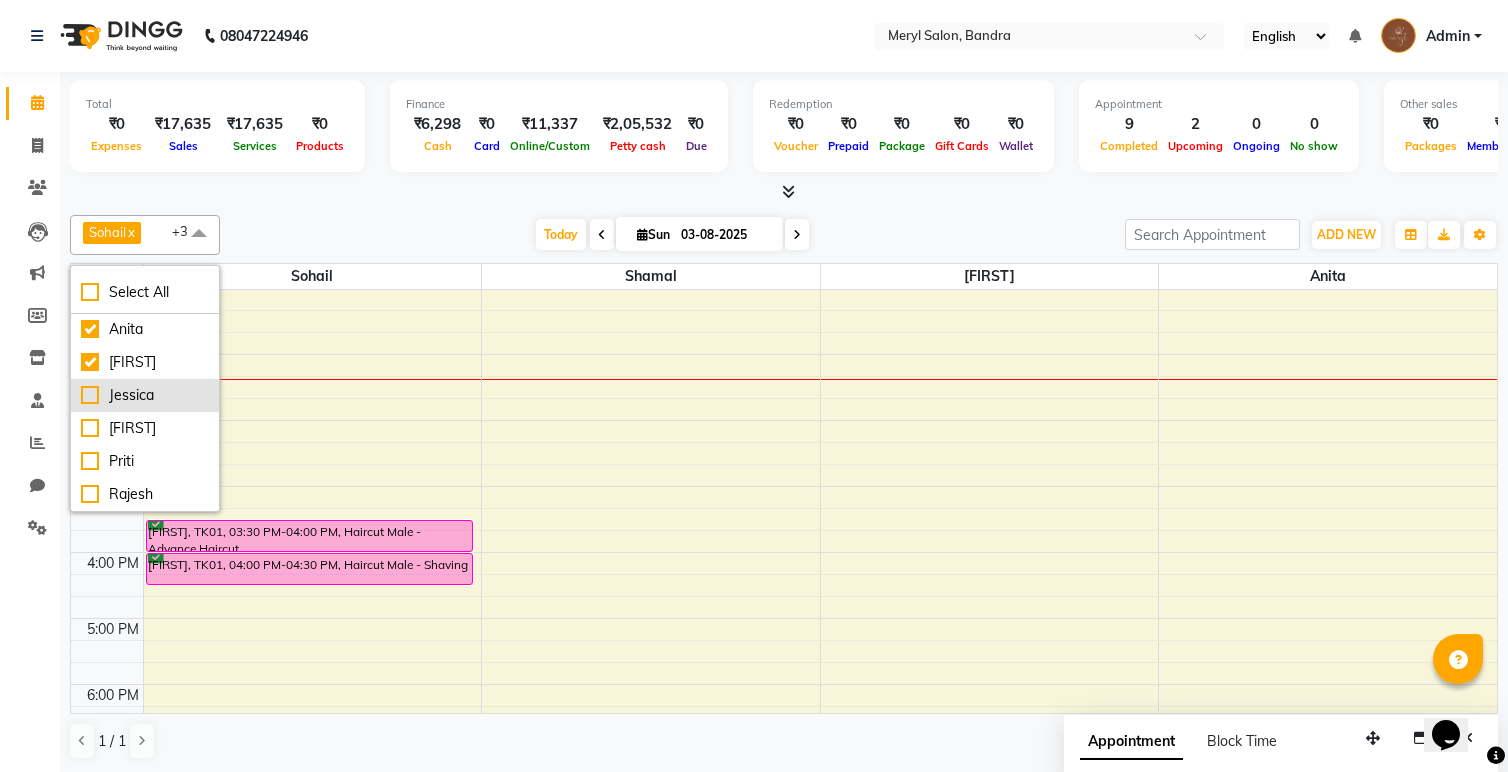 click on "Jessica" at bounding box center (145, 395) 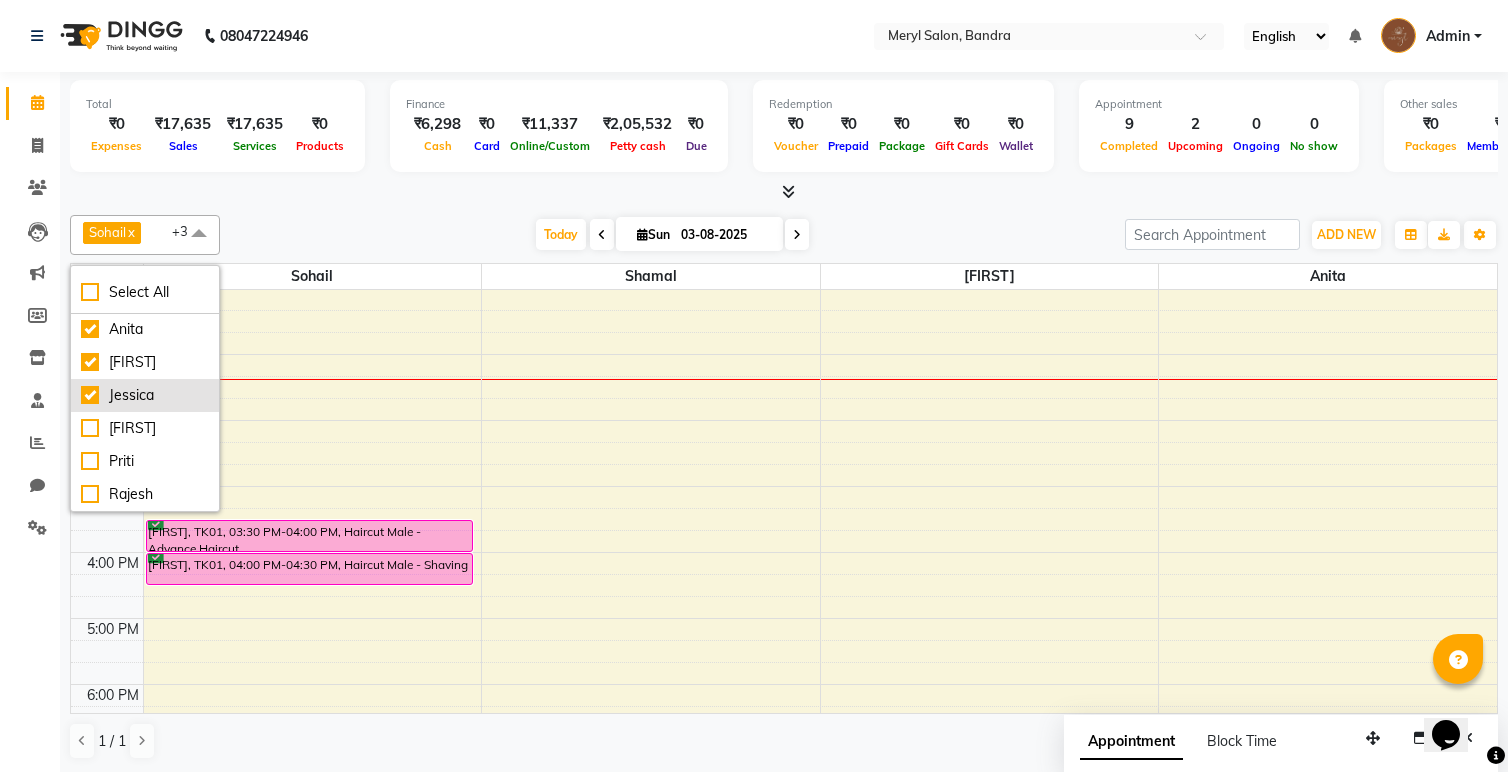 checkbox on "true" 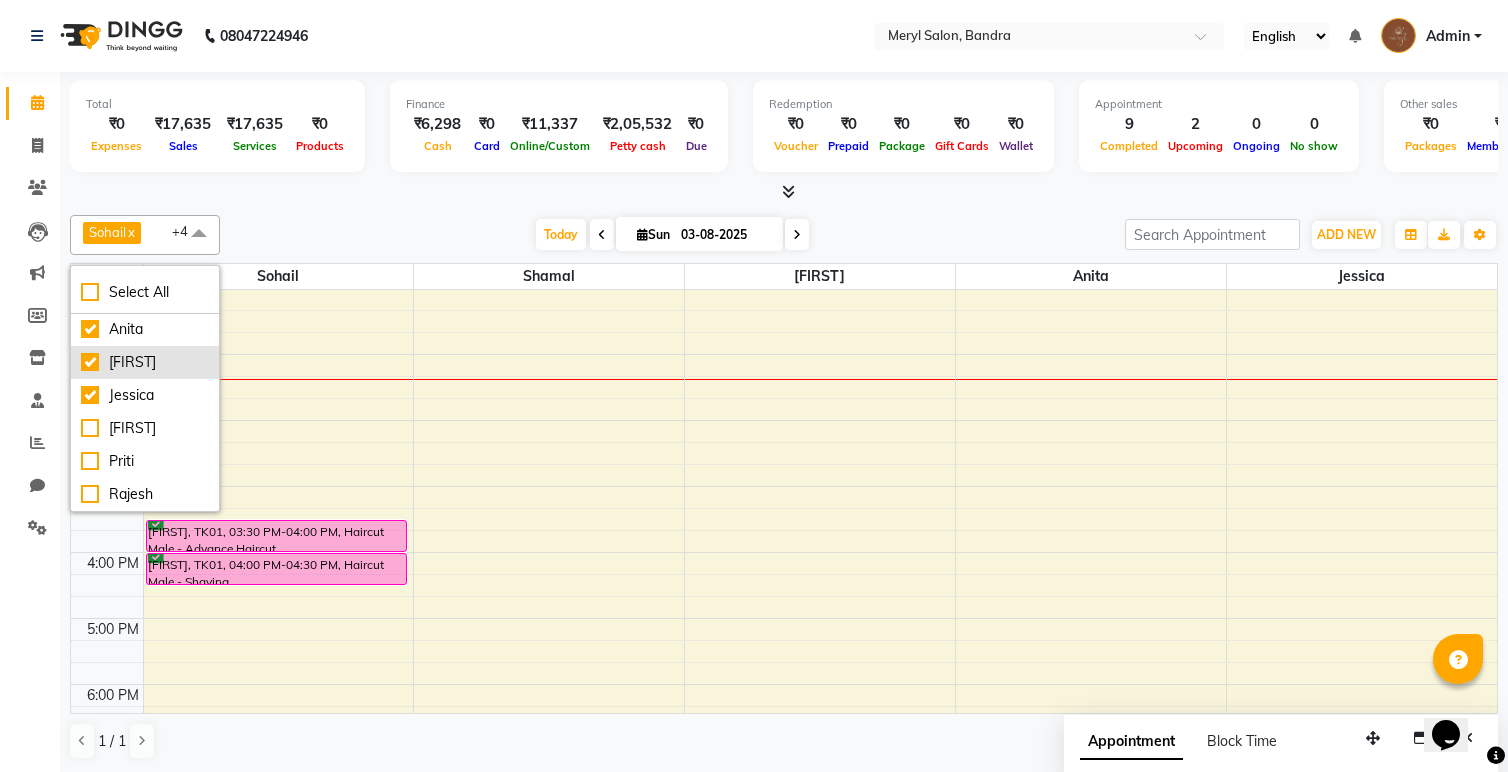 click on "[LAST]" at bounding box center [145, 362] 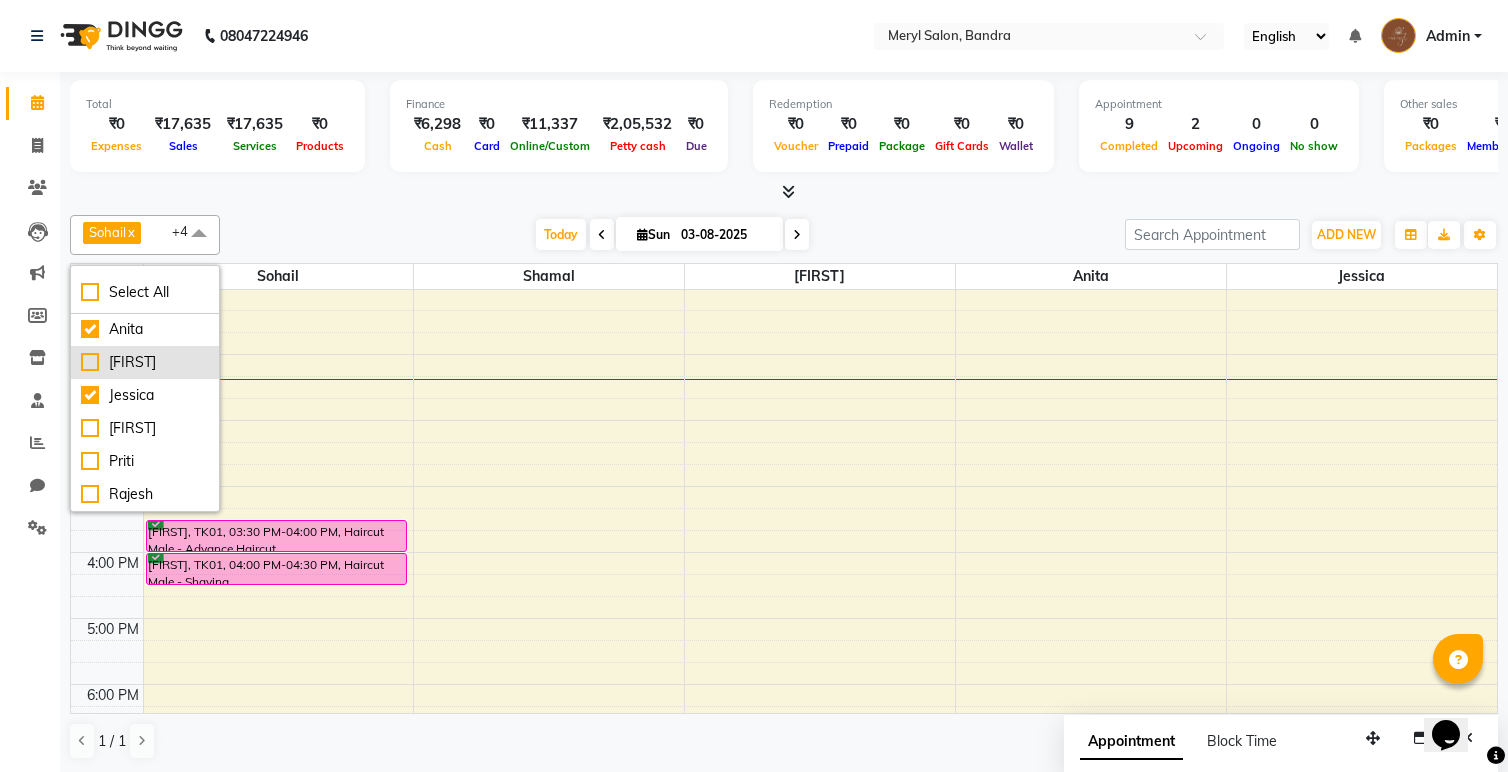 checkbox on "false" 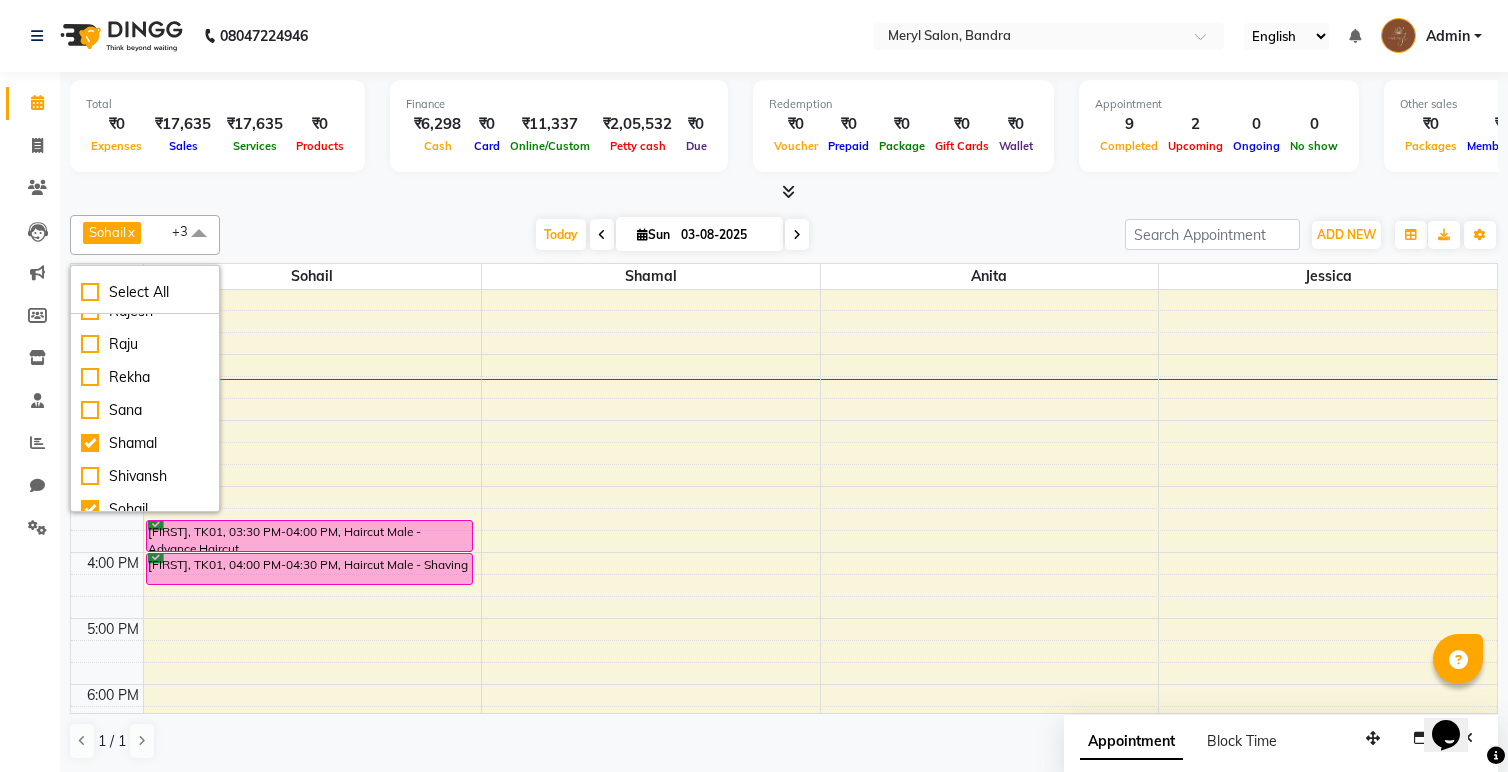 scroll, scrollTop: 185, scrollLeft: 0, axis: vertical 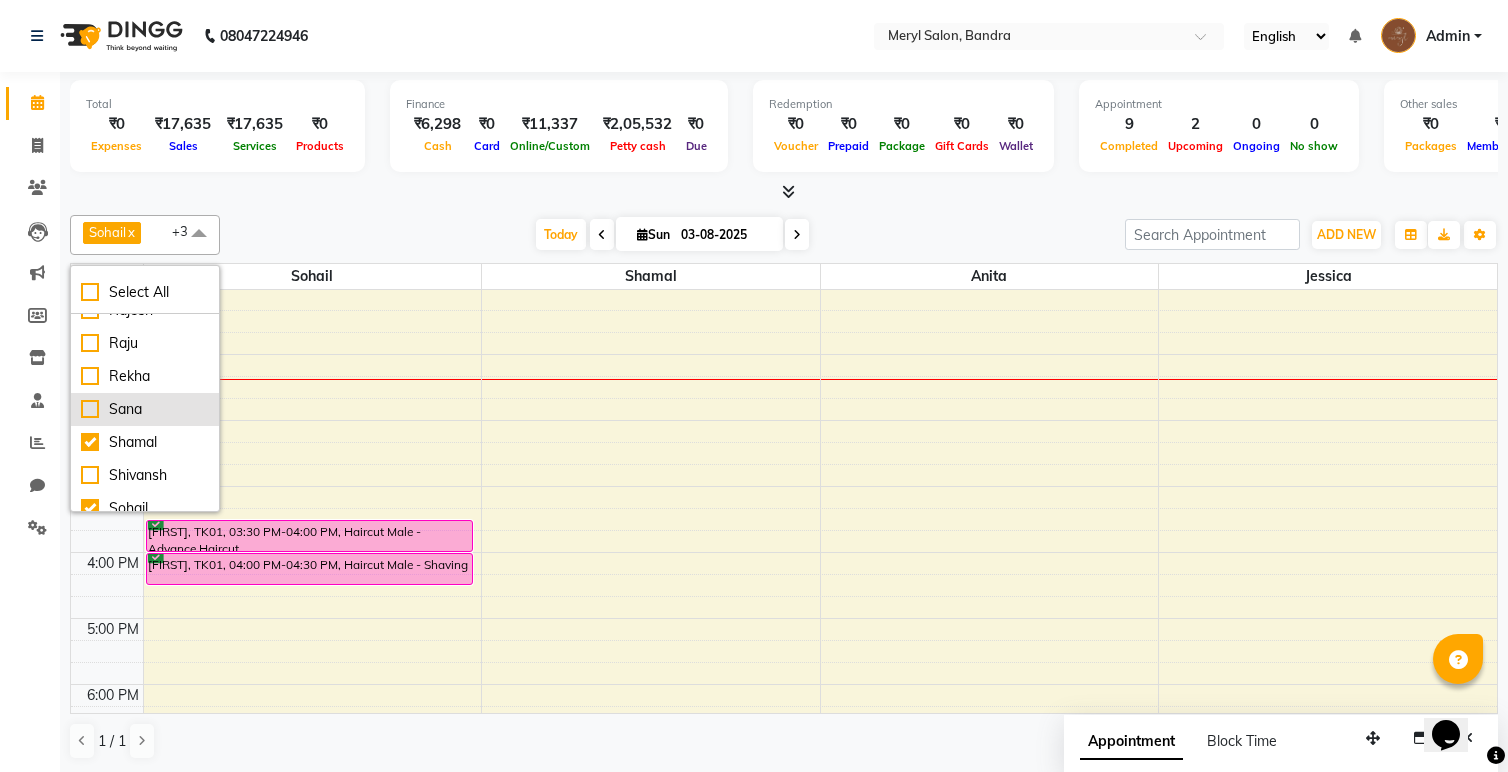 click on "Sana" at bounding box center [145, 409] 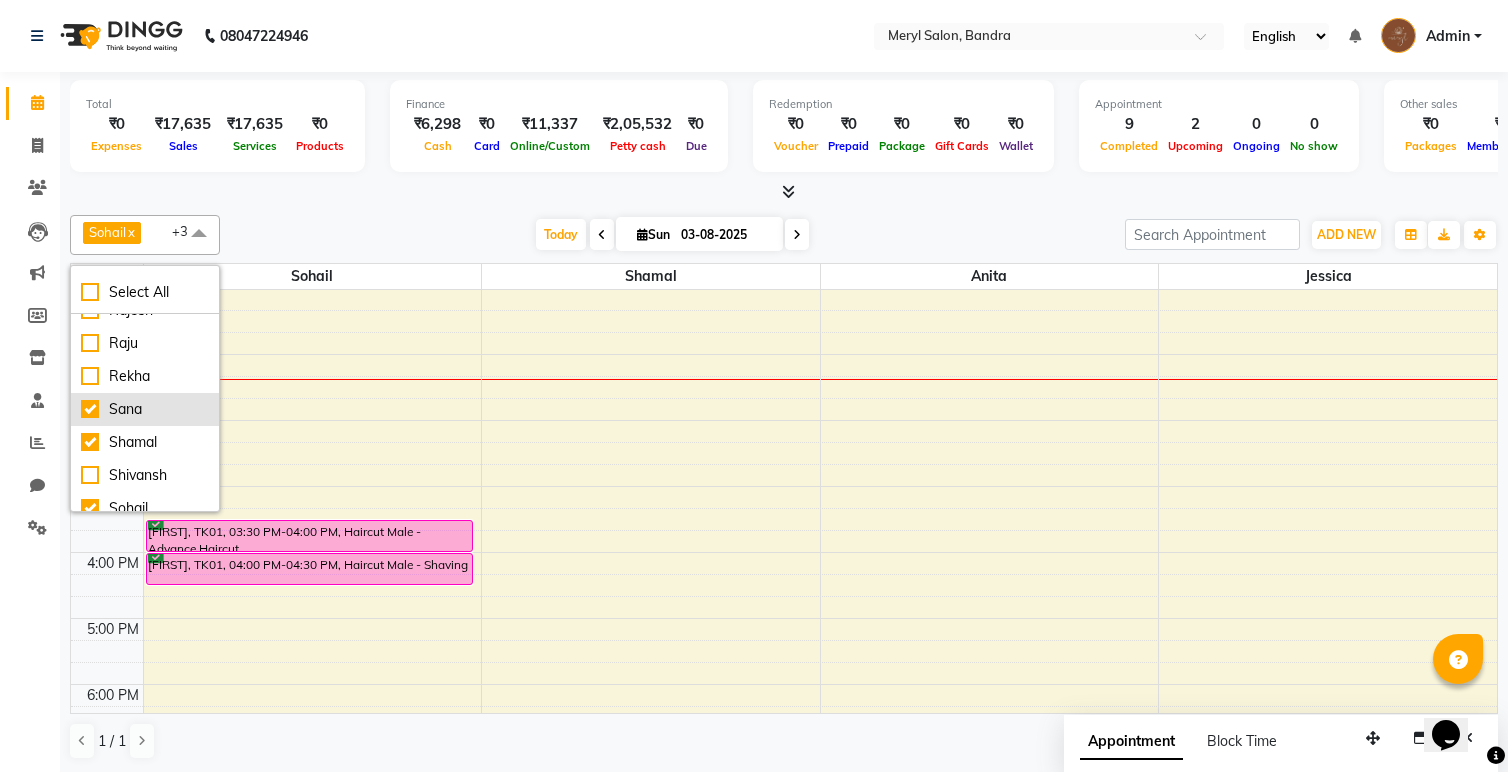 checkbox on "true" 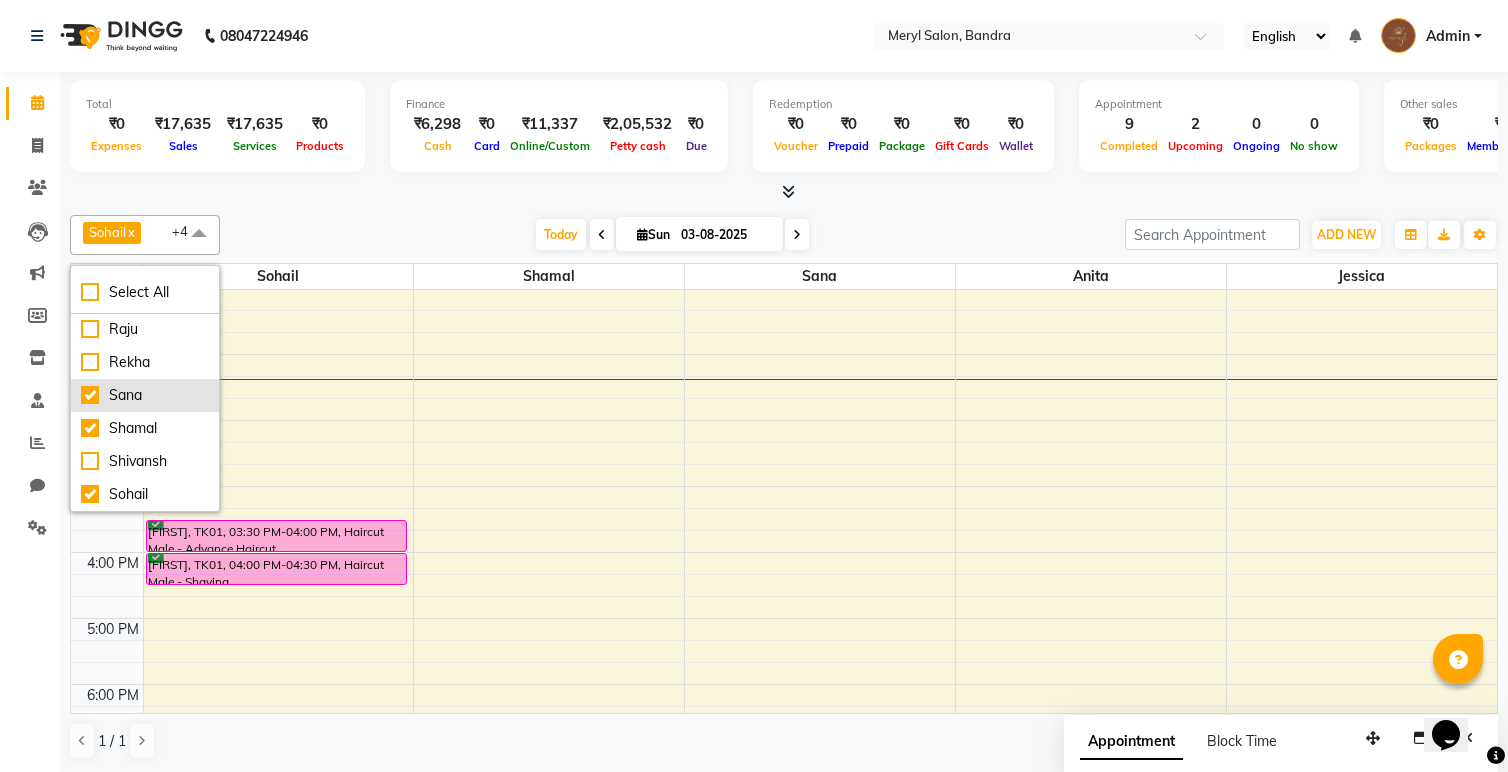 scroll, scrollTop: 196, scrollLeft: 0, axis: vertical 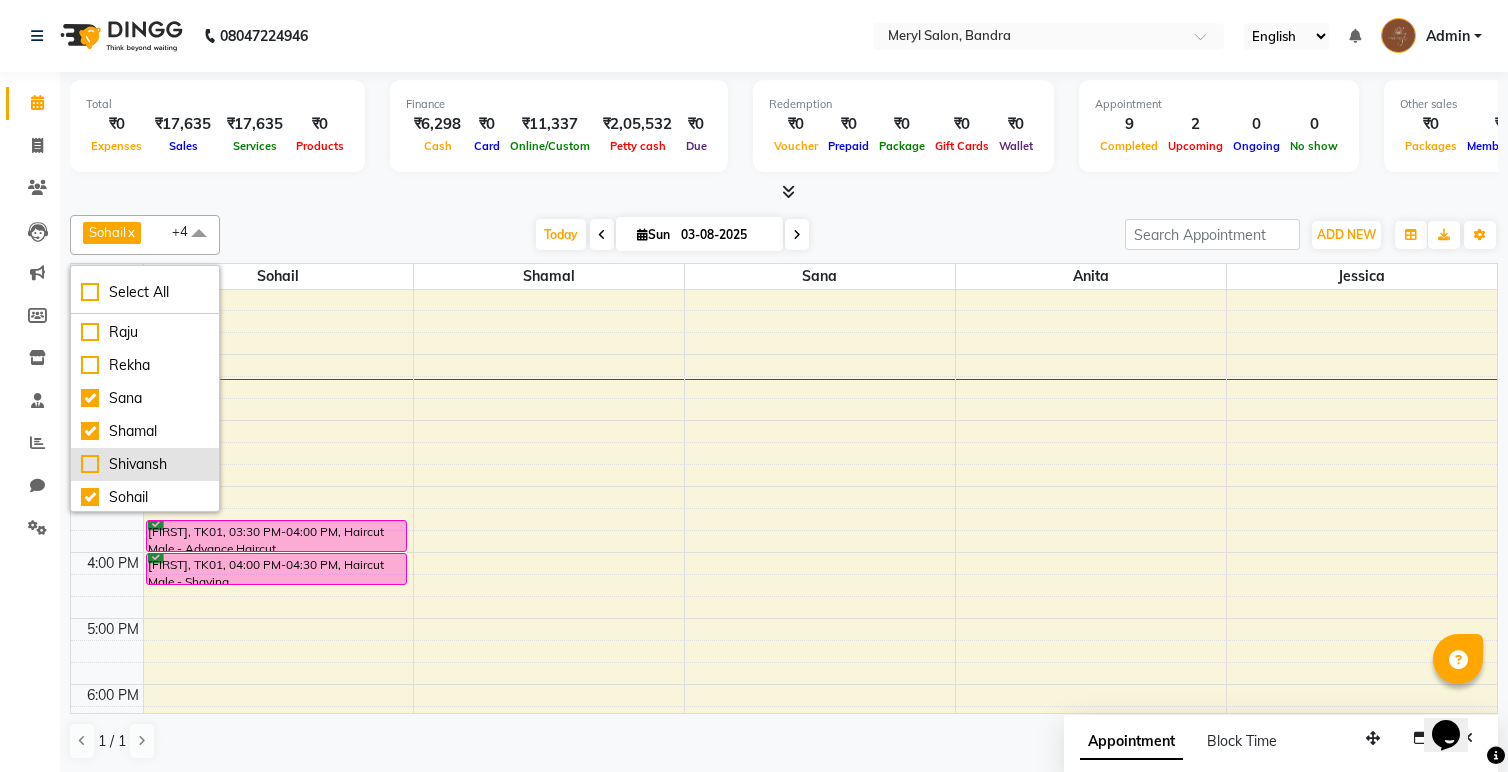click on "Shivansh" at bounding box center [145, 464] 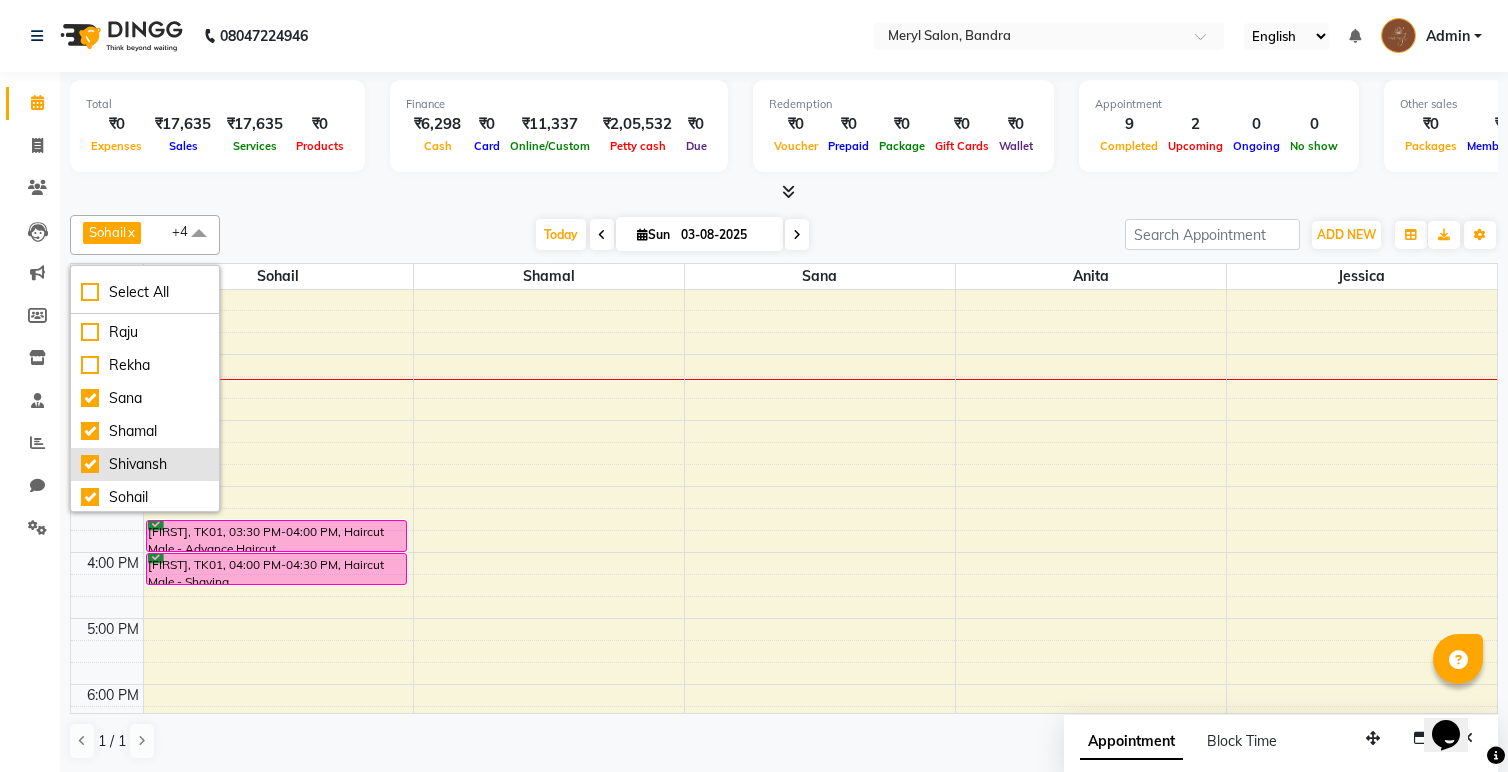 checkbox on "true" 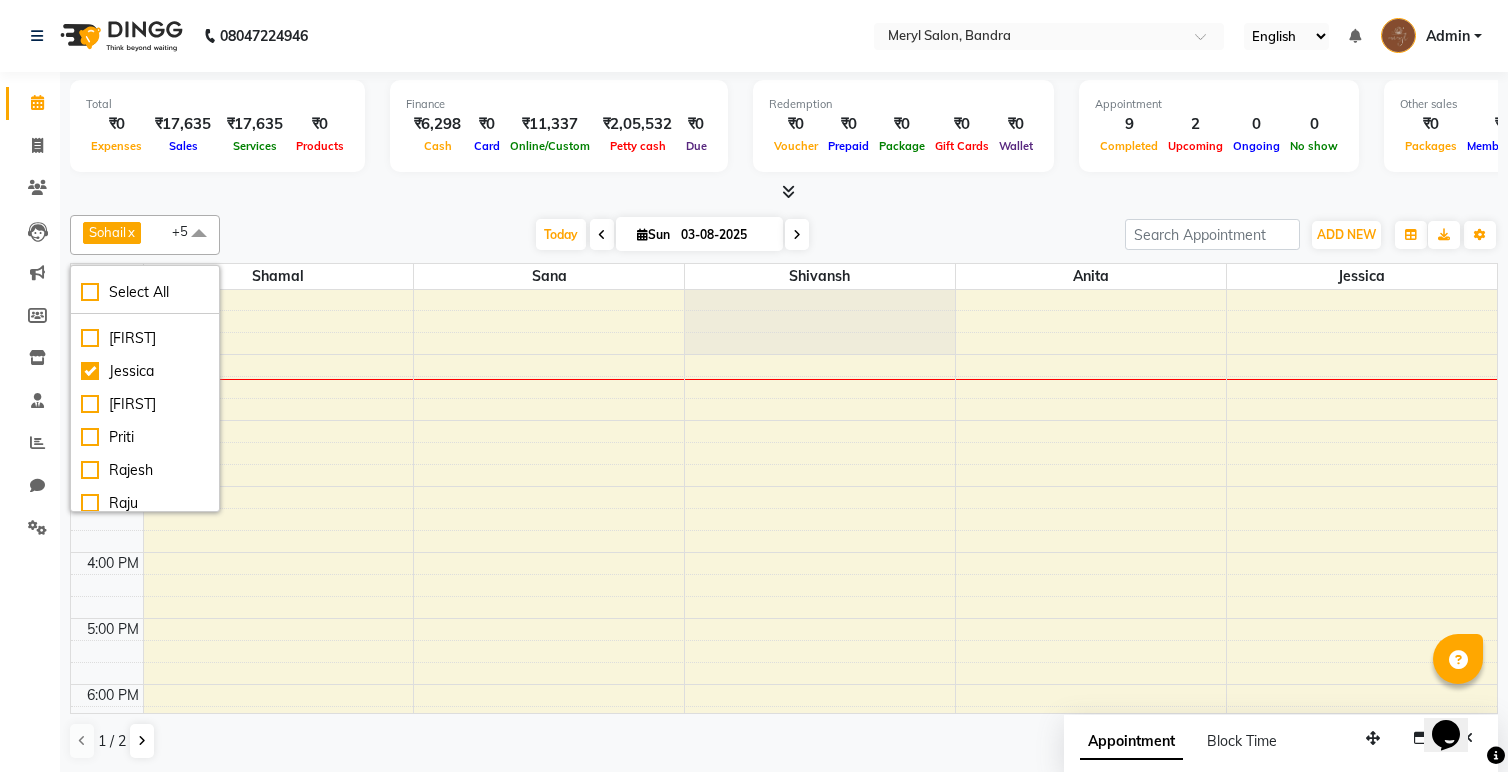 scroll, scrollTop: 29, scrollLeft: 0, axis: vertical 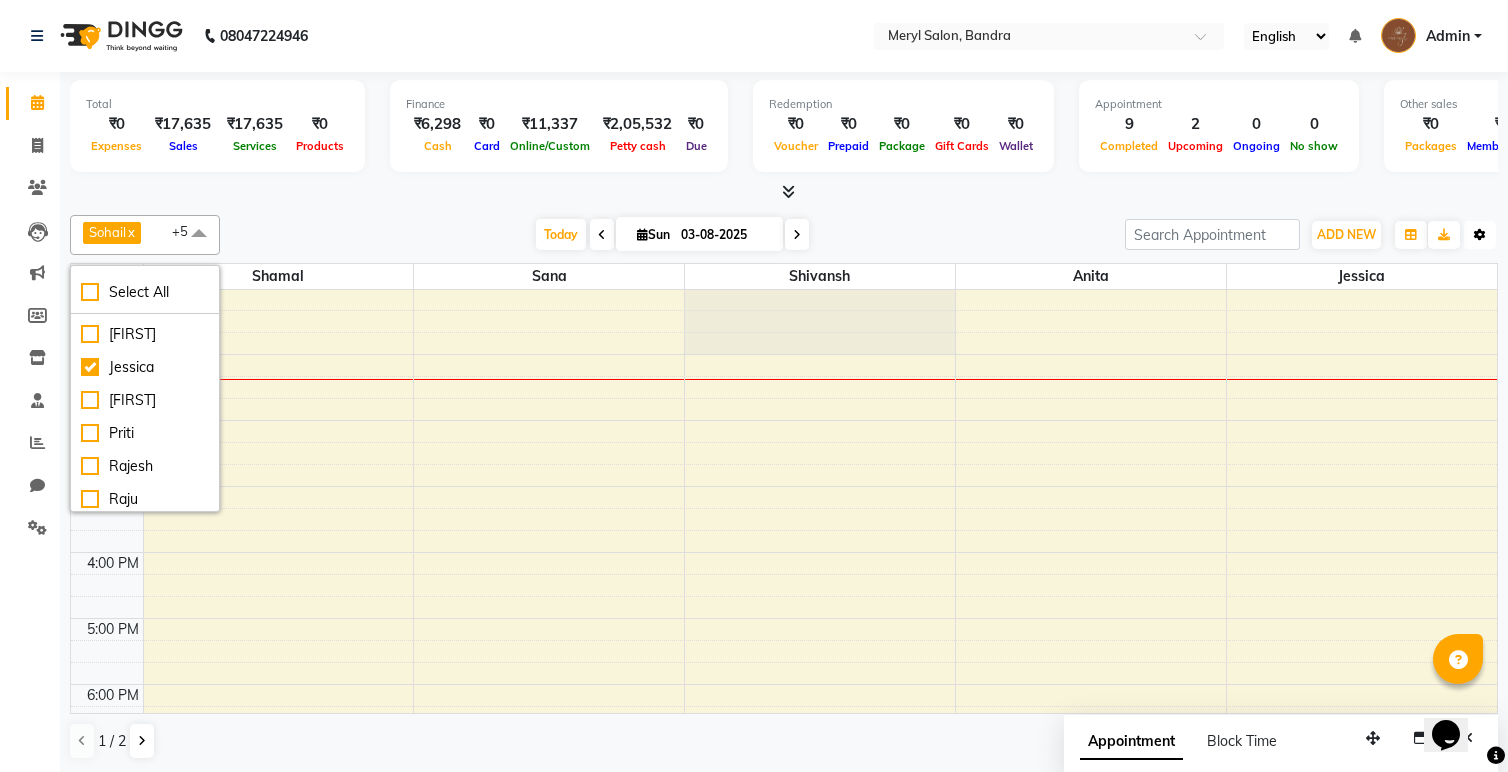 click at bounding box center (1480, 235) 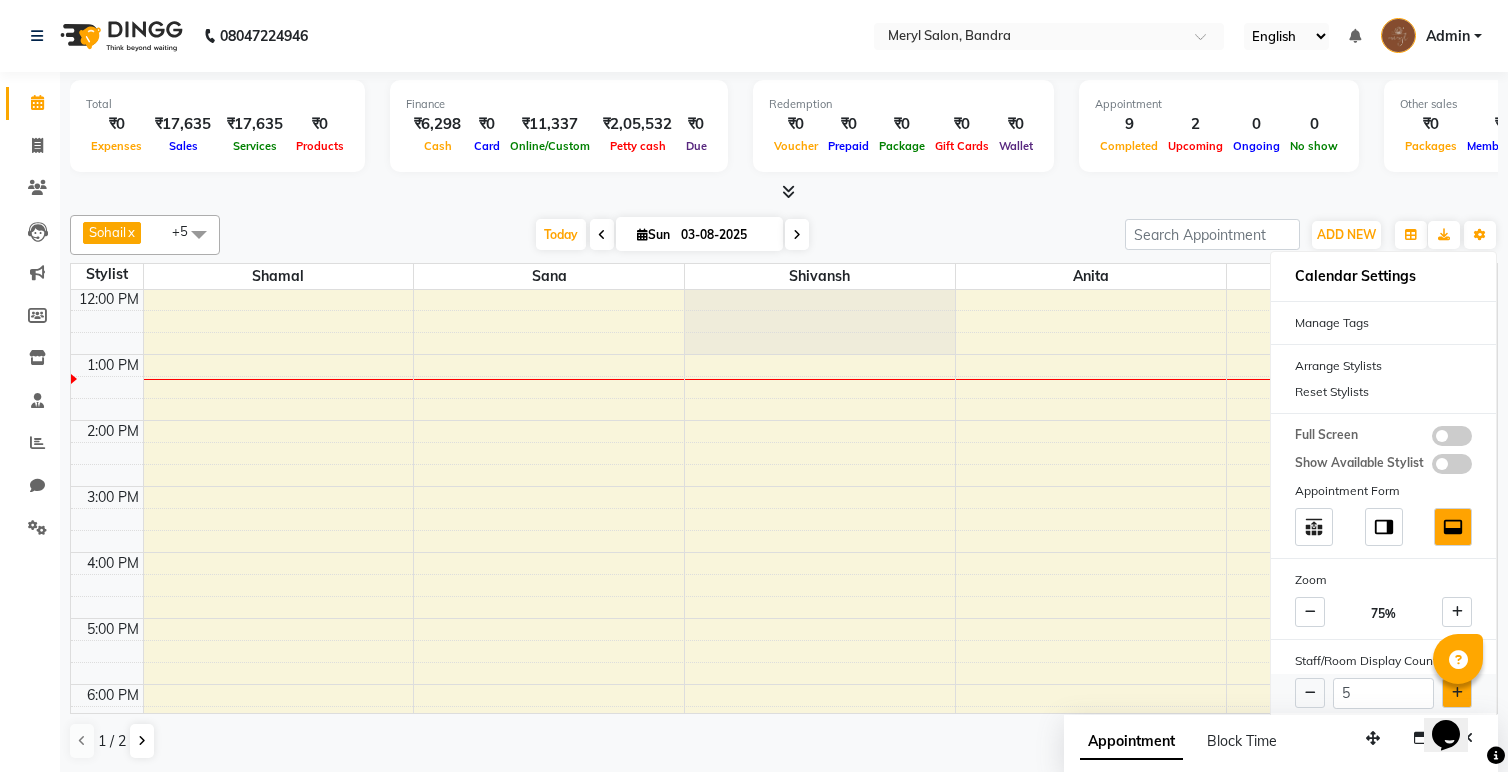 click at bounding box center (1457, 693) 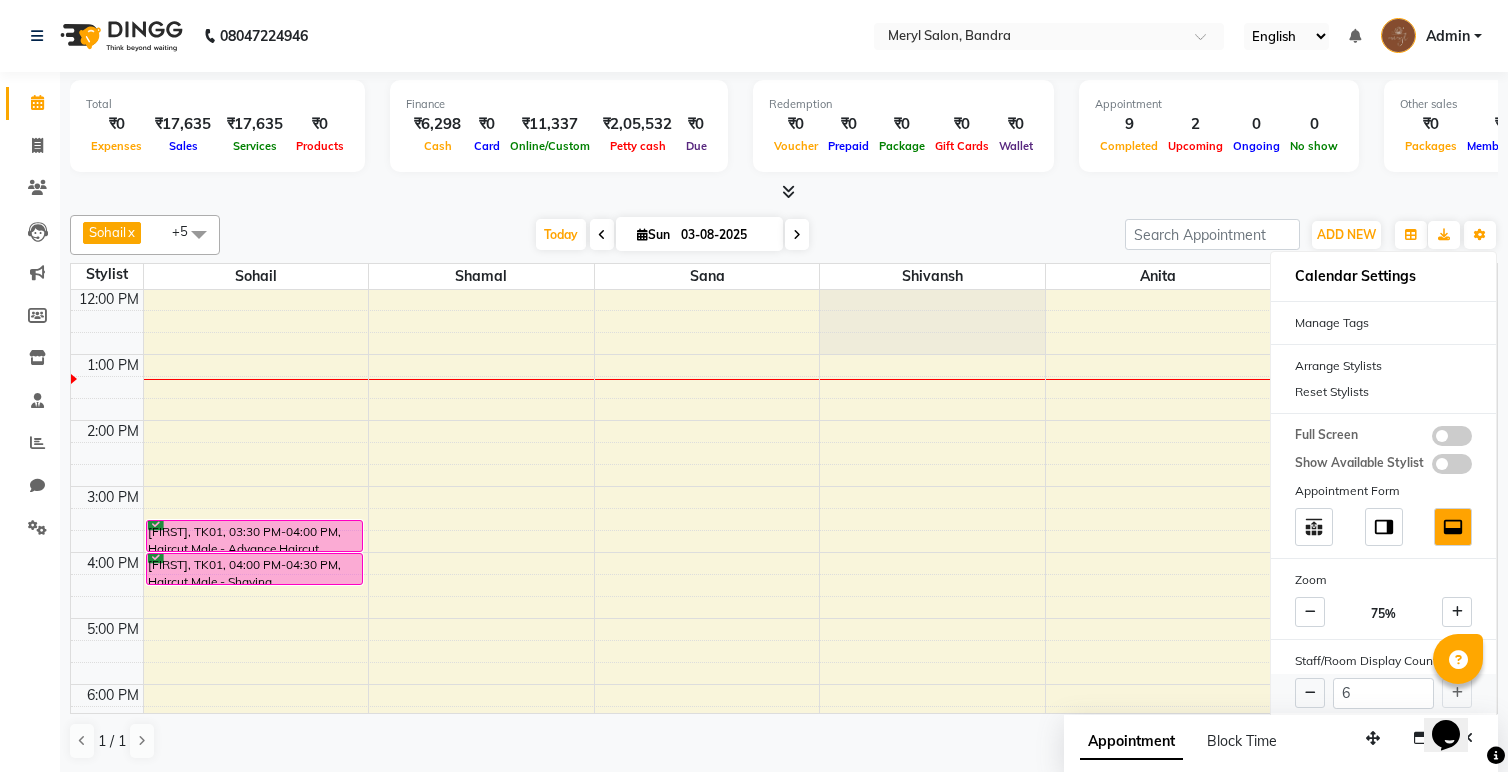 click on "6" at bounding box center (1383, 693) 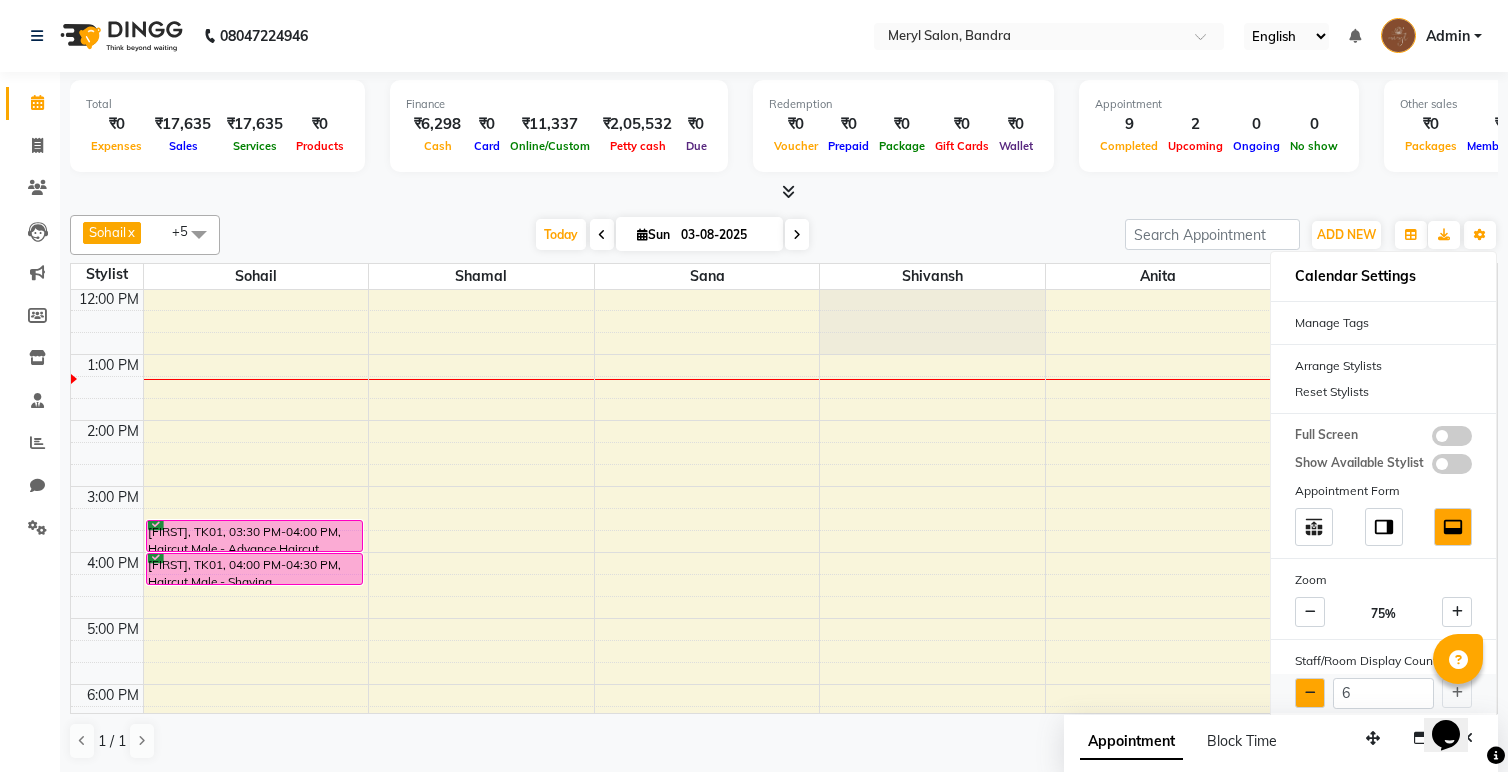 click at bounding box center (1310, 693) 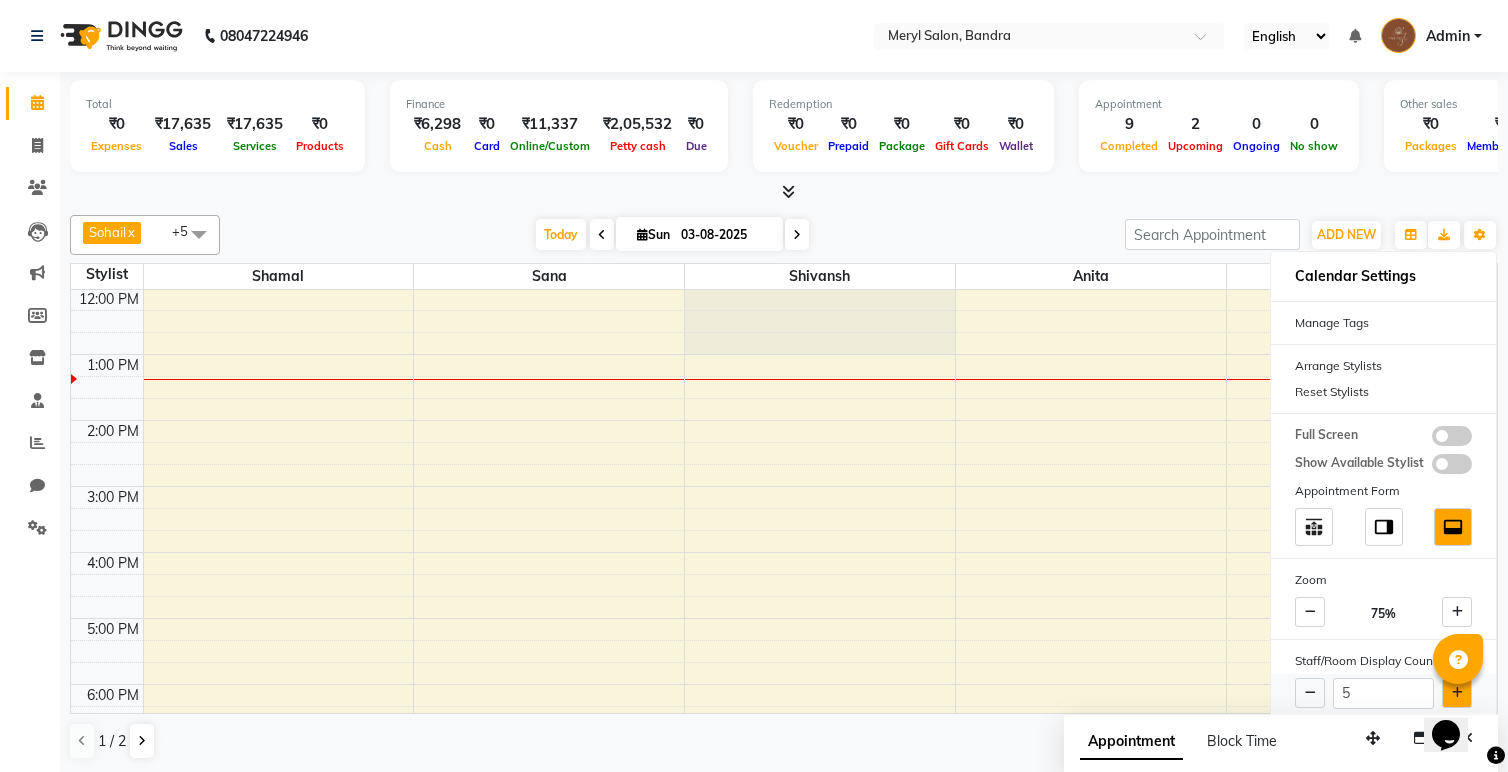click at bounding box center [1457, 693] 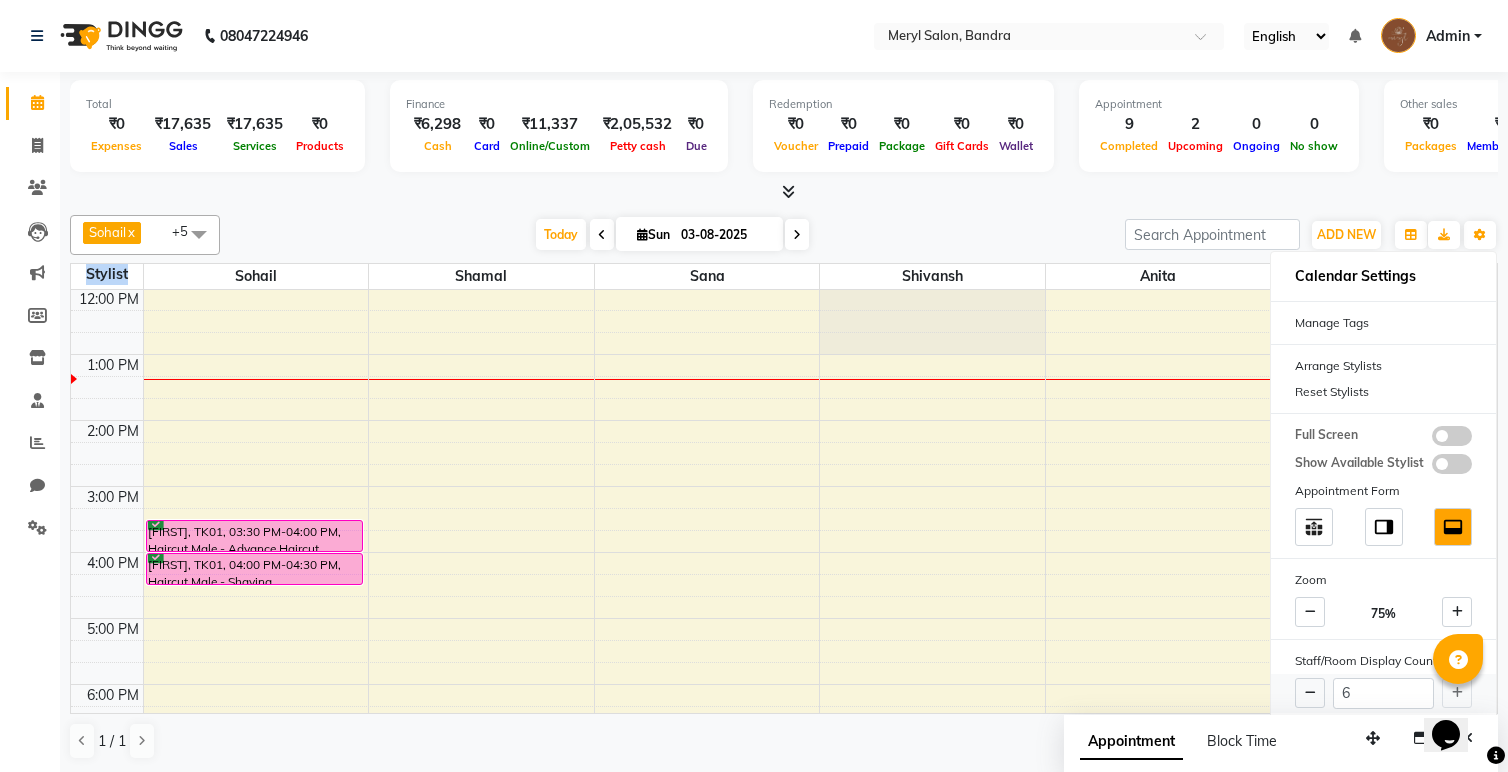 click on "6" at bounding box center [1383, 693] 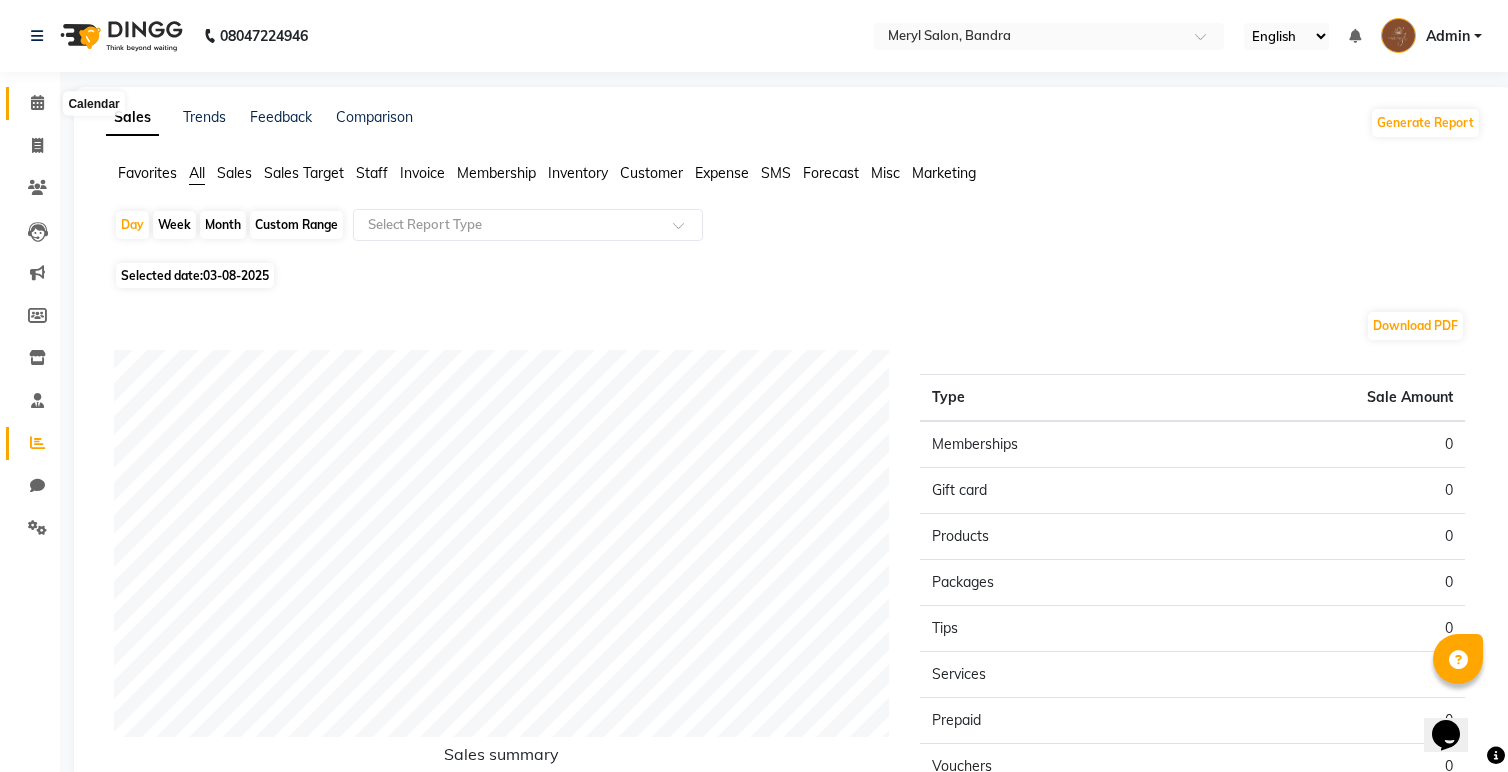 click 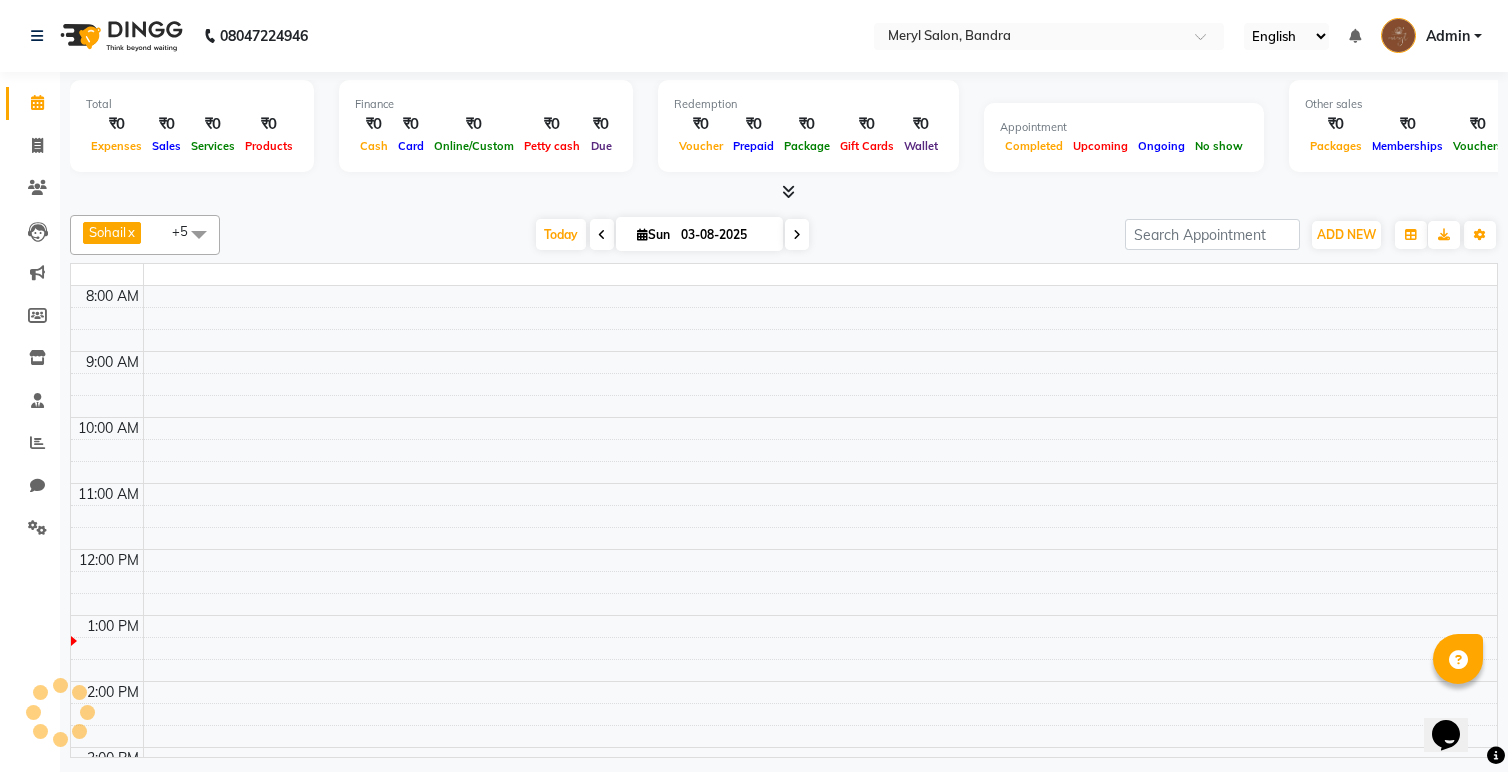 scroll, scrollTop: 265, scrollLeft: 0, axis: vertical 